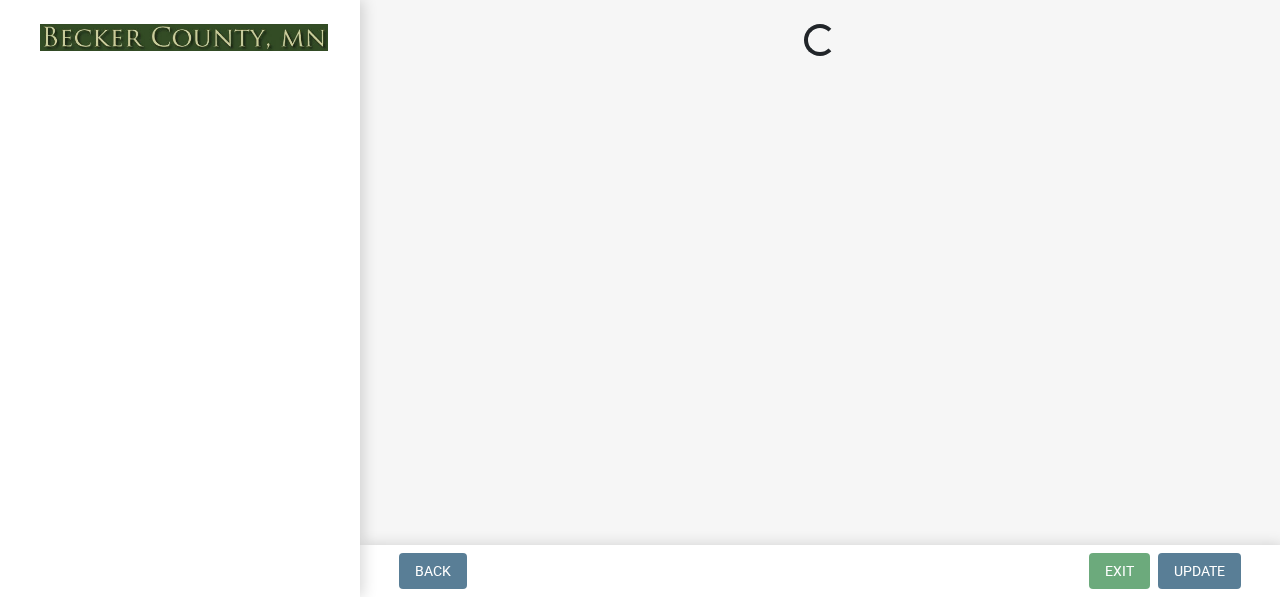 scroll, scrollTop: 0, scrollLeft: 0, axis: both 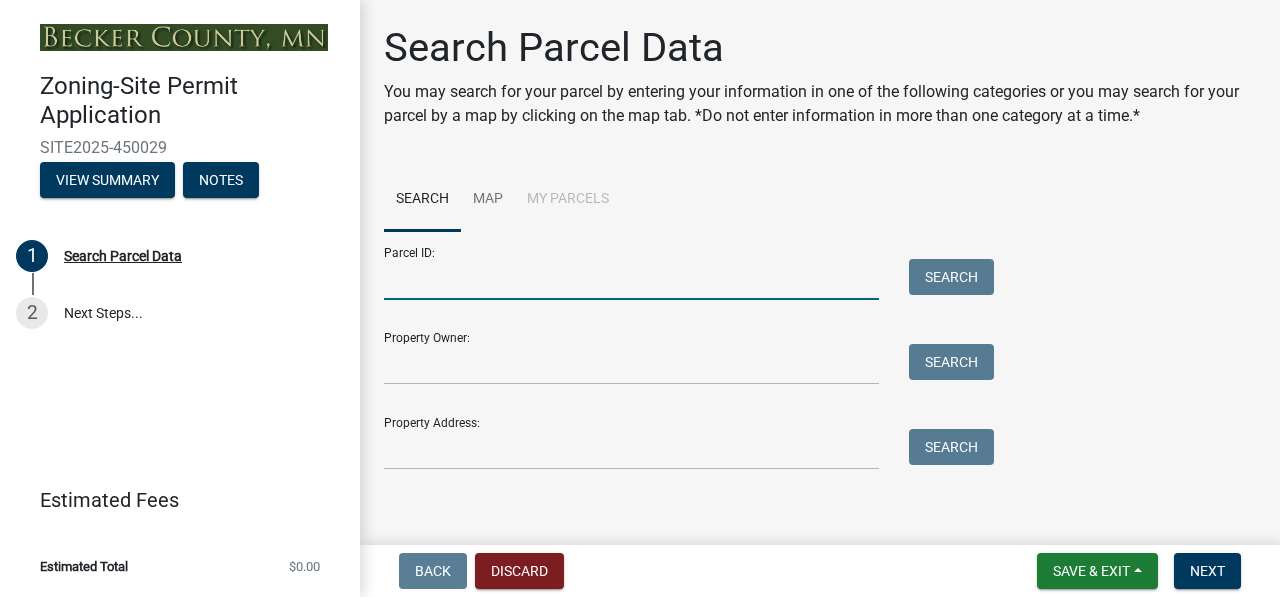 click on "Parcel ID:" at bounding box center (631, 279) 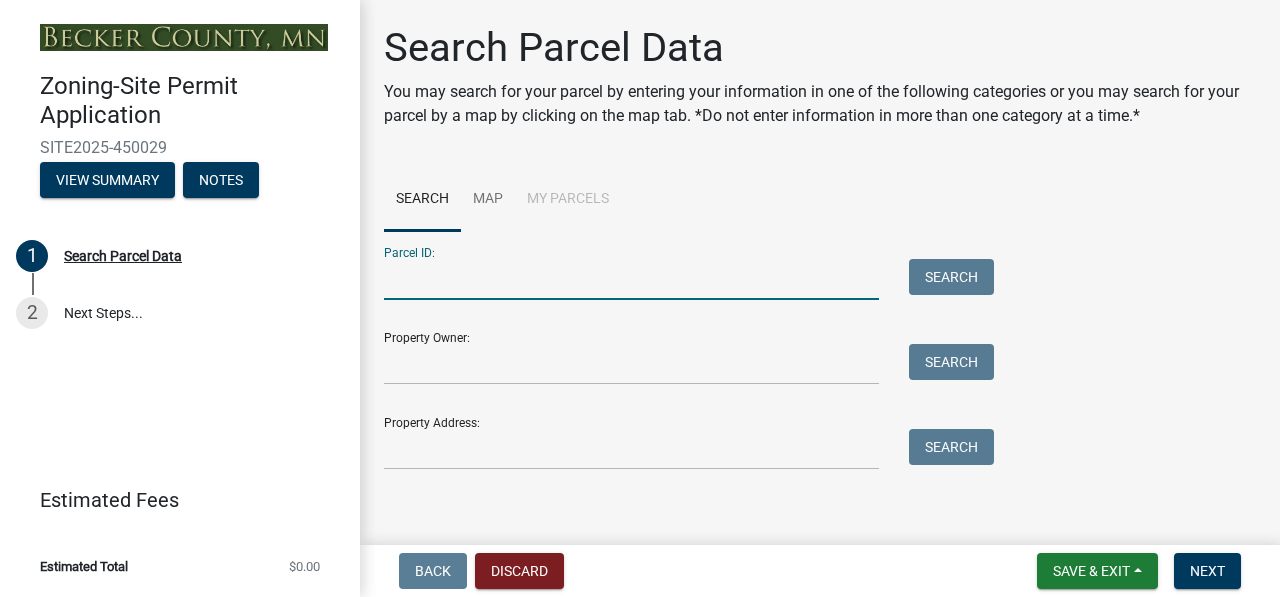 paste on "060222000" 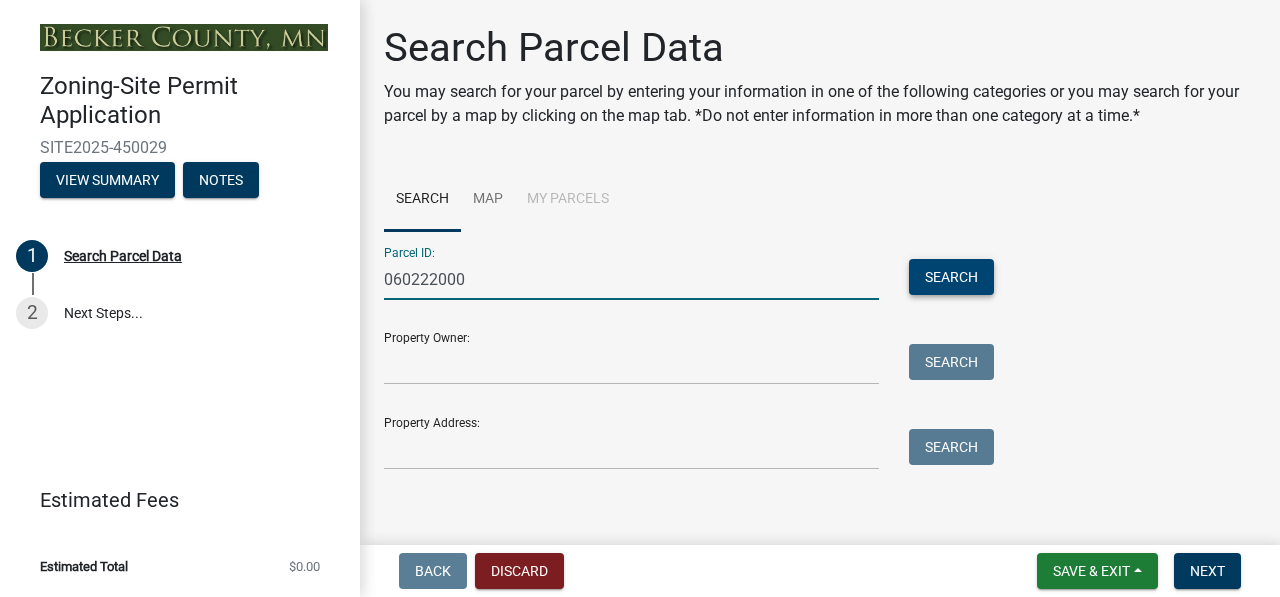 type on "060222000" 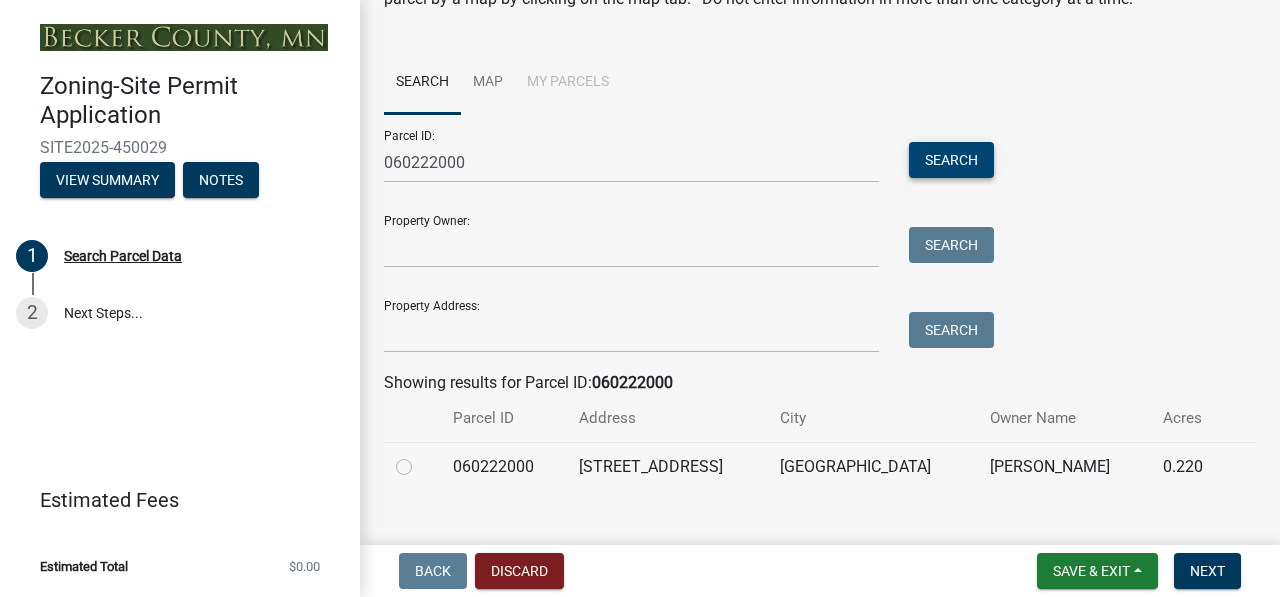 scroll, scrollTop: 148, scrollLeft: 0, axis: vertical 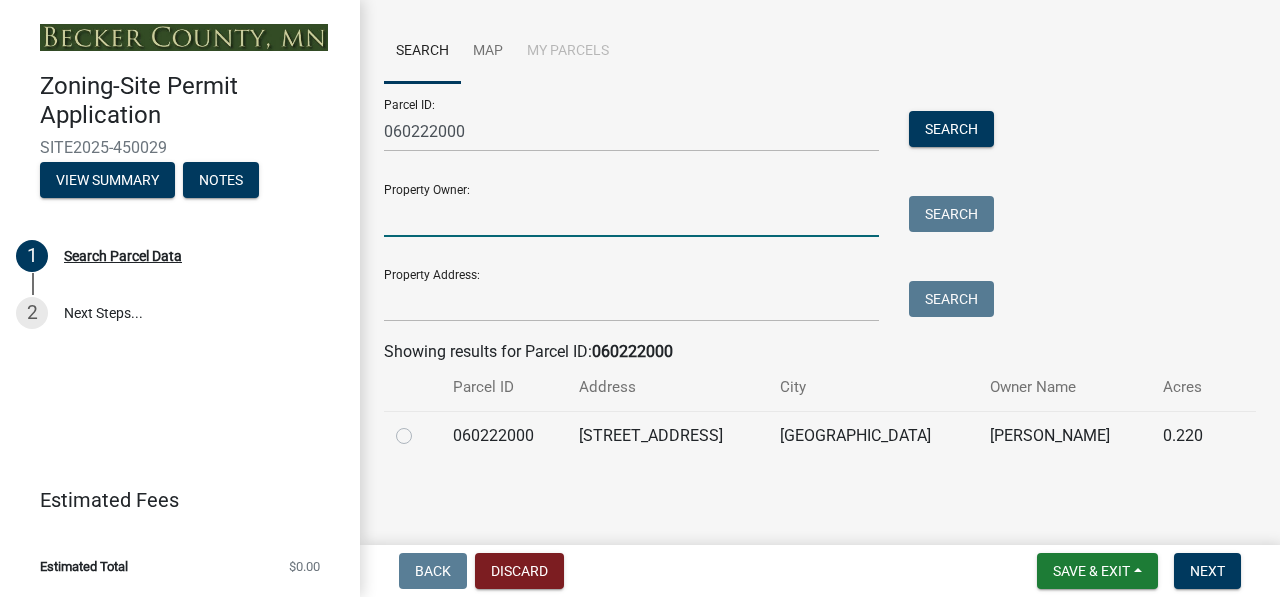 click on "Property Owner:" at bounding box center (631, 216) 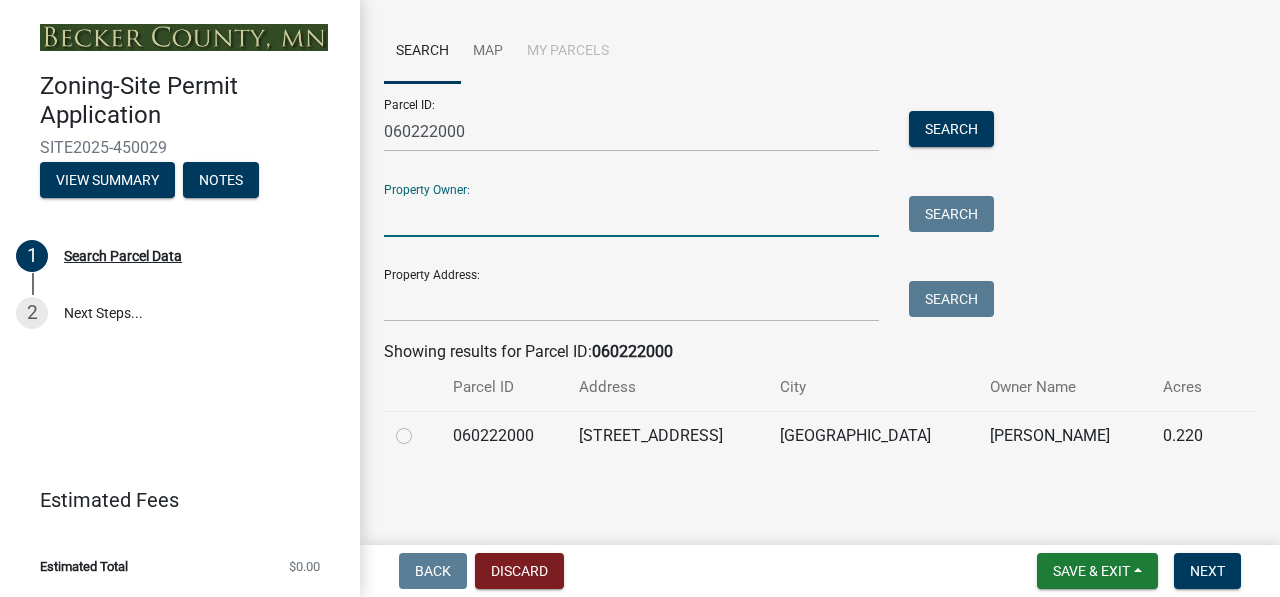click on "Property Owner:" at bounding box center [631, 216] 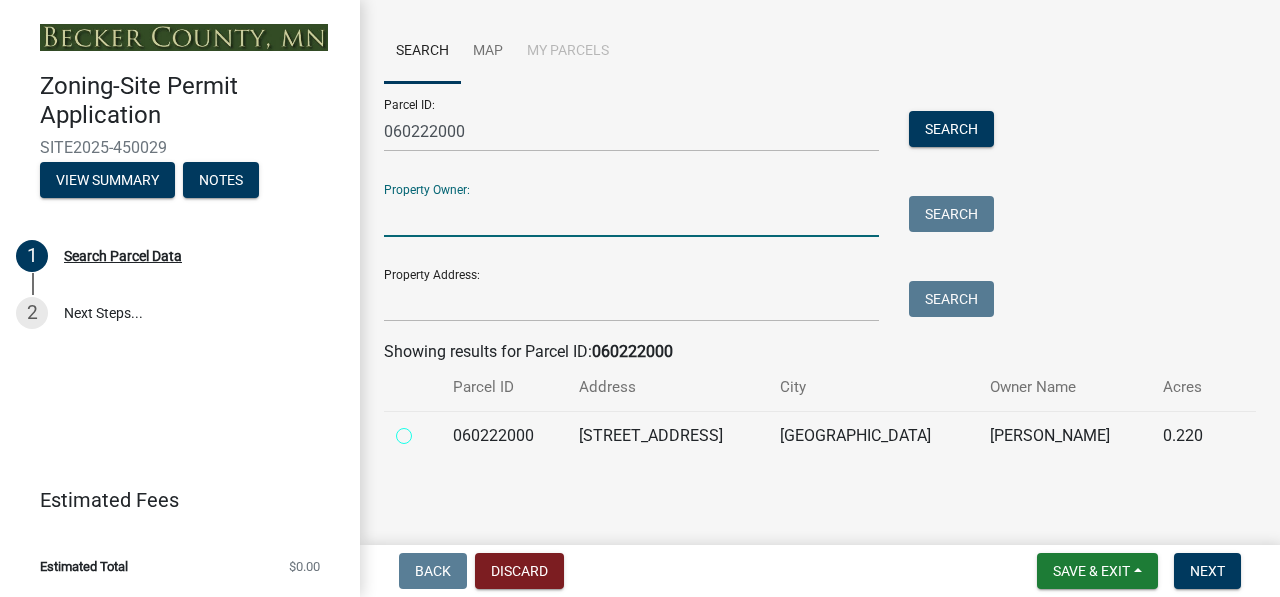 click at bounding box center [426, 430] 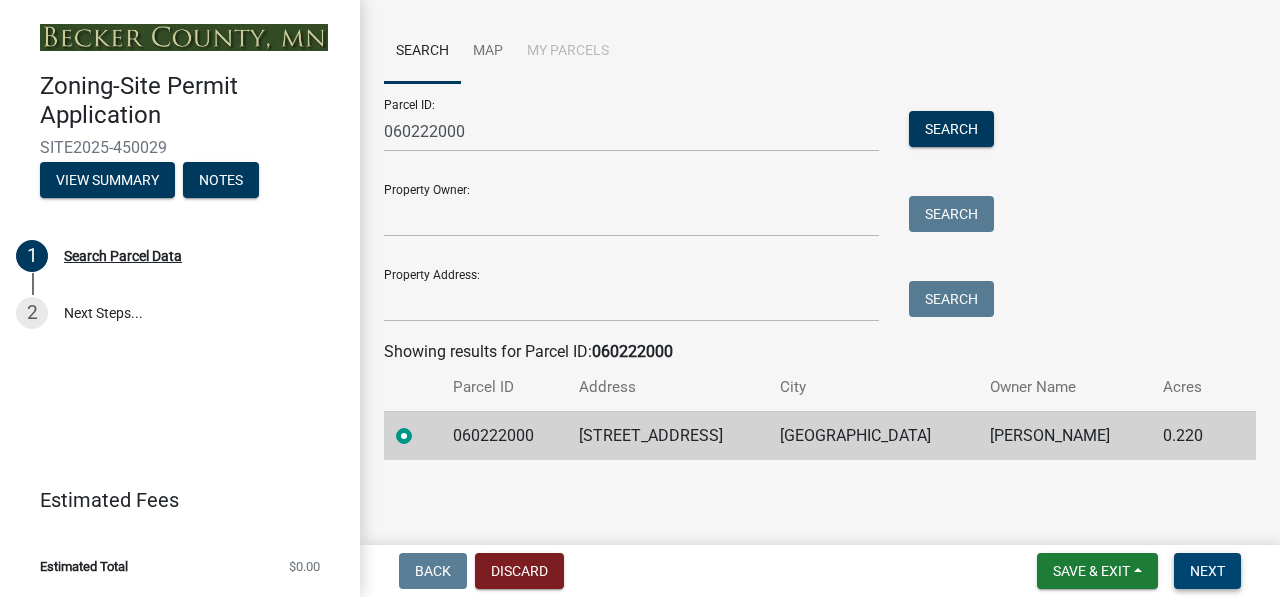 click on "Next" at bounding box center [1207, 571] 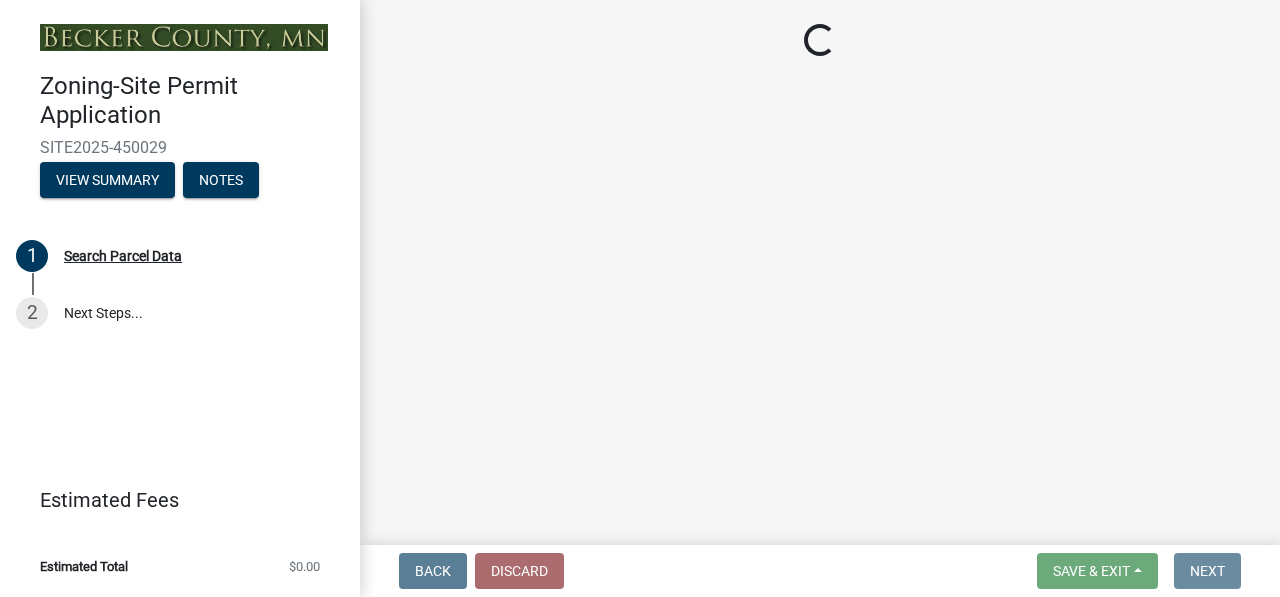 scroll, scrollTop: 0, scrollLeft: 0, axis: both 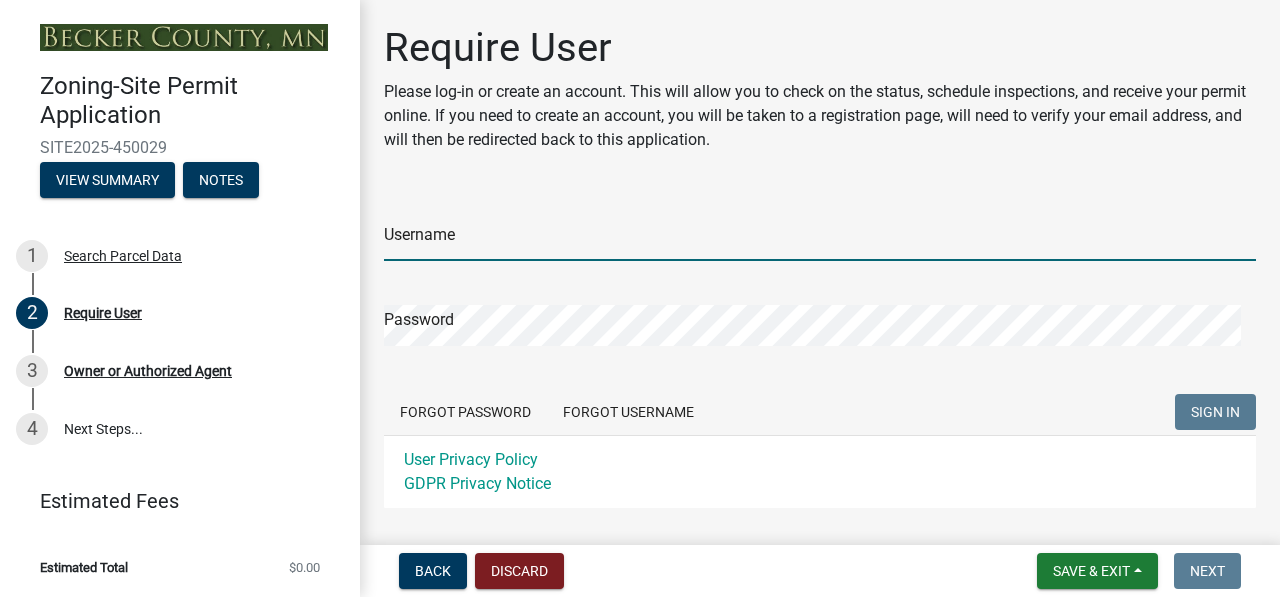 type on "aagladou" 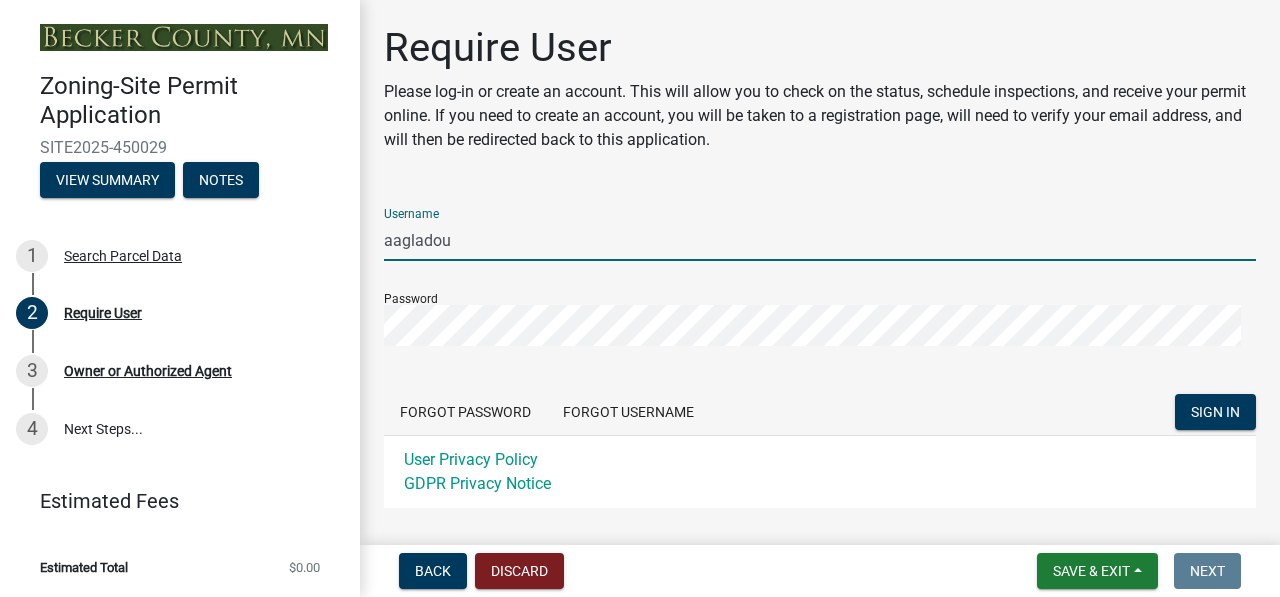 scroll, scrollTop: 106, scrollLeft: 0, axis: vertical 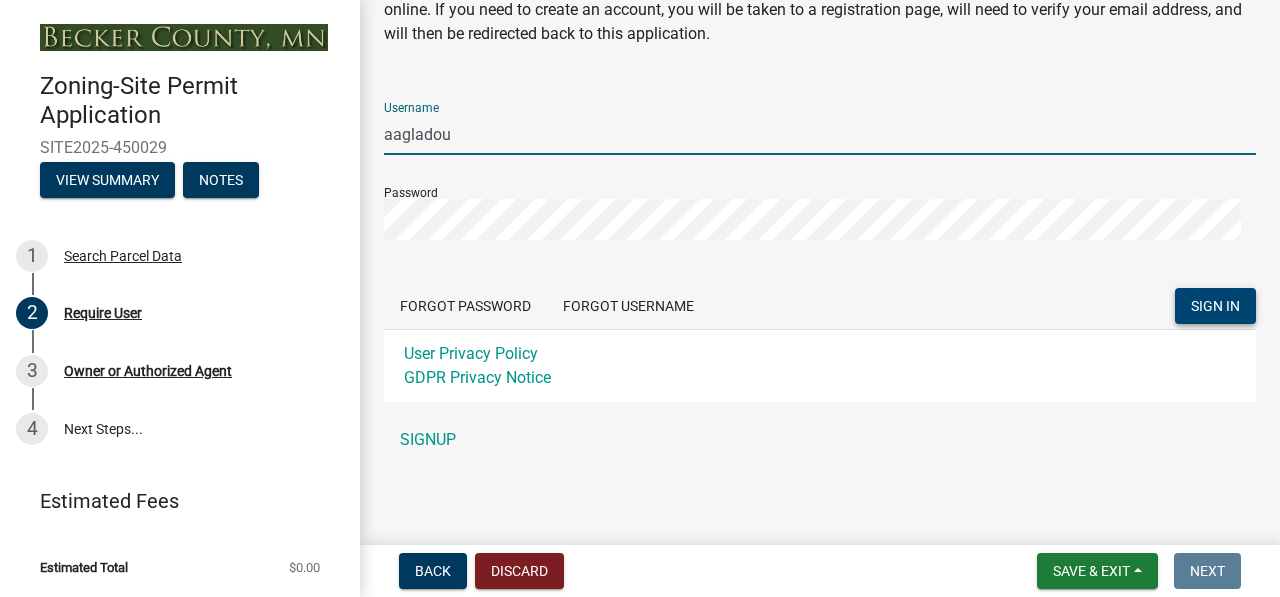 click on "SIGN IN" 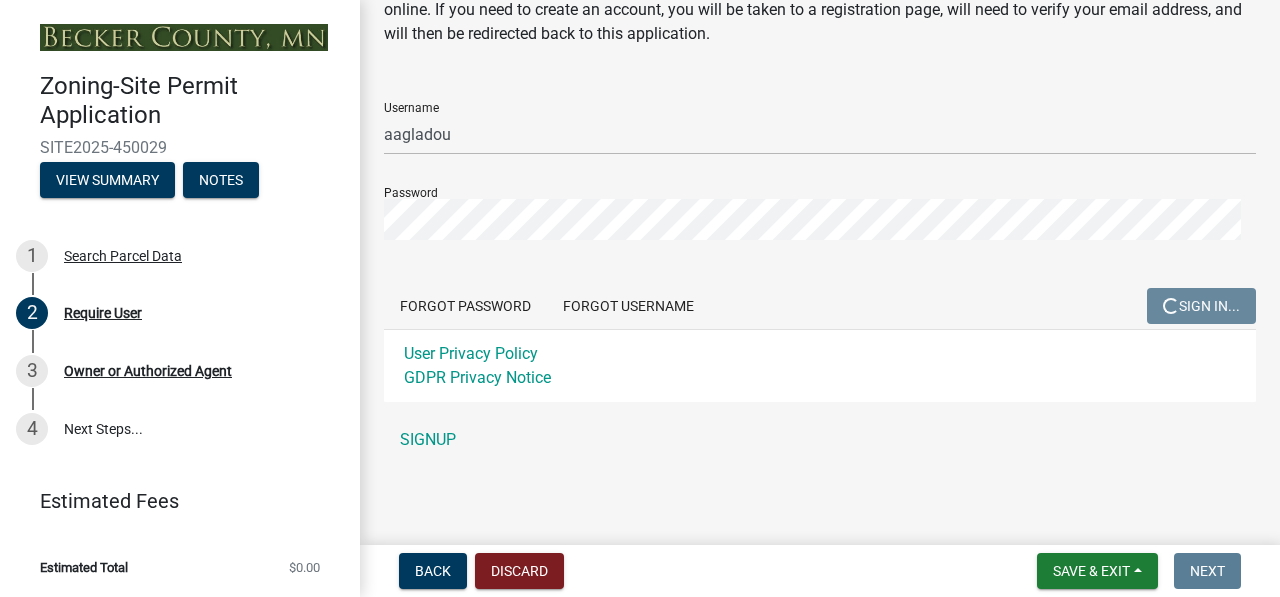 scroll, scrollTop: 0, scrollLeft: 0, axis: both 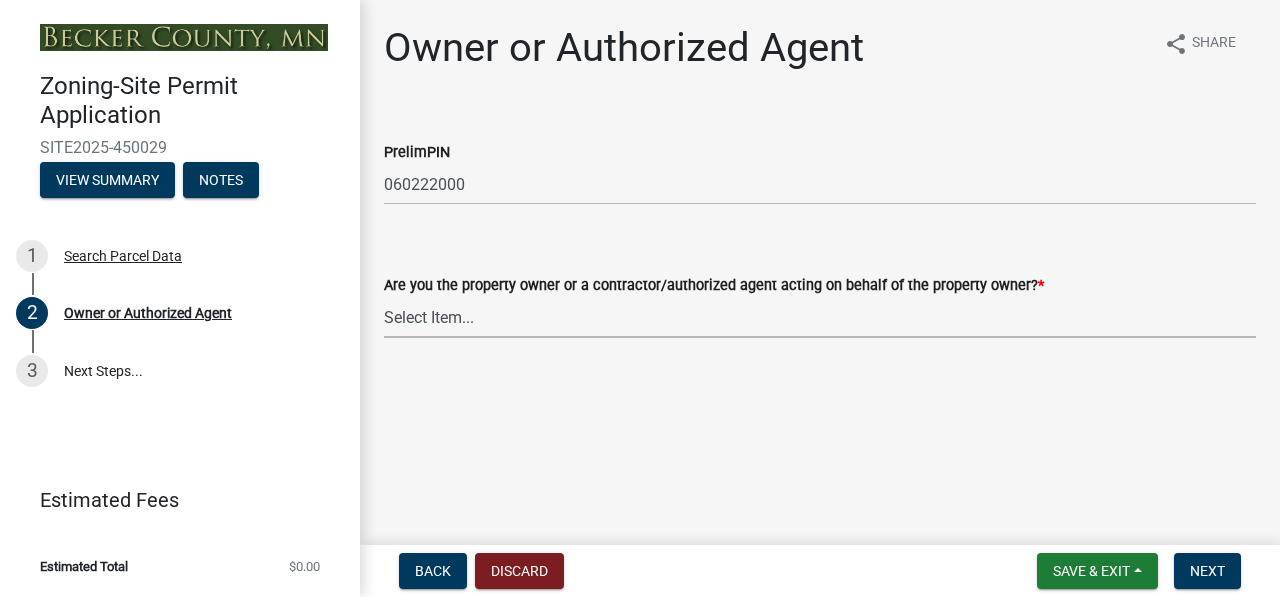 click on "Select Item...   Property Owner   Authorized Agent" at bounding box center [820, 317] 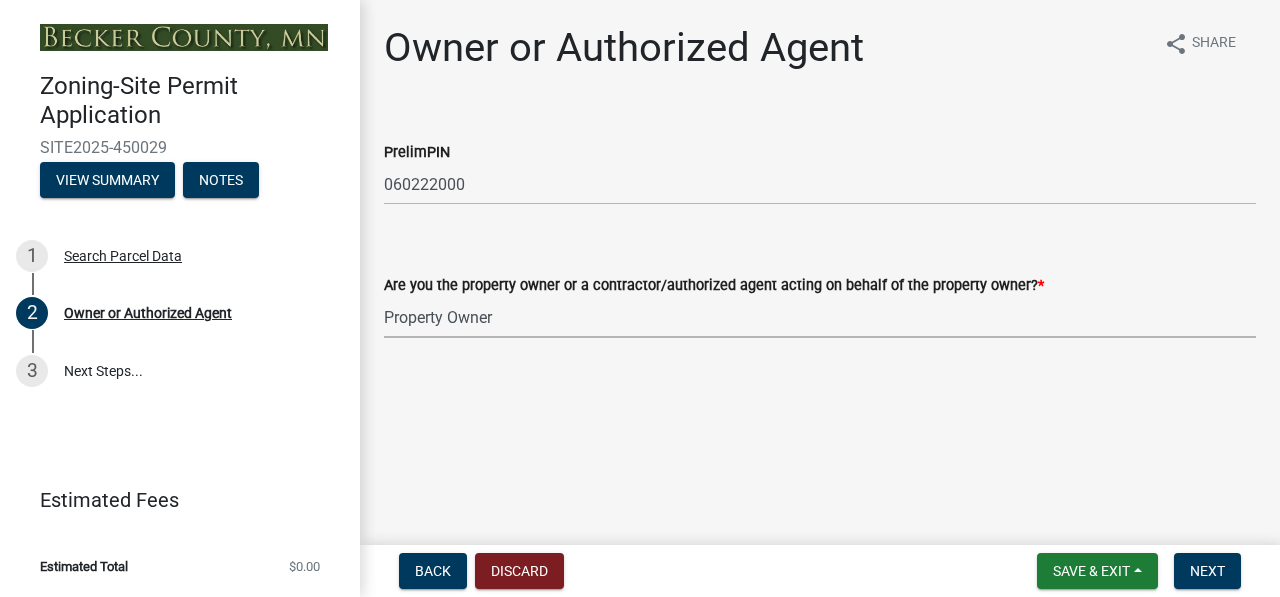click on "Select Item...   Property Owner   Authorized Agent" at bounding box center (820, 317) 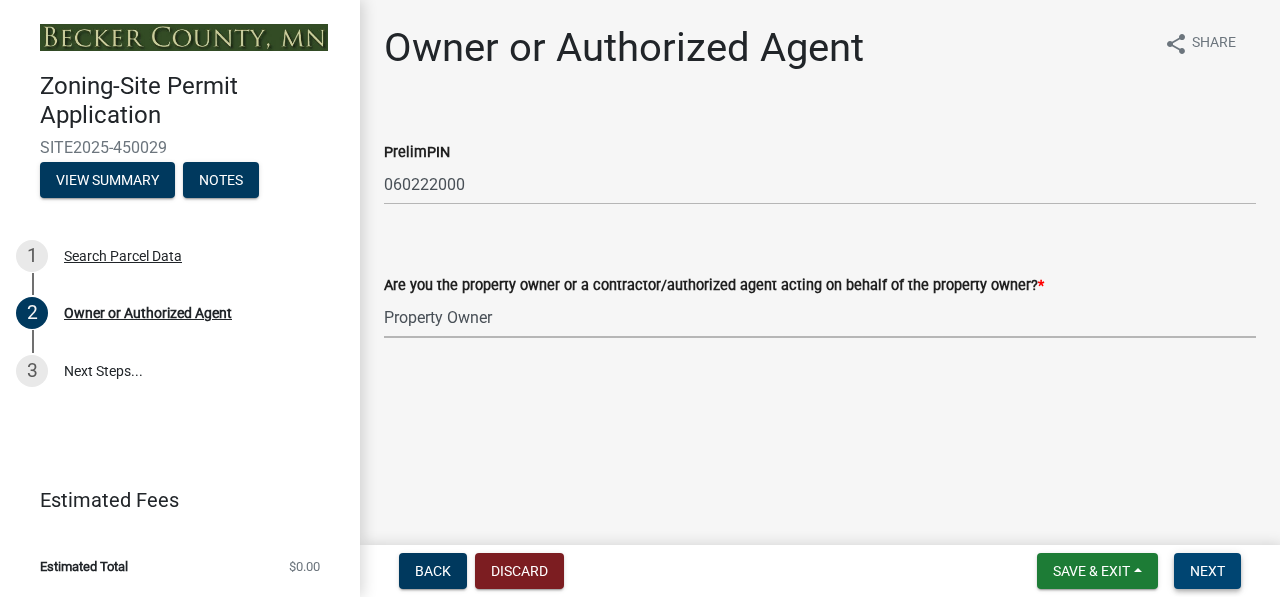 click on "Next" at bounding box center (1207, 571) 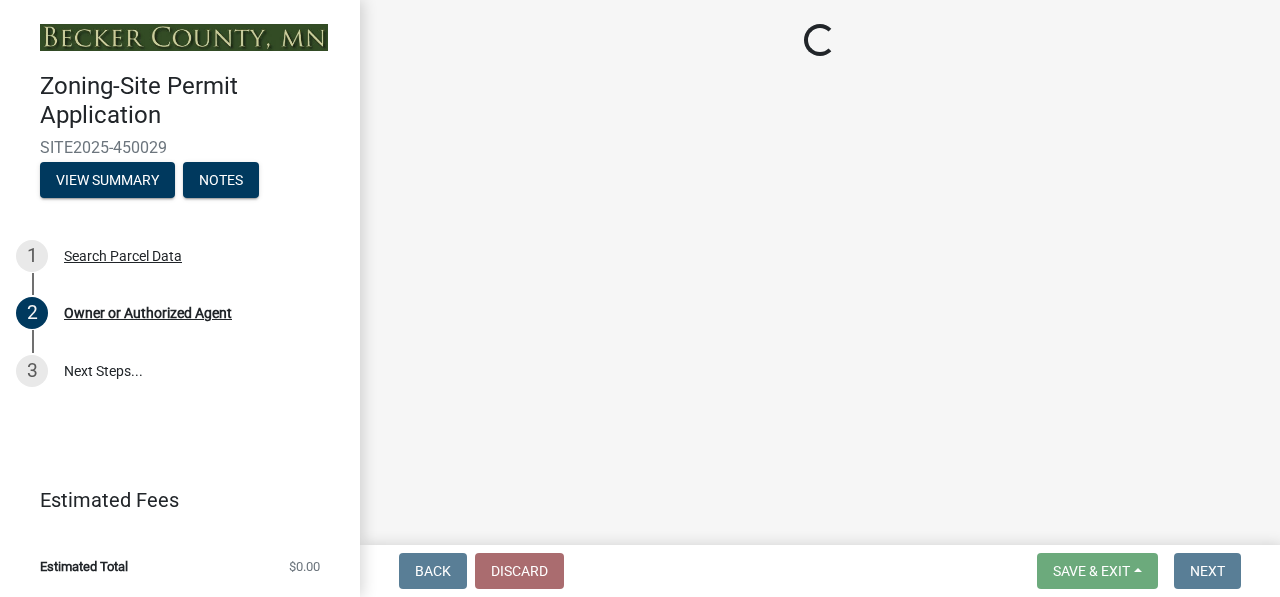 select on "2da4ad59-79e4-4897-a878-b9bb9cb10a27" 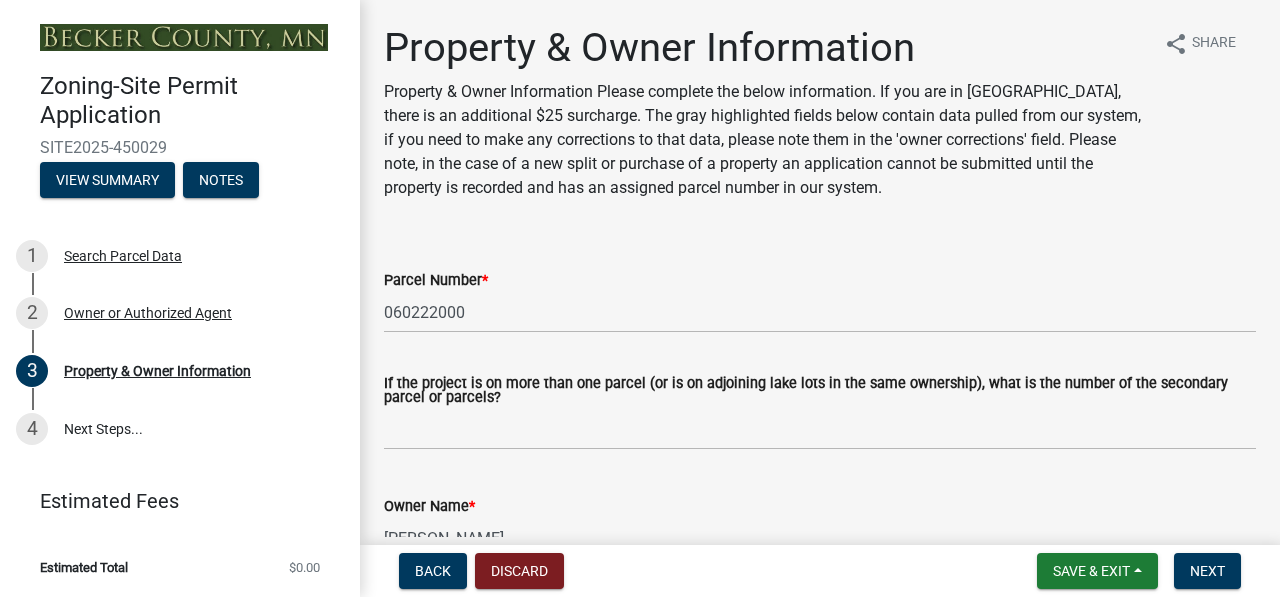 scroll, scrollTop: 400, scrollLeft: 0, axis: vertical 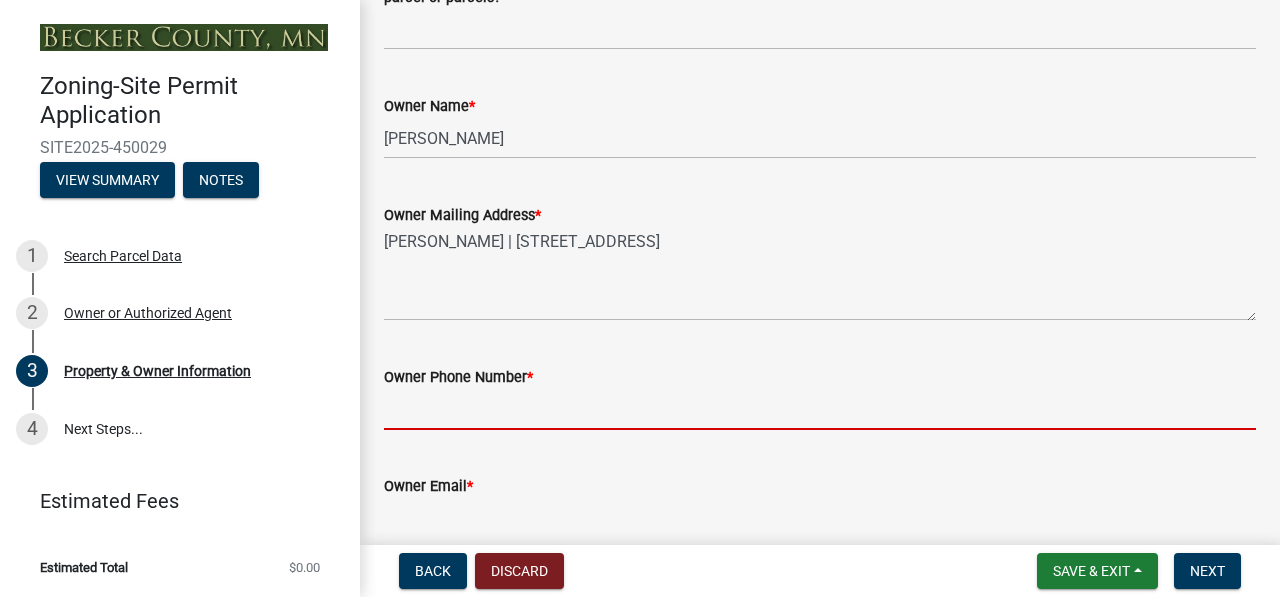 click on "Owner Phone Number  *" at bounding box center (820, 409) 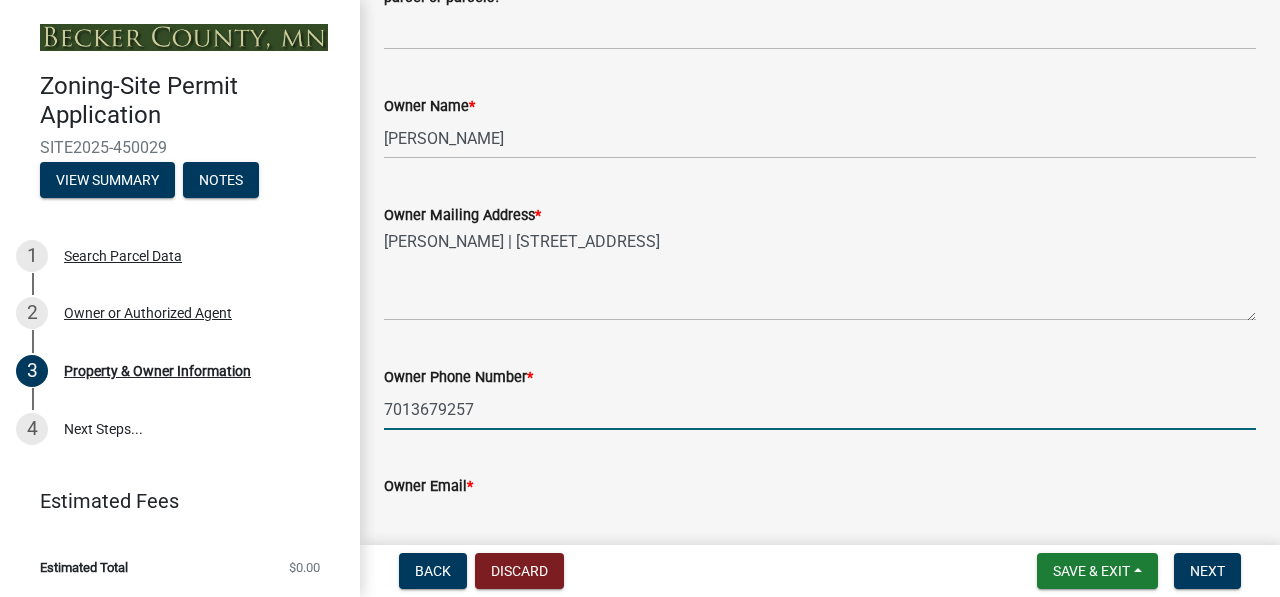 type on "[EMAIL_ADDRESS][DOMAIN_NAME]" 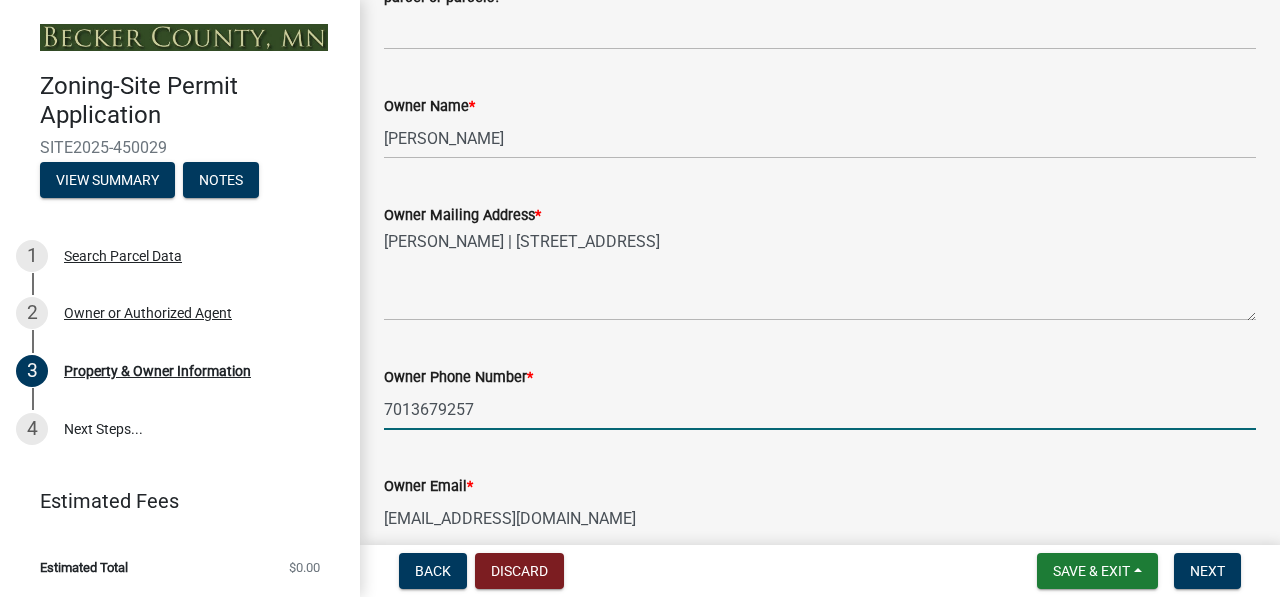 click on "7013679257" at bounding box center (820, 409) 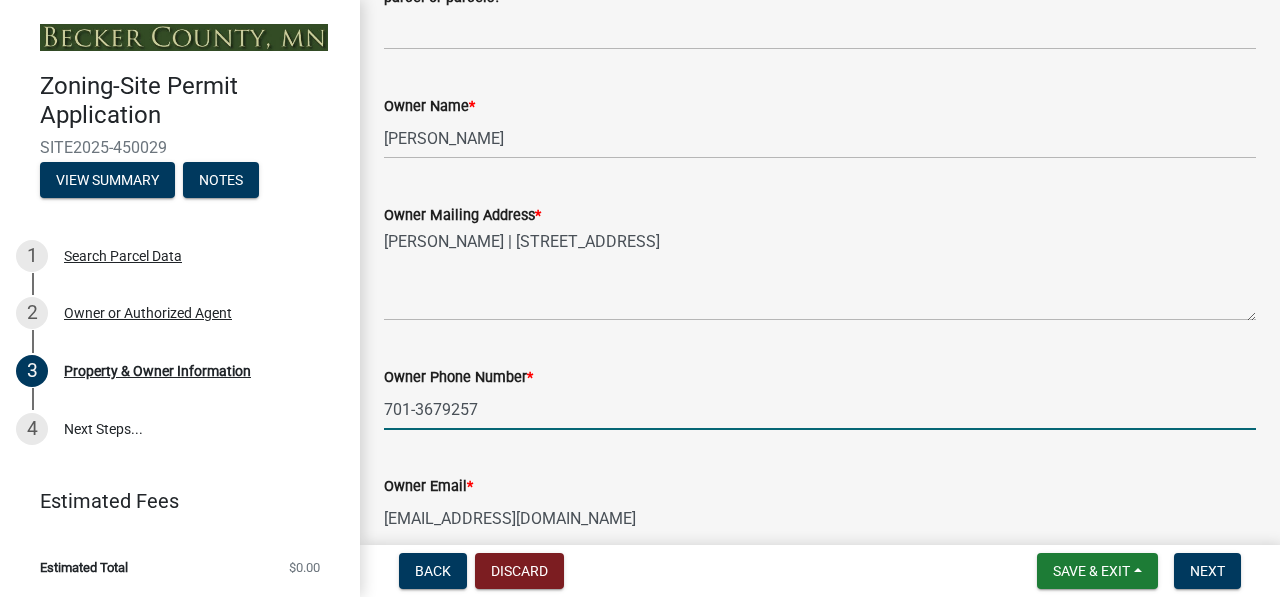 click on "701-3679257" at bounding box center (820, 409) 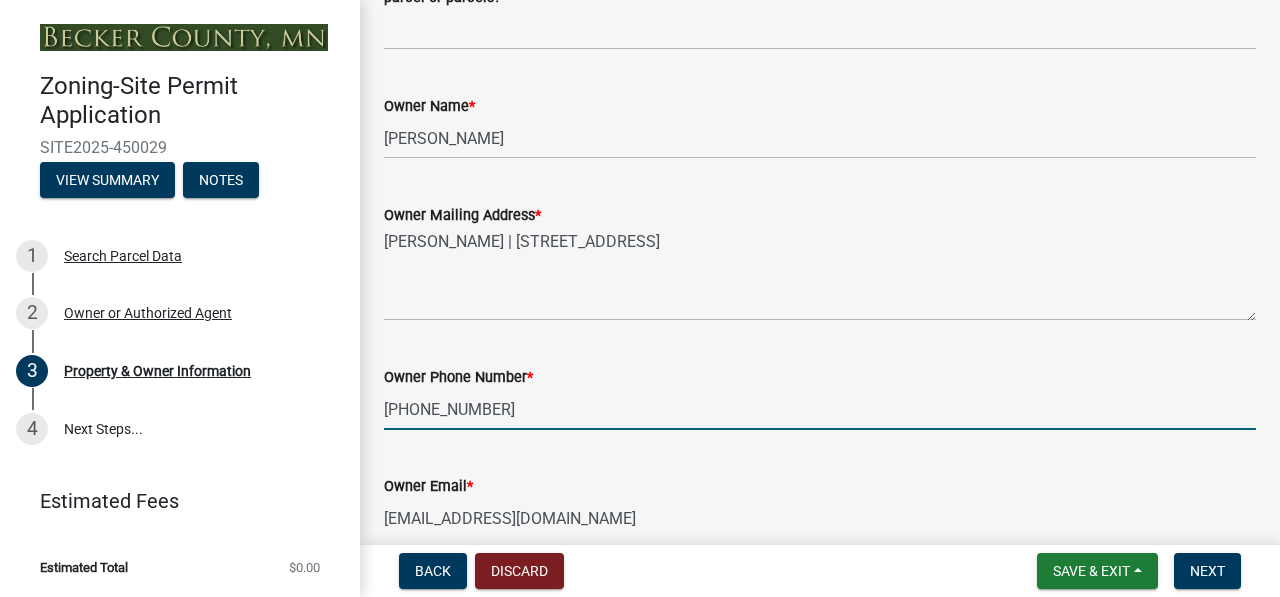 type on "[PHONE_NUMBER]" 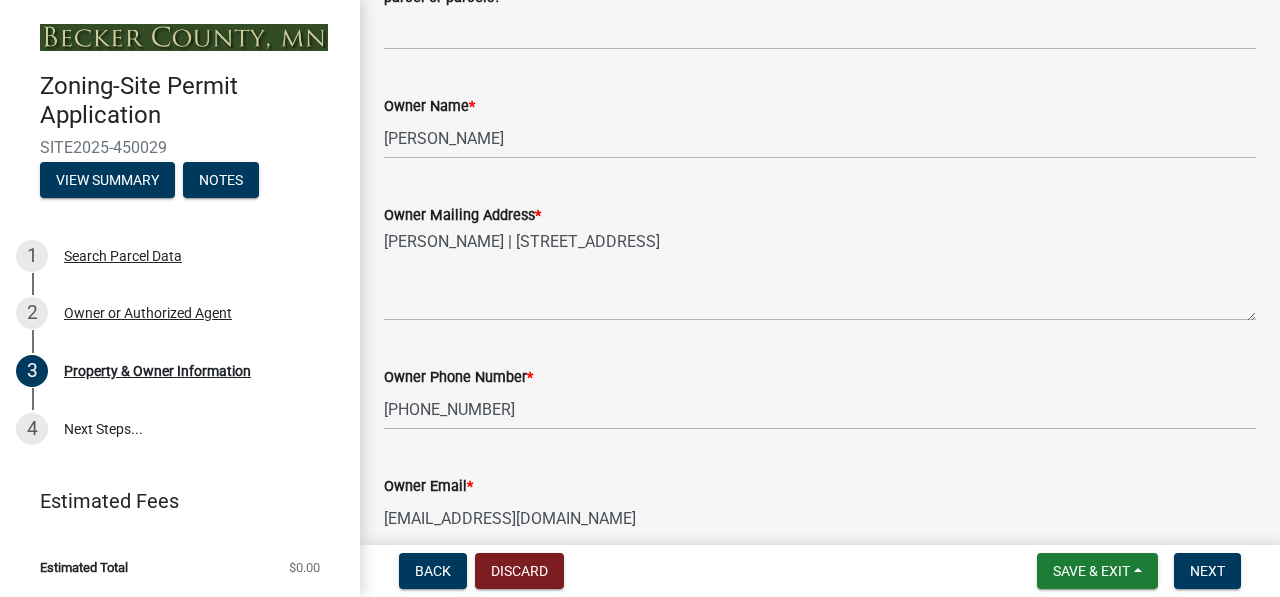 scroll, scrollTop: 800, scrollLeft: 0, axis: vertical 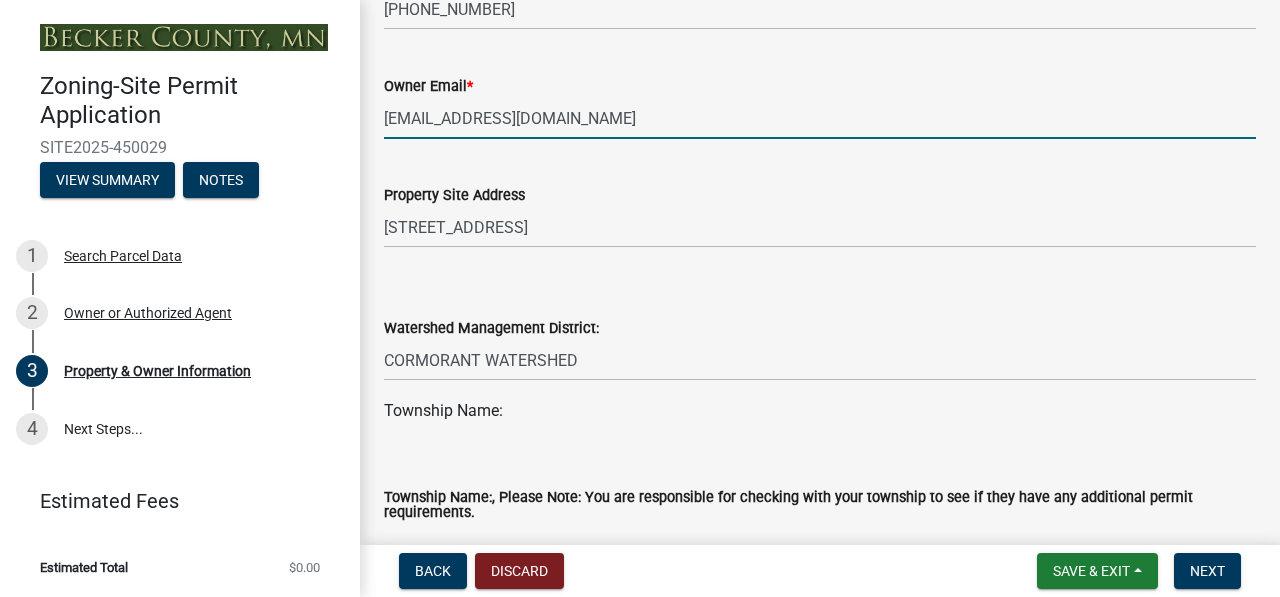 drag, startPoint x: 592, startPoint y: 127, endPoint x: 302, endPoint y: 162, distance: 292.10443 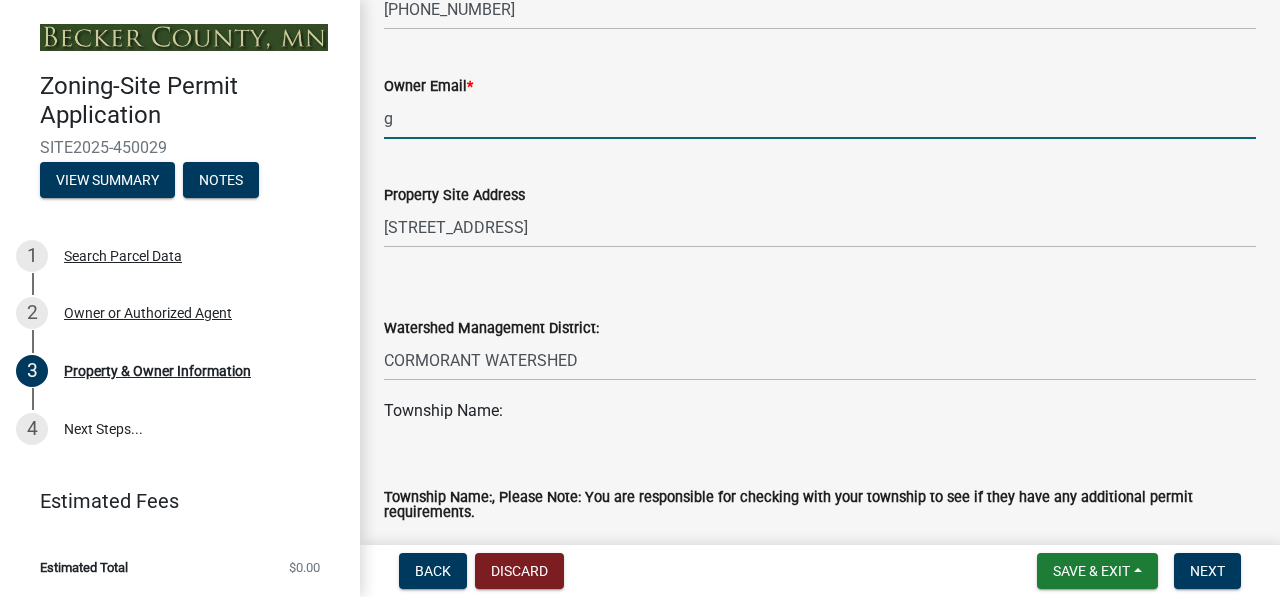 type on "[EMAIL_ADDRESS][DOMAIN_NAME]" 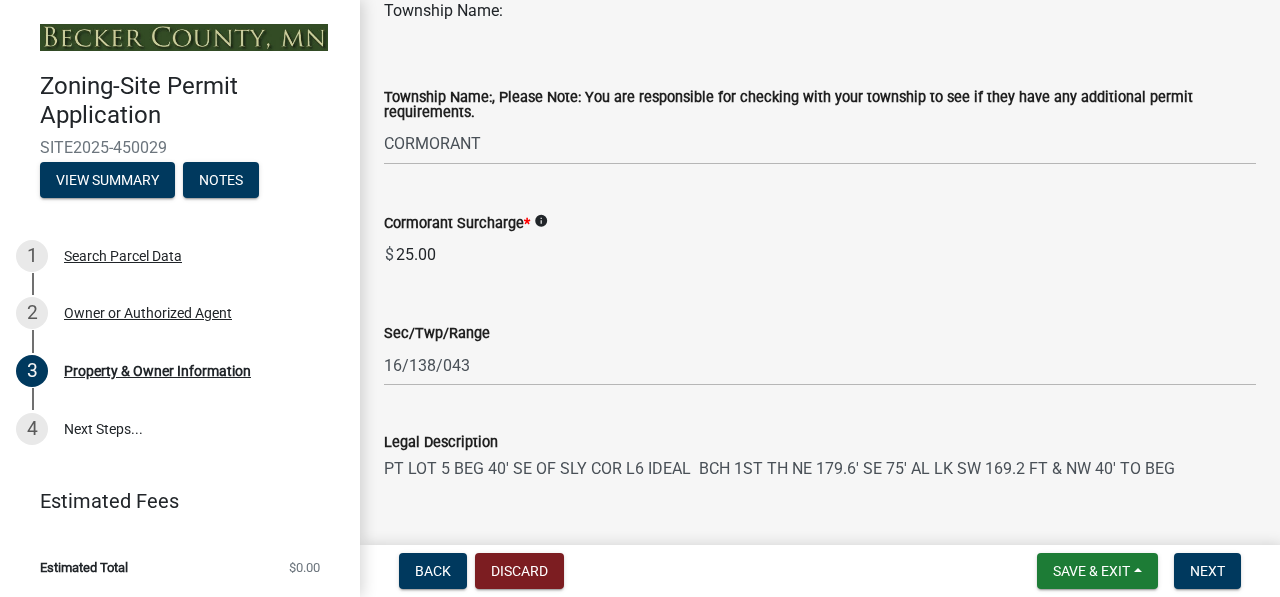 scroll, scrollTop: 1600, scrollLeft: 0, axis: vertical 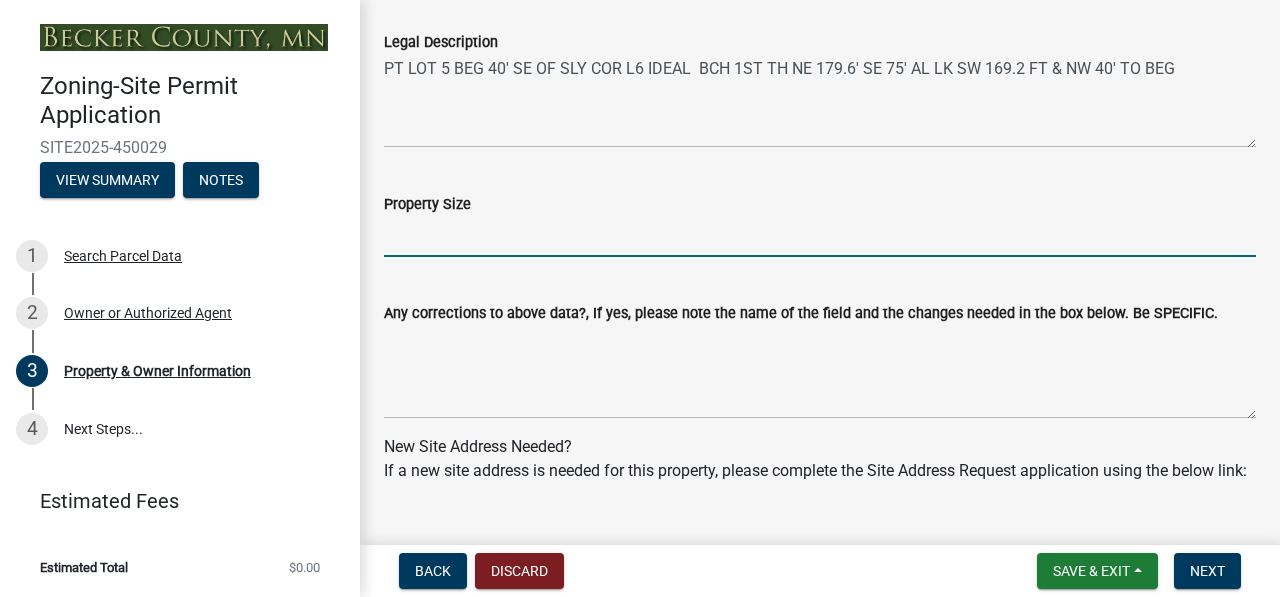 click on "Property Size" at bounding box center [820, 236] 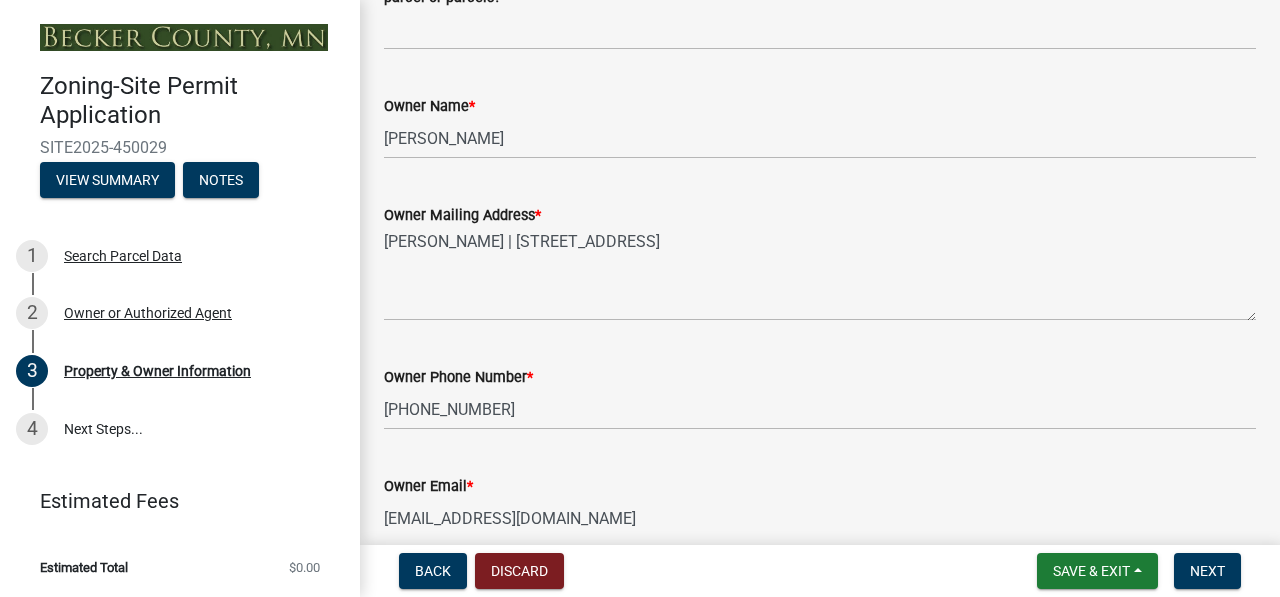 scroll, scrollTop: 0, scrollLeft: 0, axis: both 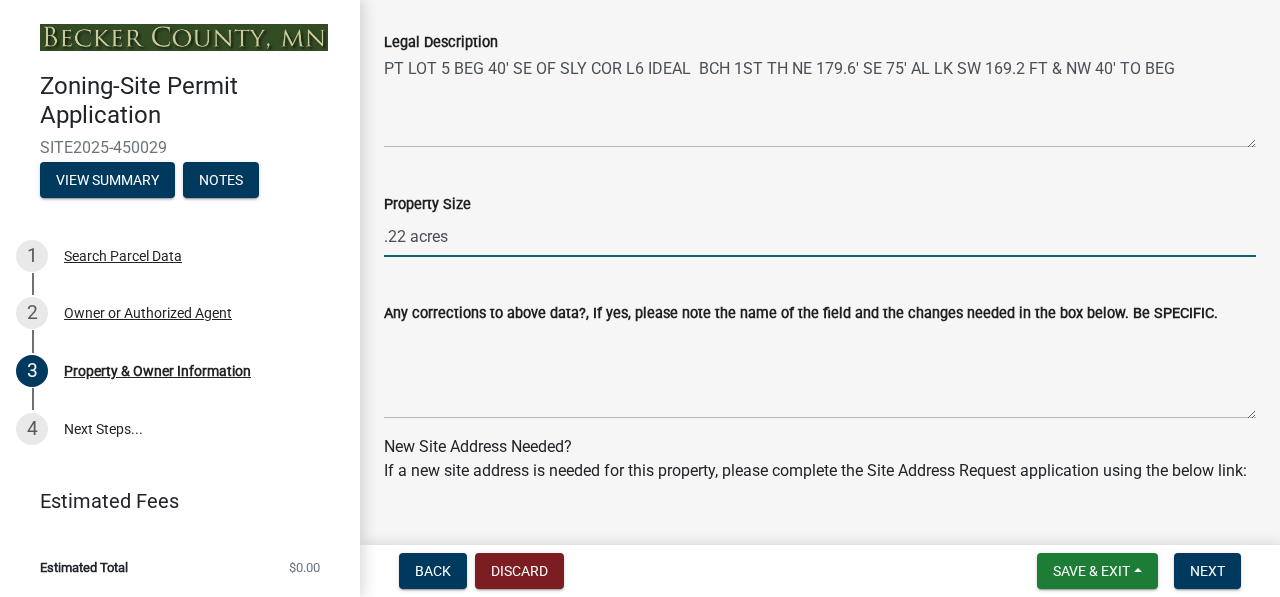 type on ".22 acres" 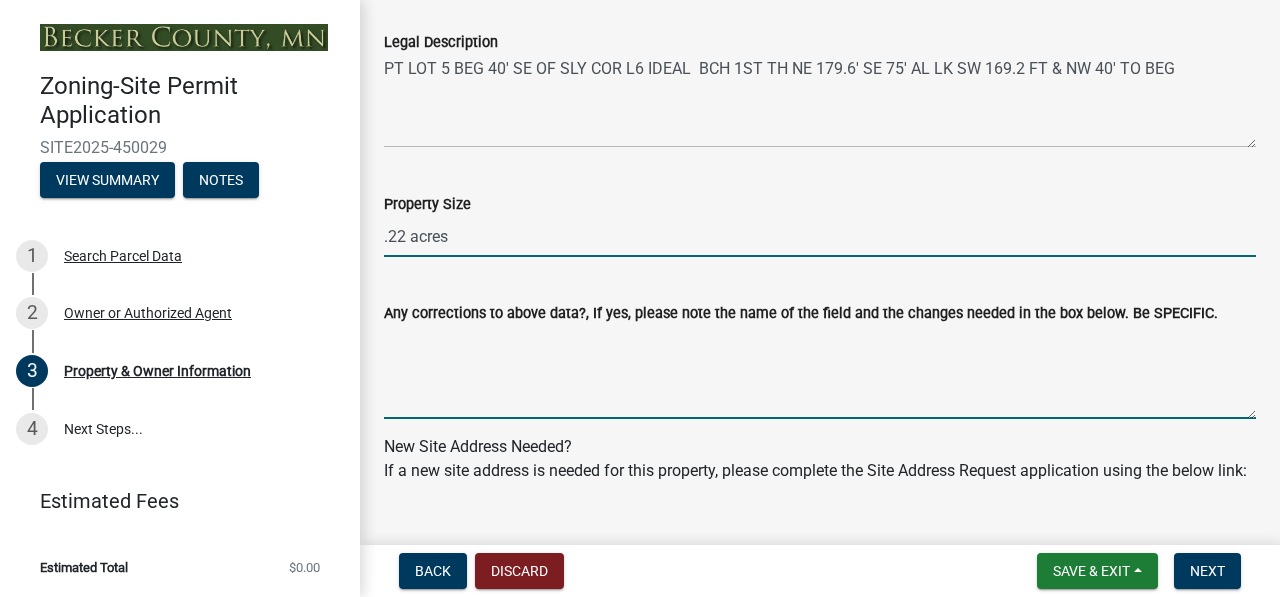 click on "Any corrections to above data?, If yes, please note the name of the field and the changes needed in the box below.  Be SPECIFIC." at bounding box center [820, 372] 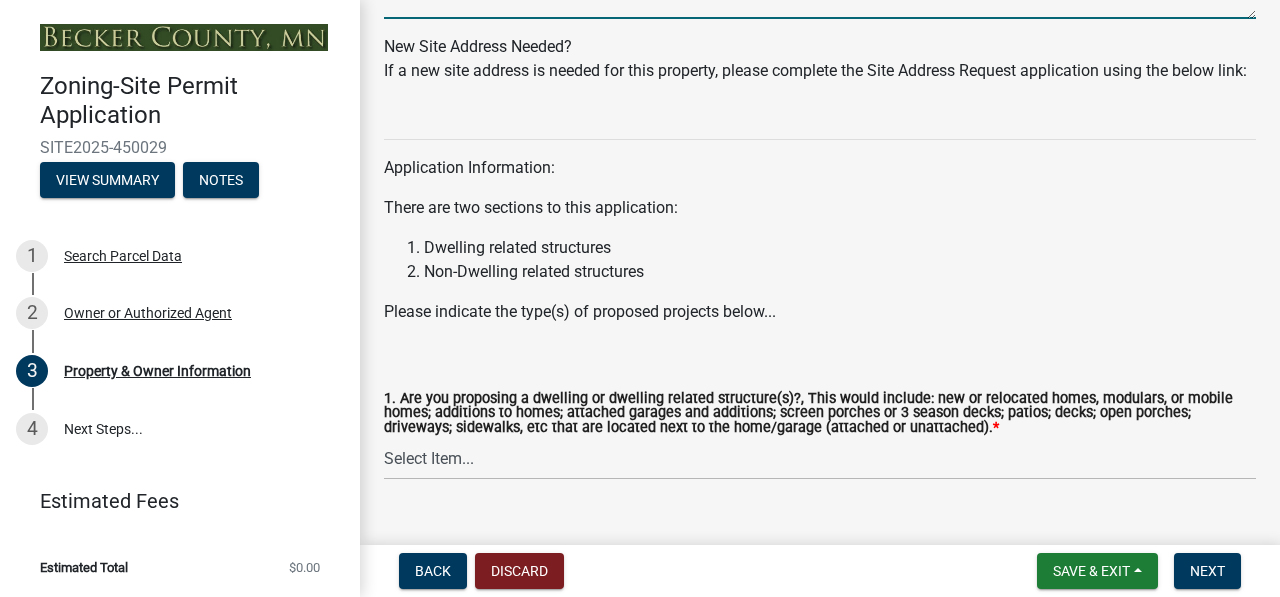 scroll, scrollTop: 2236, scrollLeft: 0, axis: vertical 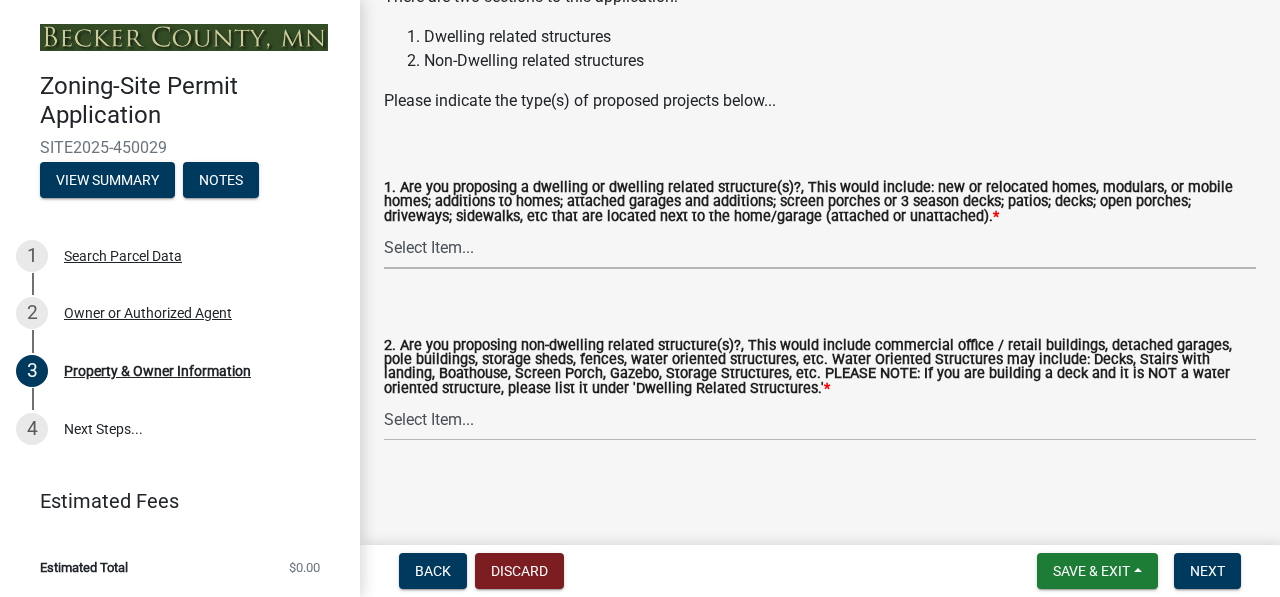 click on "Select Item...   Yes   No" at bounding box center [820, 248] 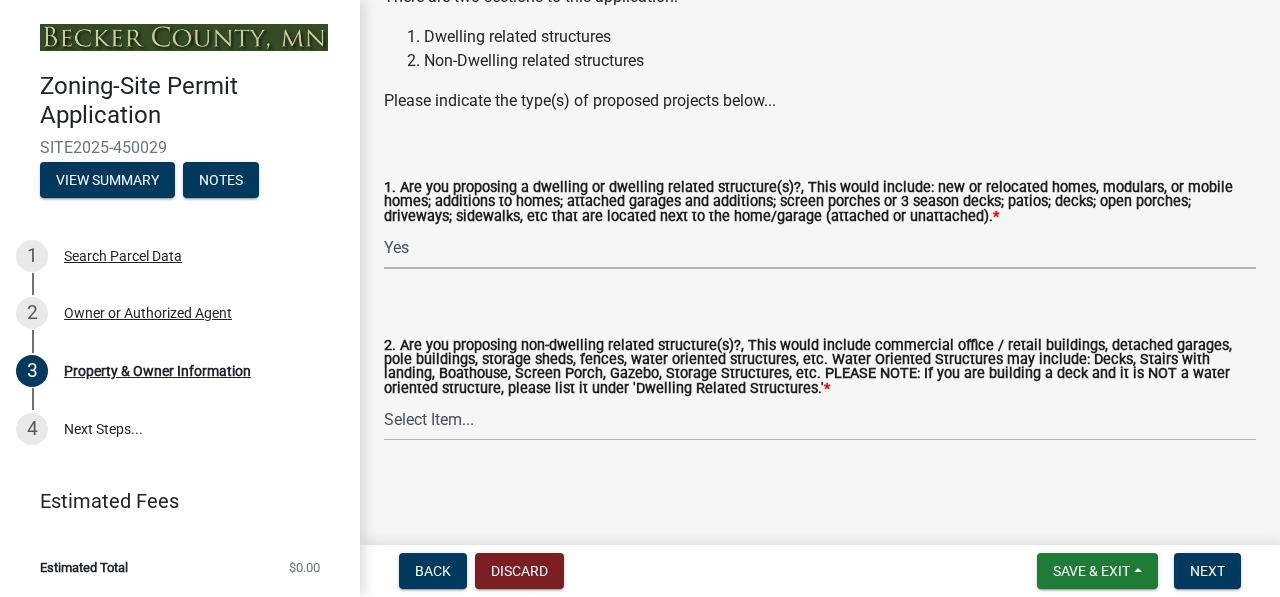 click on "Select Item...   Yes   No" at bounding box center [820, 248] 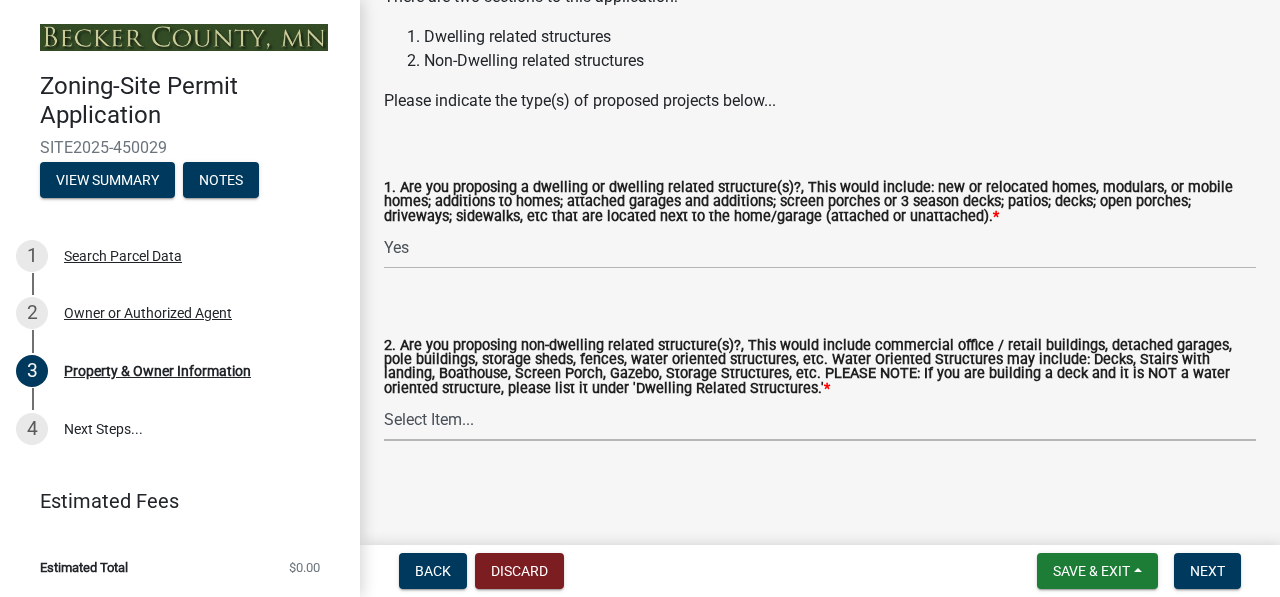 click on "Select Item...   Yes   No" at bounding box center [820, 420] 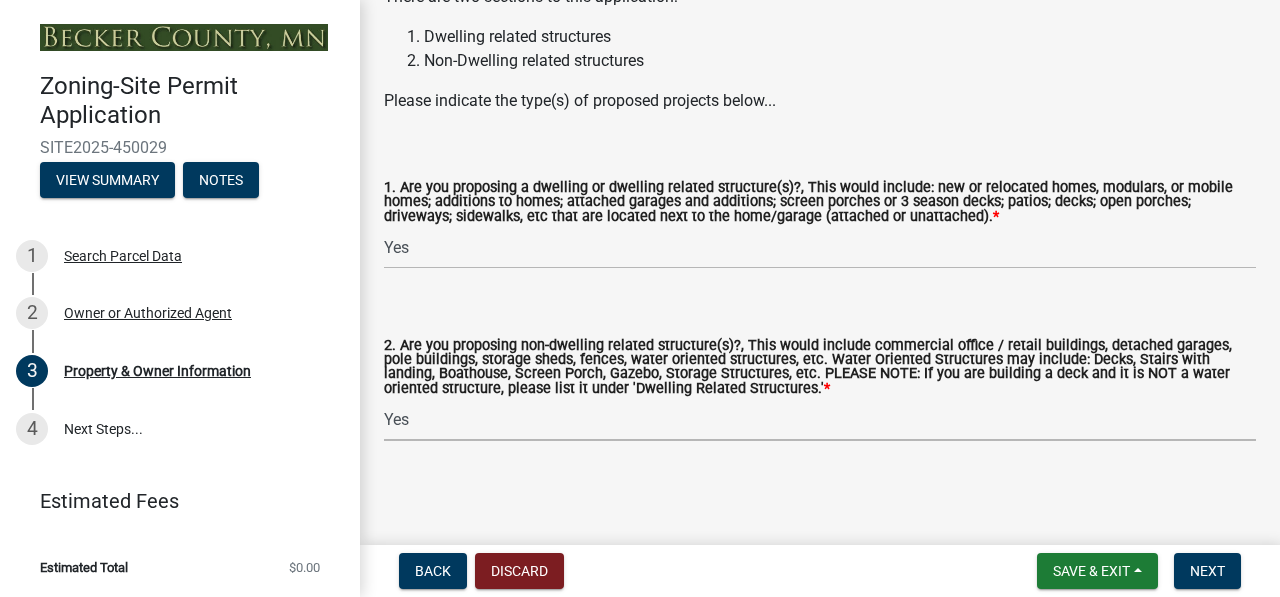click on "Select Item...   Yes   No" at bounding box center [820, 420] 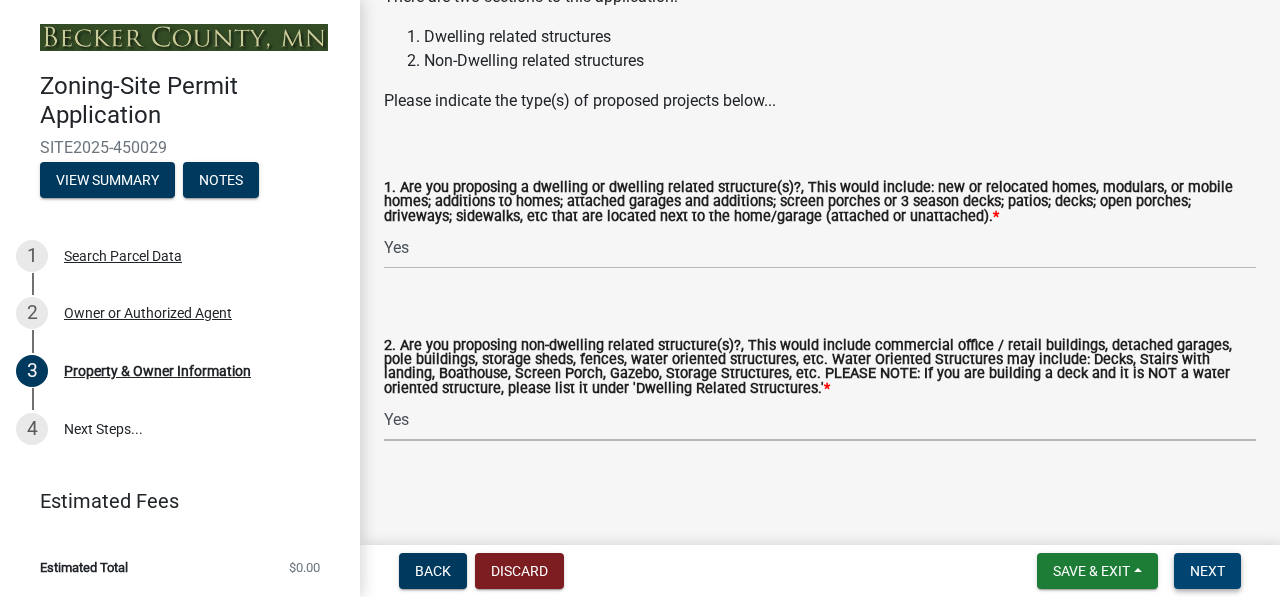 click on "Next" at bounding box center (1207, 571) 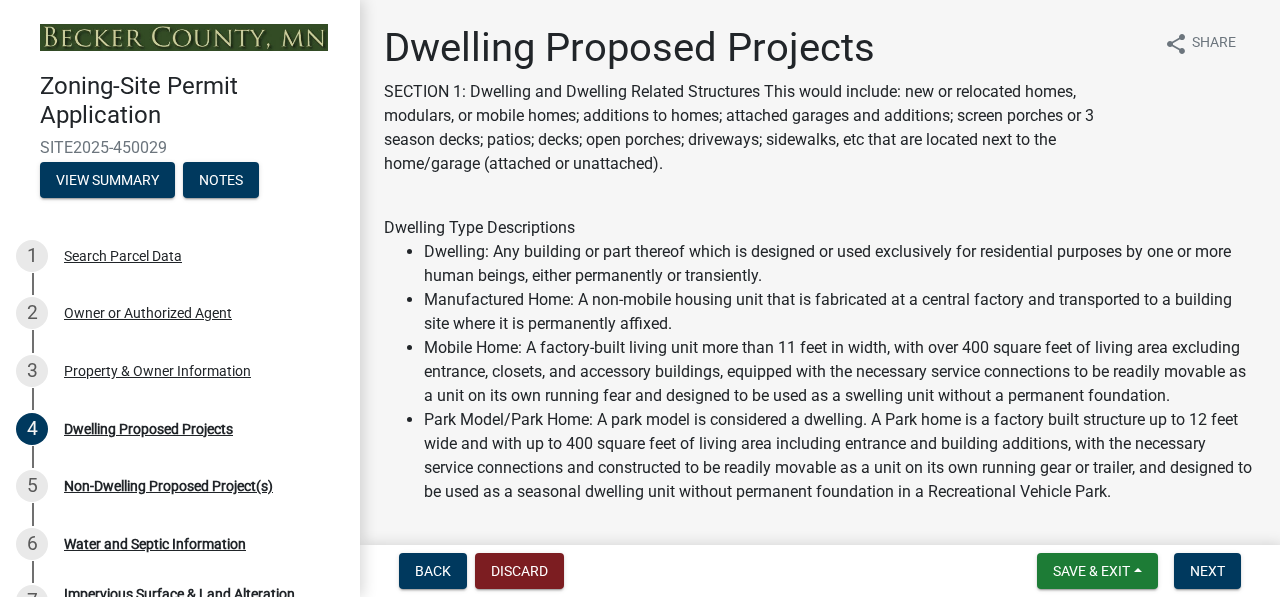 scroll, scrollTop: 400, scrollLeft: 0, axis: vertical 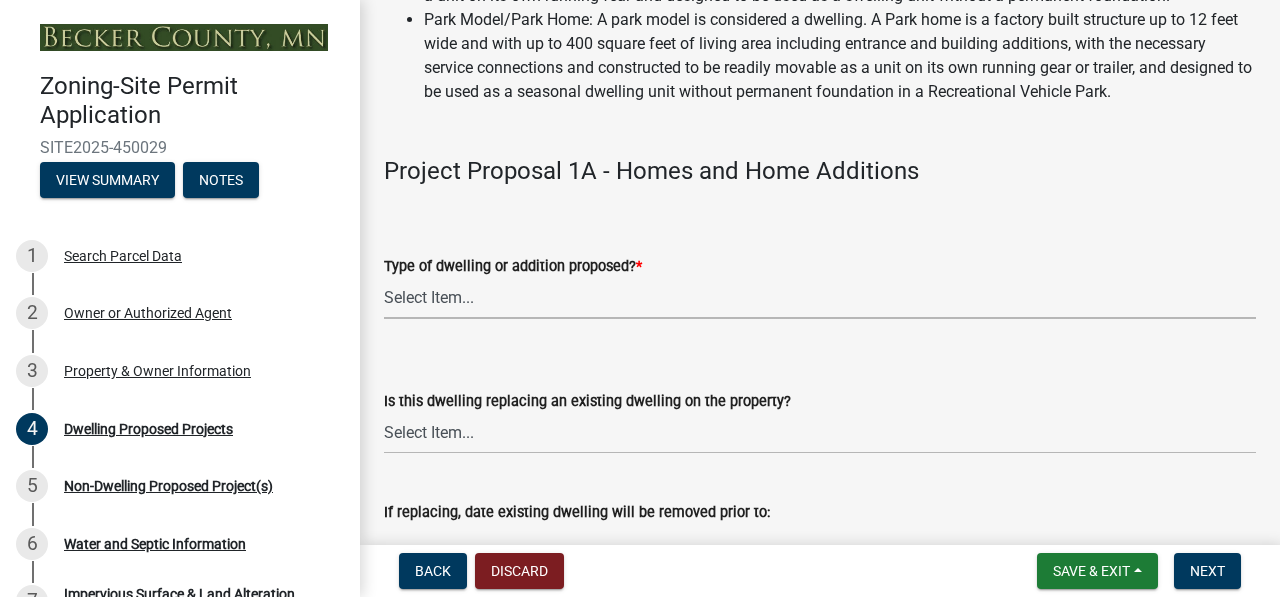 click on "Select Item...   N/A - Not a dwelling   New Home-Onsite Construction   New Modular (Ex: Dynamic)   New Mobile Home   Used Mobile Home   Relocated Home (not mobile)   Park Home   Addition or Repairs to Existing Home   Addition or Repairs to Existing Modular   Addition or Repairs to Existing Park Home" at bounding box center (820, 298) 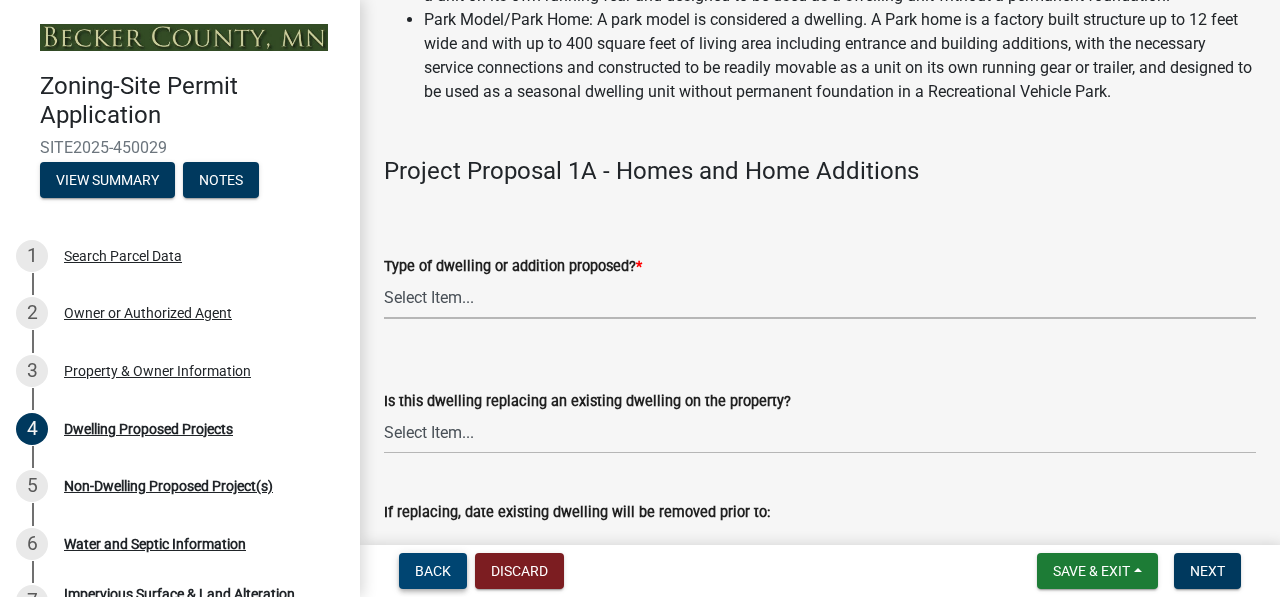 click on "Back" at bounding box center (433, 571) 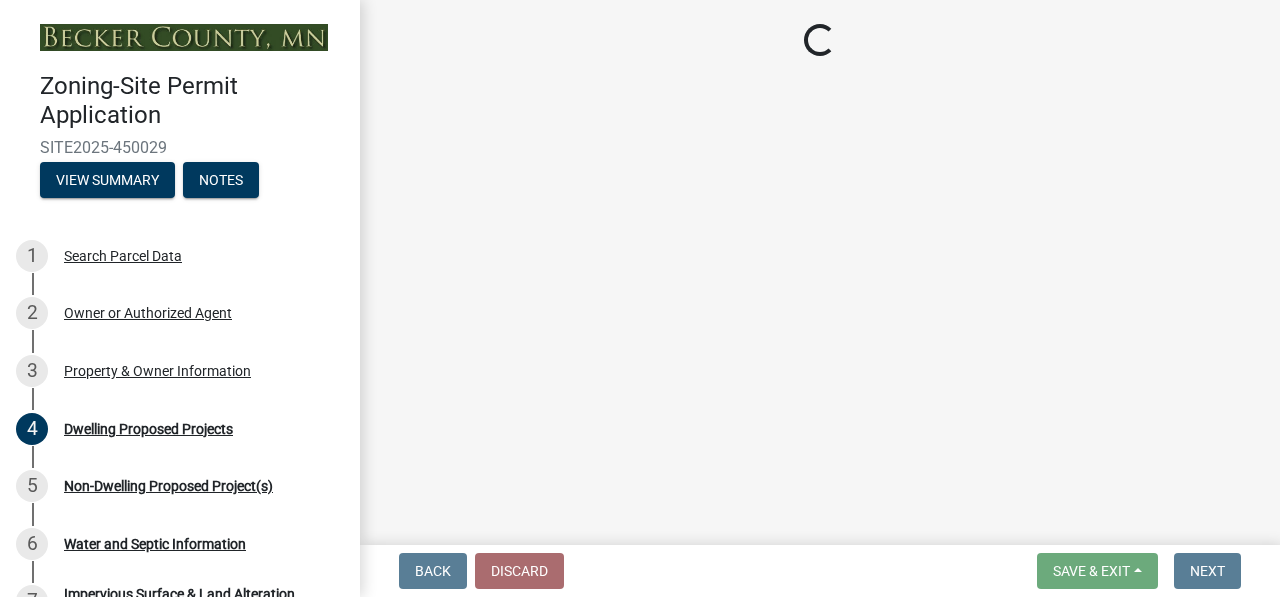 select on "2da4ad59-79e4-4897-a878-b9bb9cb10a27" 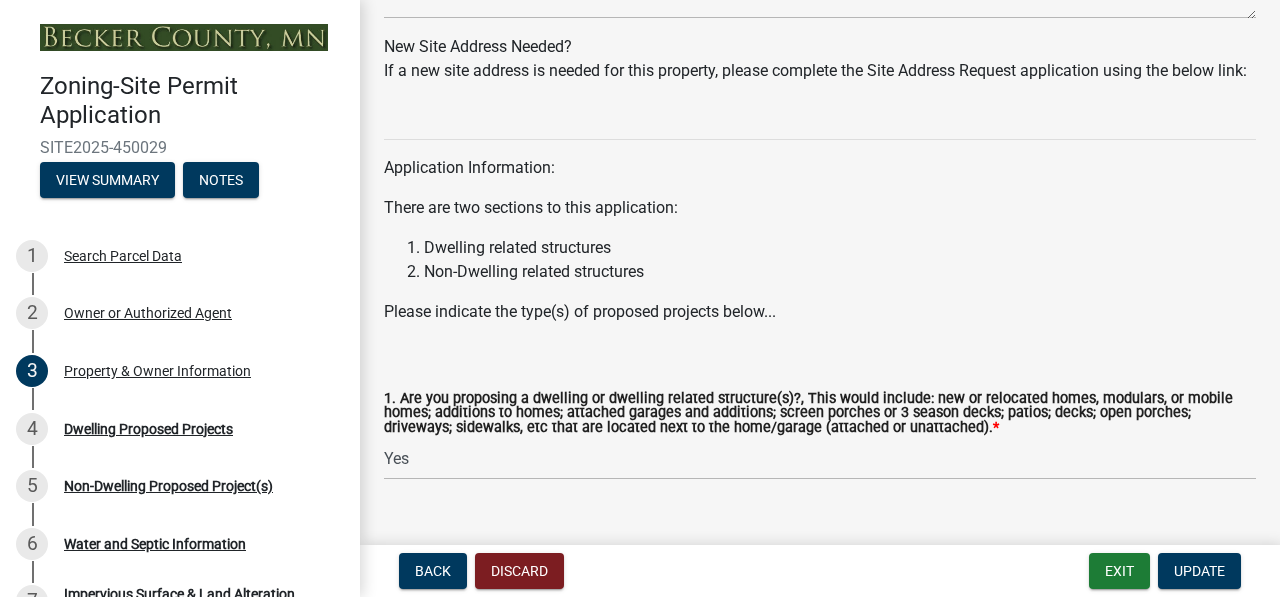 scroll, scrollTop: 2236, scrollLeft: 0, axis: vertical 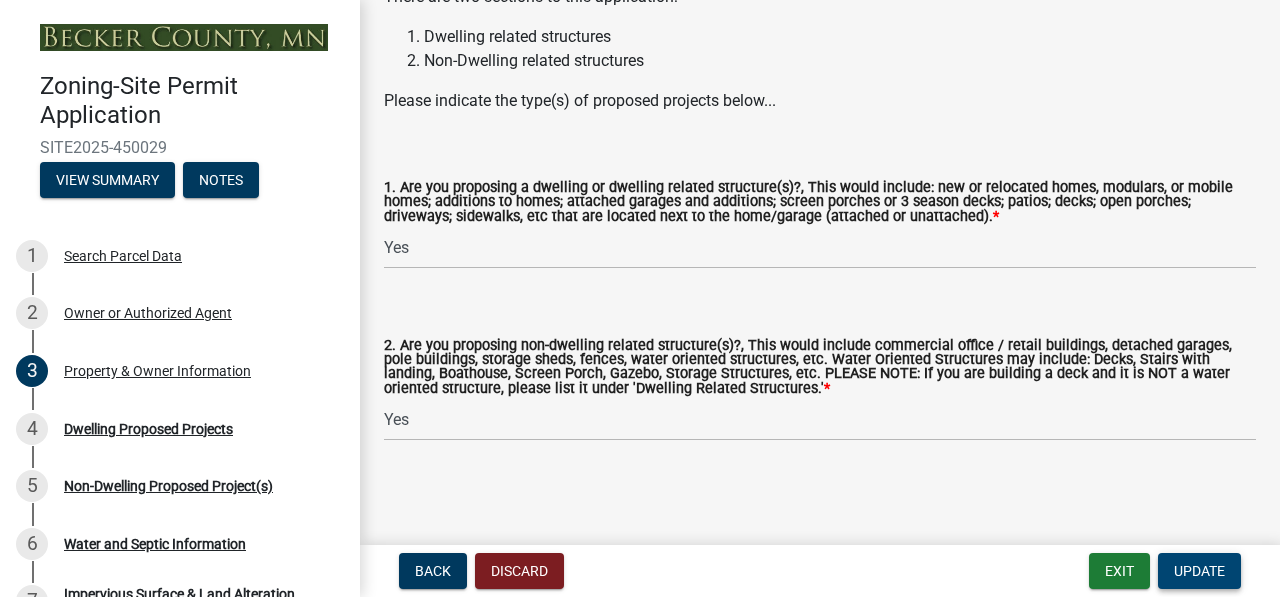 click on "Update" at bounding box center (1199, 571) 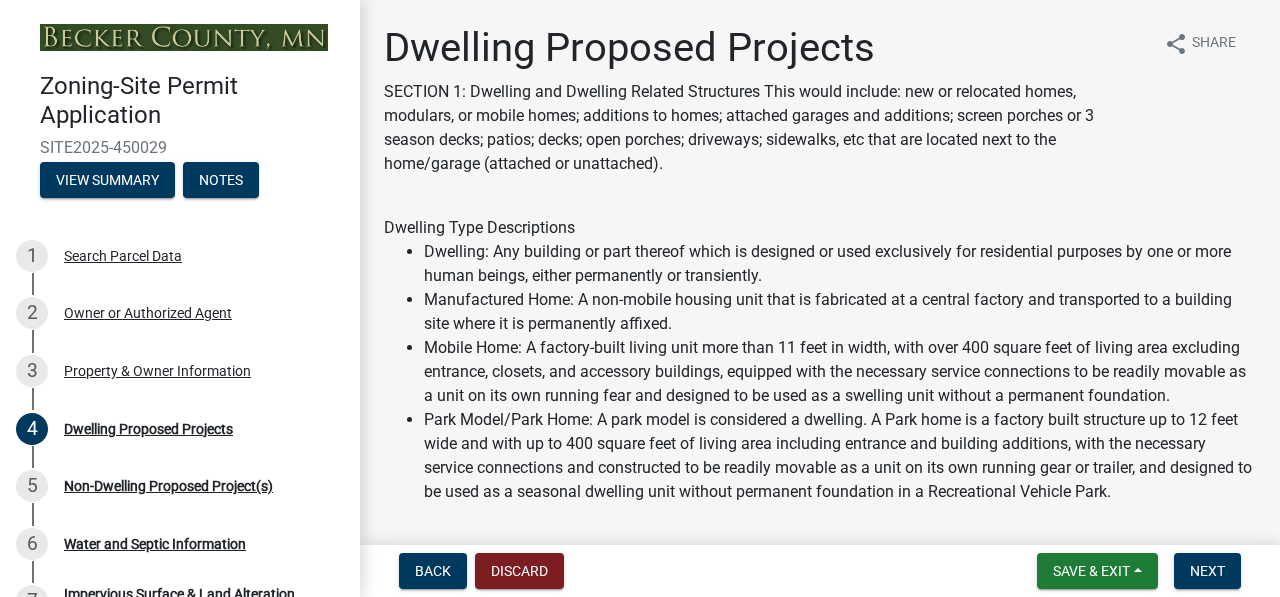 scroll, scrollTop: 400, scrollLeft: 0, axis: vertical 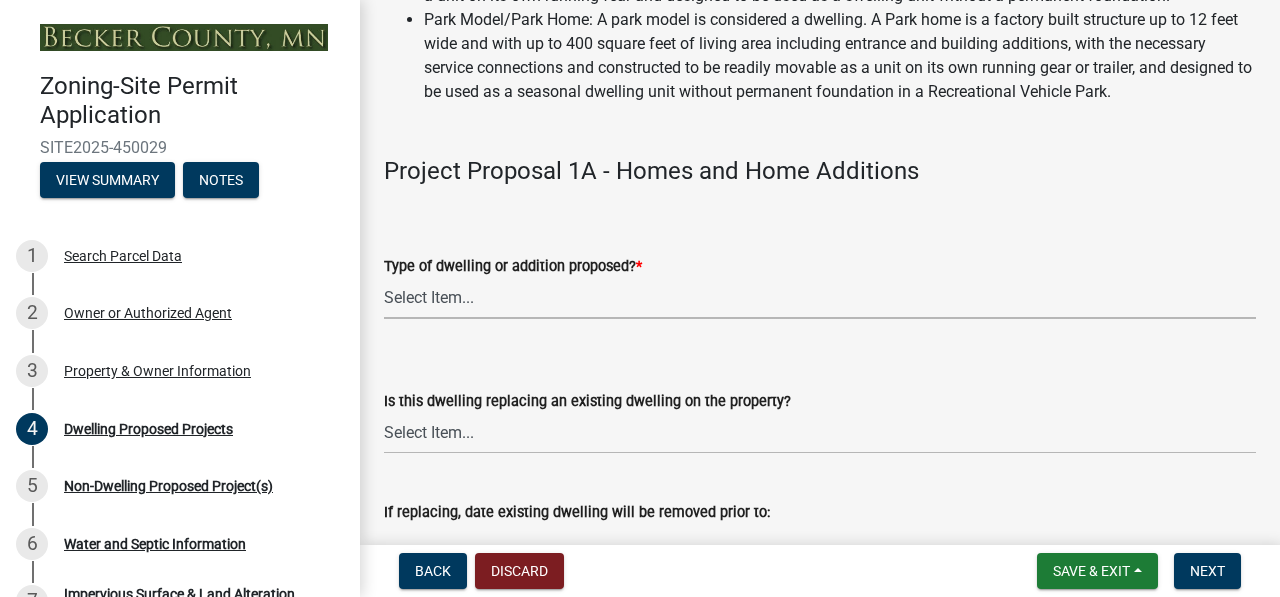 click on "Select Item...   N/A - Not a dwelling   New Home-Onsite Construction   New Modular (Ex: Dynamic)   New Mobile Home   Used Mobile Home   Relocated Home (not mobile)   Park Home   Addition or Repairs to Existing Home   Addition or Repairs to Existing Modular   Addition or Repairs to Existing Park Home" at bounding box center (820, 298) 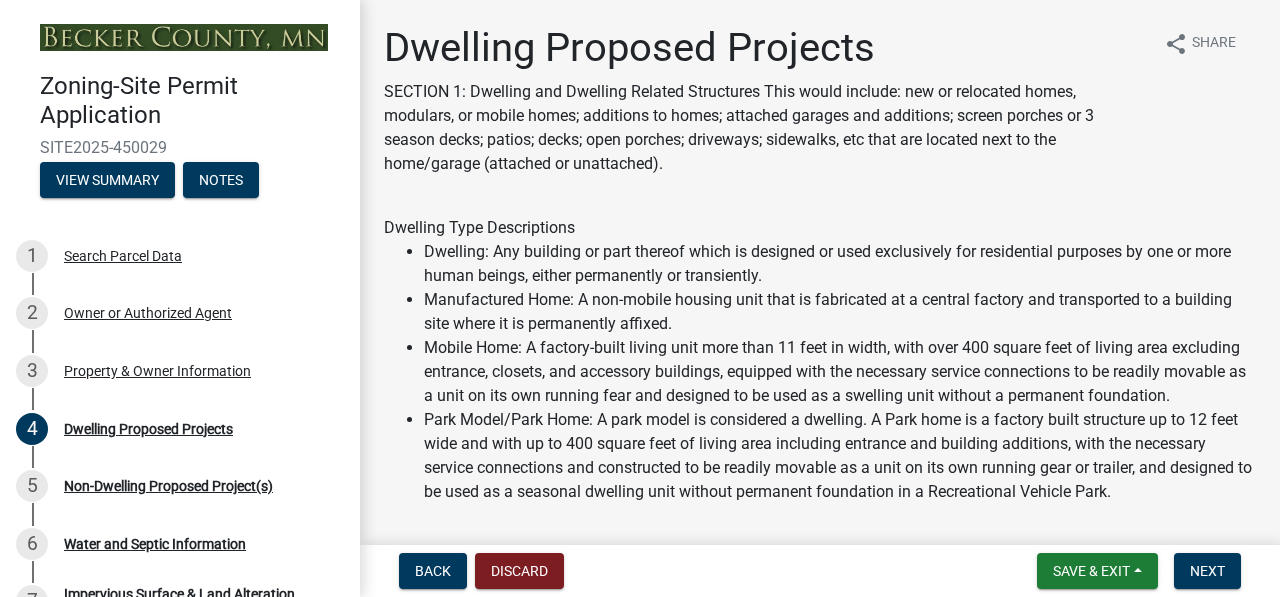 scroll, scrollTop: 400, scrollLeft: 0, axis: vertical 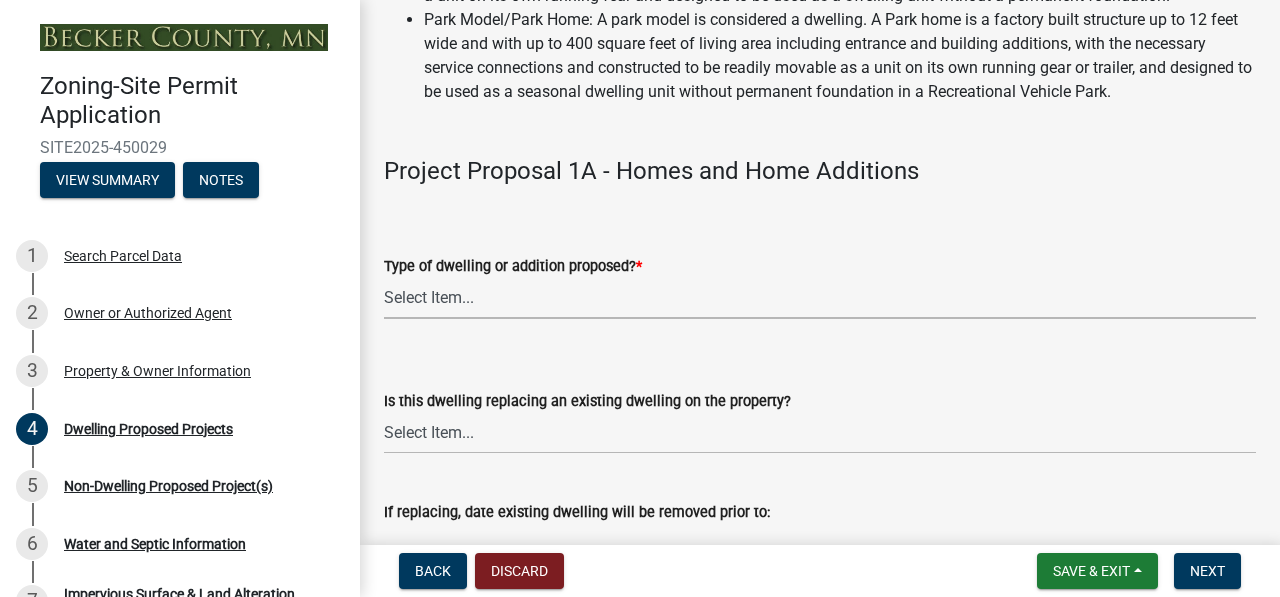 click on "Select Item...   N/A - Not a dwelling   New Home-Onsite Construction   New Modular (Ex: Dynamic)   New Mobile Home   Used Mobile Home   Relocated Home (not mobile)   Park Home   Addition or Repairs to Existing Home   Addition or Repairs to Existing Modular   Addition or Repairs to Existing Park Home" at bounding box center [820, 298] 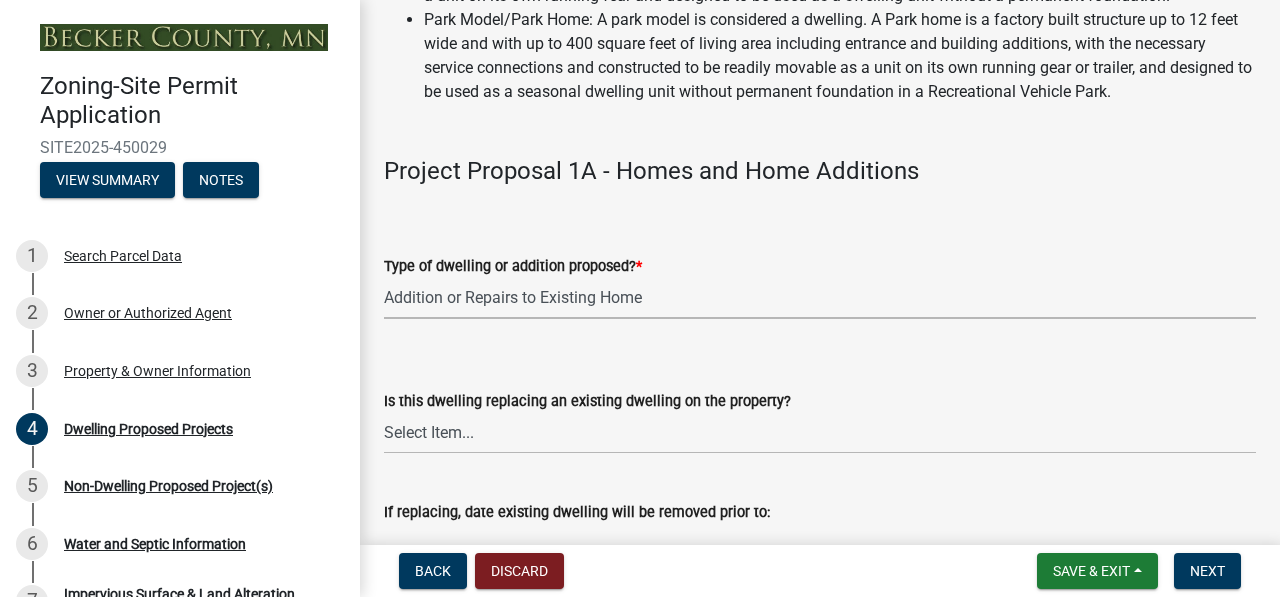 click on "Select Item...   N/A - Not a dwelling   New Home-Onsite Construction   New Modular (Ex: Dynamic)   New Mobile Home   Used Mobile Home   Relocated Home (not mobile)   Park Home   Addition or Repairs to Existing Home   Addition or Repairs to Existing Modular   Addition or Repairs to Existing Park Home" at bounding box center (820, 298) 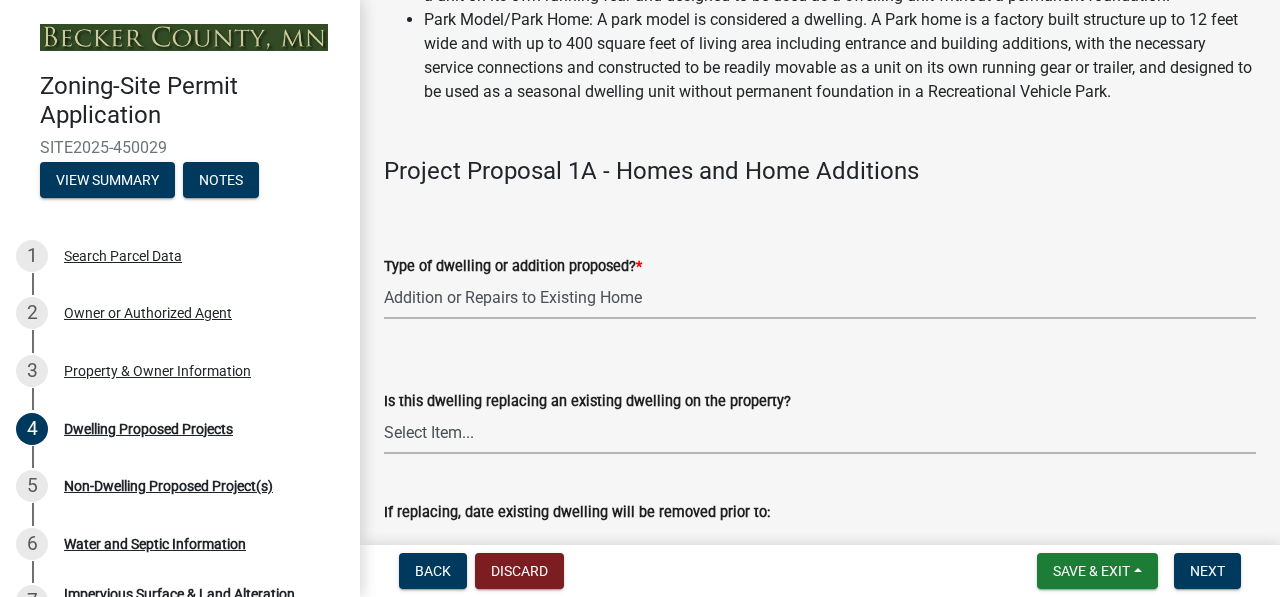 click on "Select Item...   N/A   Yes   No" at bounding box center (820, 433) 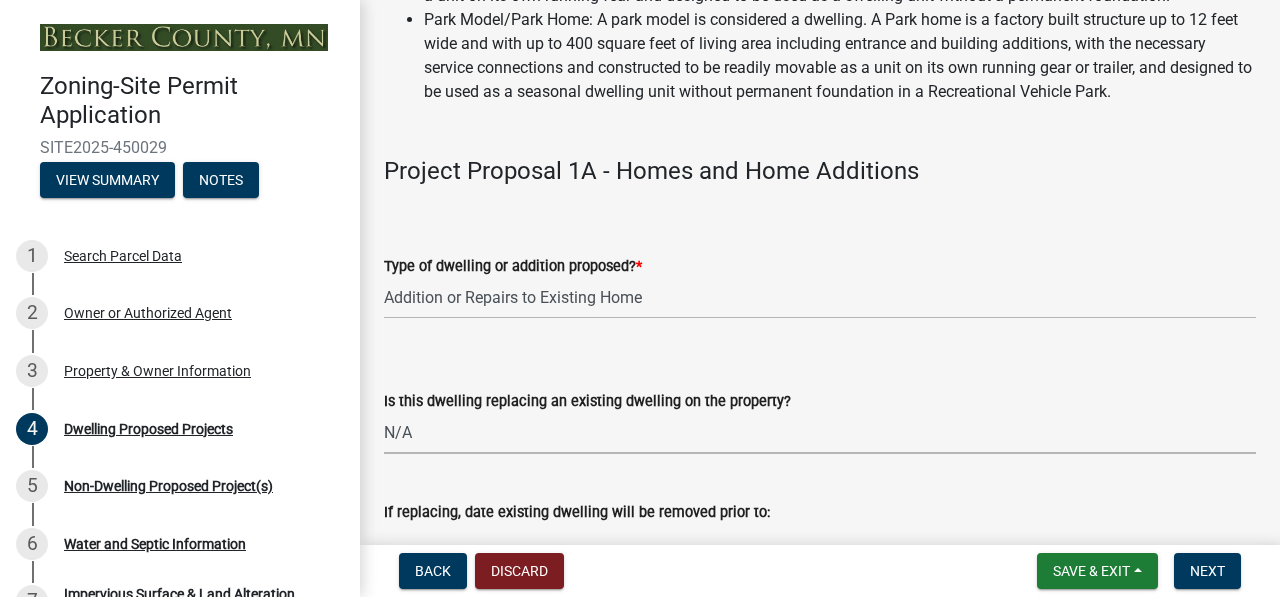 click on "Select Item...   N/A   Yes   No" at bounding box center [820, 433] 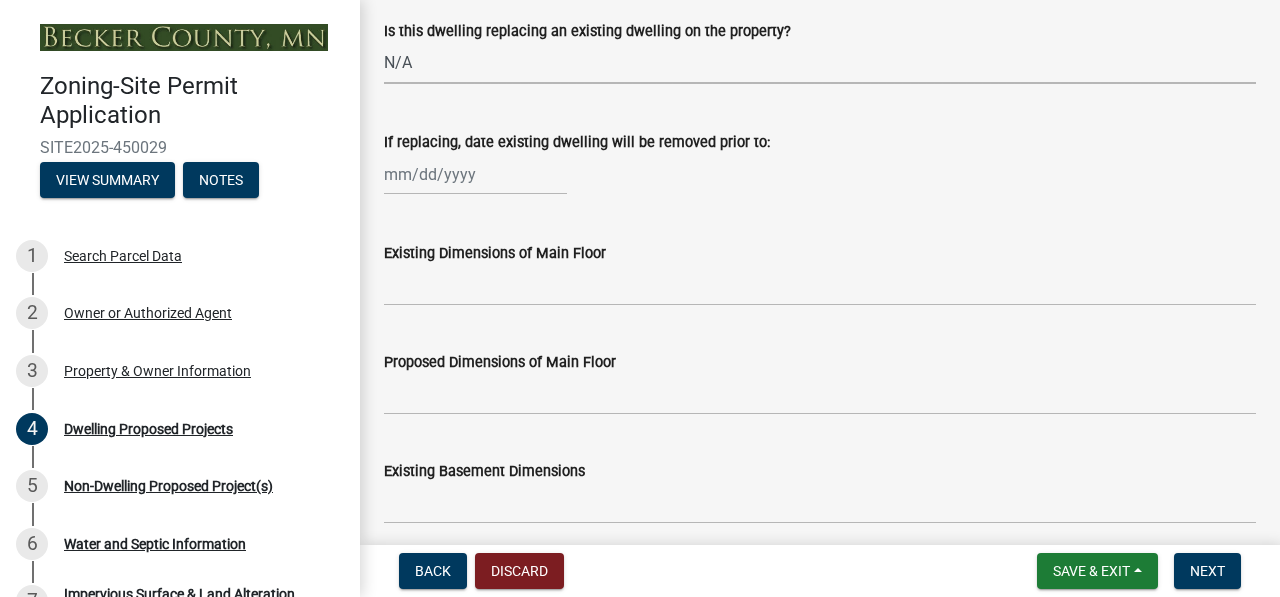 scroll, scrollTop: 400, scrollLeft: 0, axis: vertical 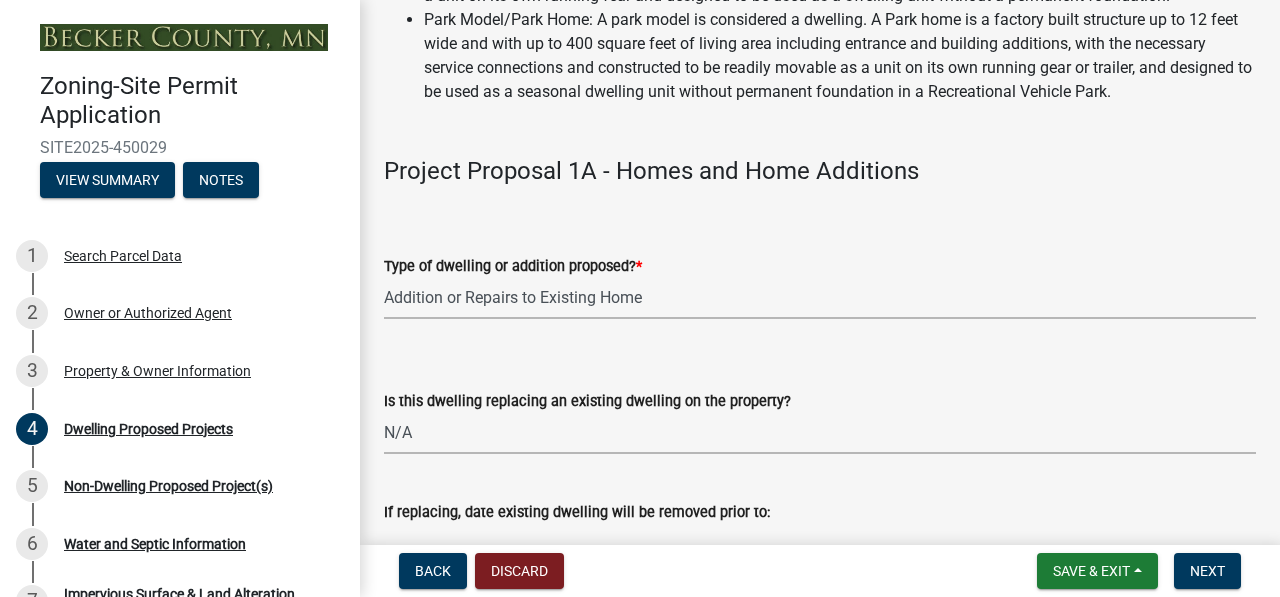 click on "Select Item...   N/A - Not a dwelling   New Home-Onsite Construction   New Modular (Ex: Dynamic)   New Mobile Home   Used Mobile Home   Relocated Home (not mobile)   Park Home   Addition or Repairs to Existing Home   Addition or Repairs to Existing Modular   Addition or Repairs to Existing Park Home" at bounding box center [820, 298] 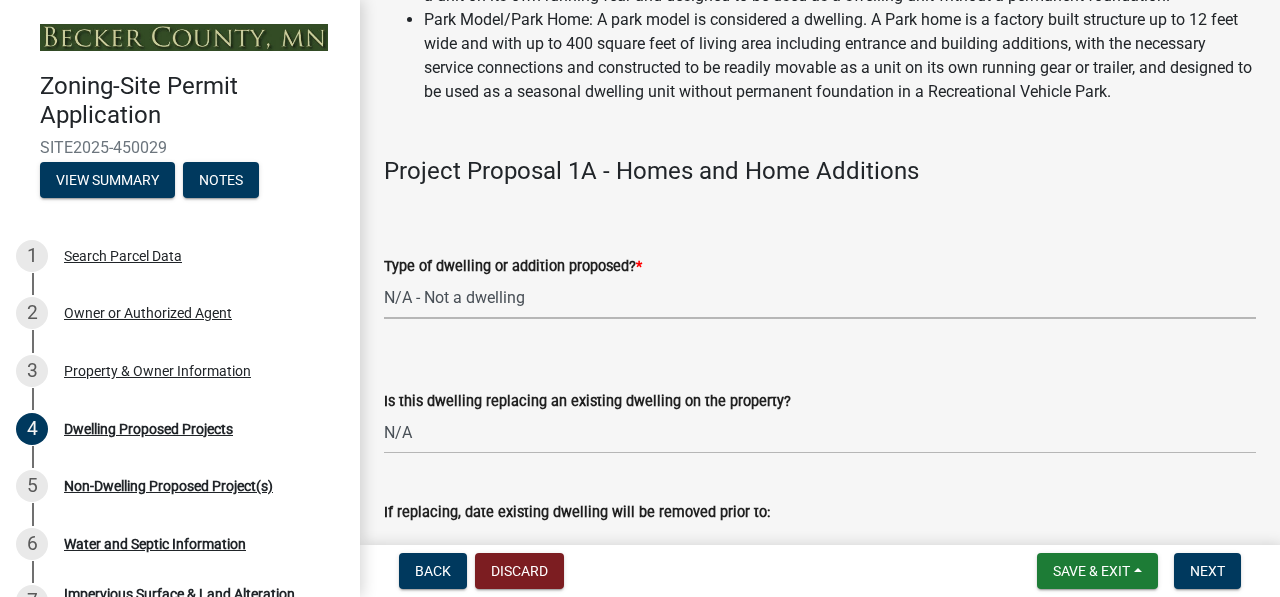 click on "Select Item...   N/A - Not a dwelling   New Home-Onsite Construction   New Modular (Ex: Dynamic)   New Mobile Home   Used Mobile Home   Relocated Home (not mobile)   Park Home   Addition or Repairs to Existing Home   Addition or Repairs to Existing Modular   Addition or Repairs to Existing Park Home" at bounding box center (820, 298) 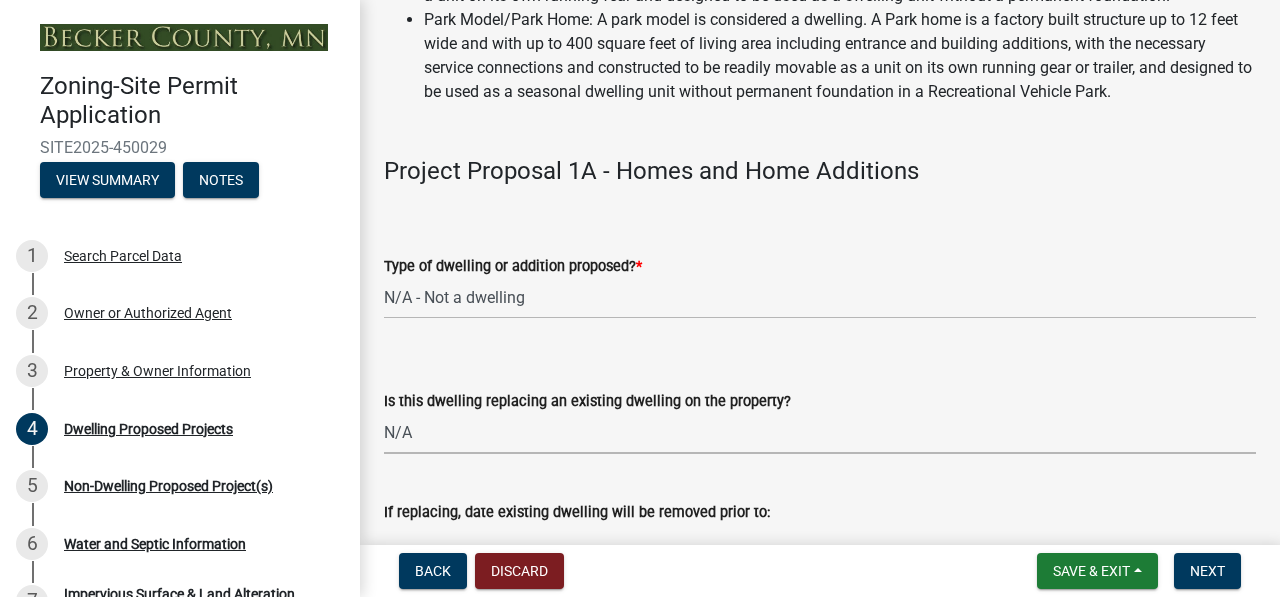 click on "Select Item...   N/A   Yes   No" at bounding box center (820, 433) 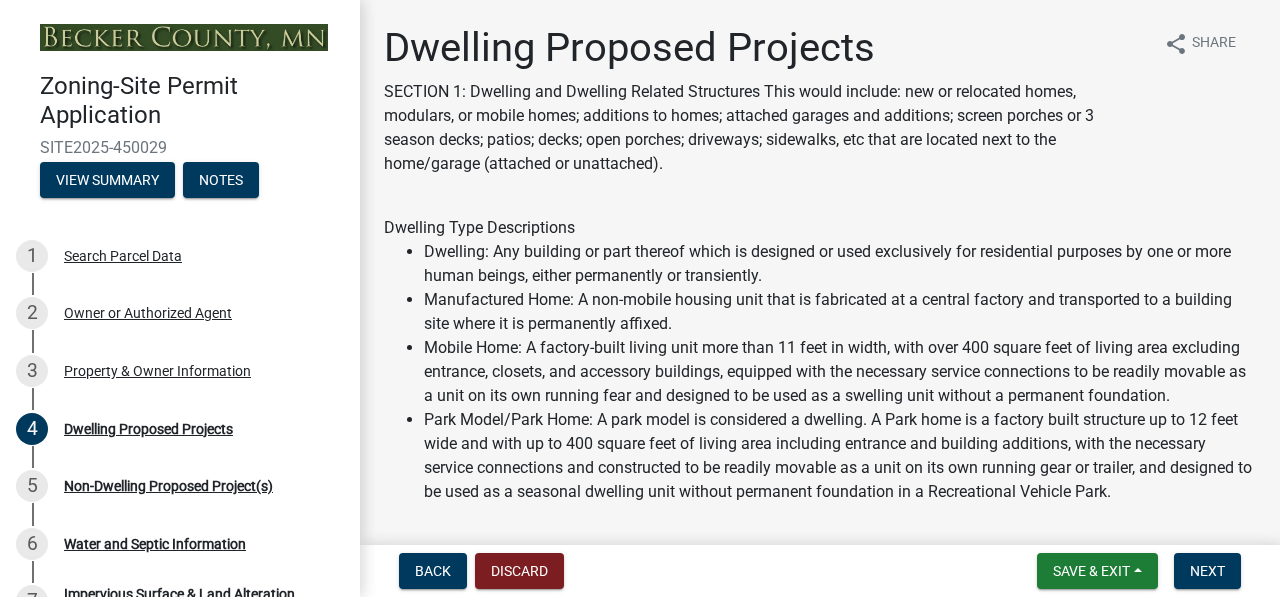 scroll, scrollTop: 400, scrollLeft: 0, axis: vertical 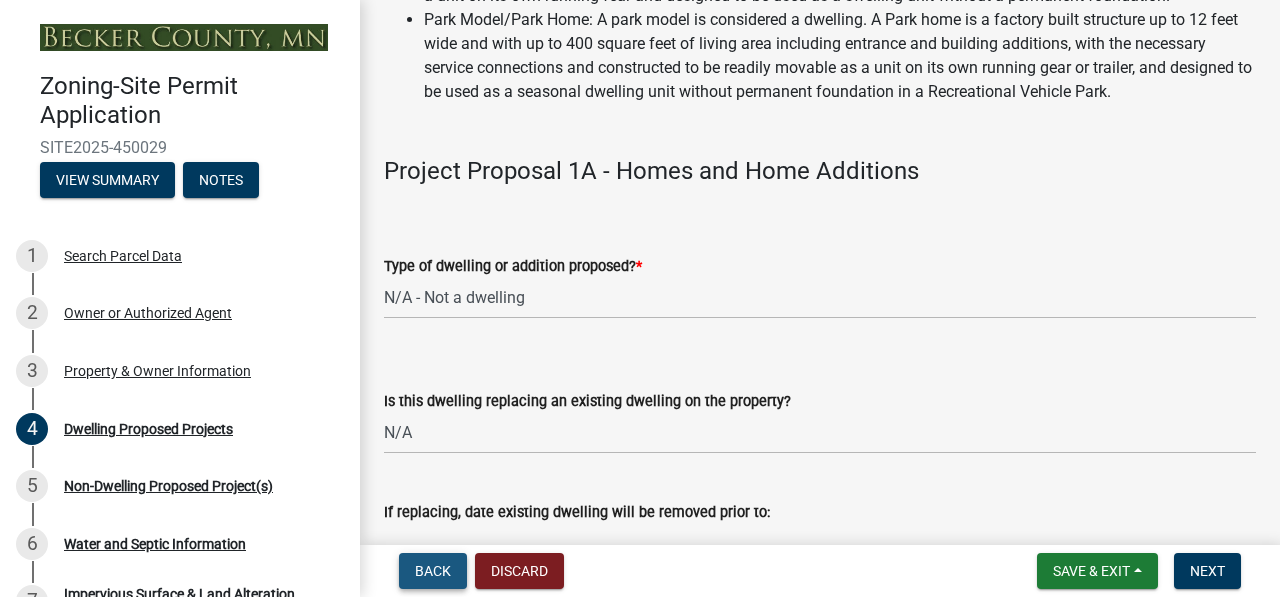 click on "Back" at bounding box center (433, 571) 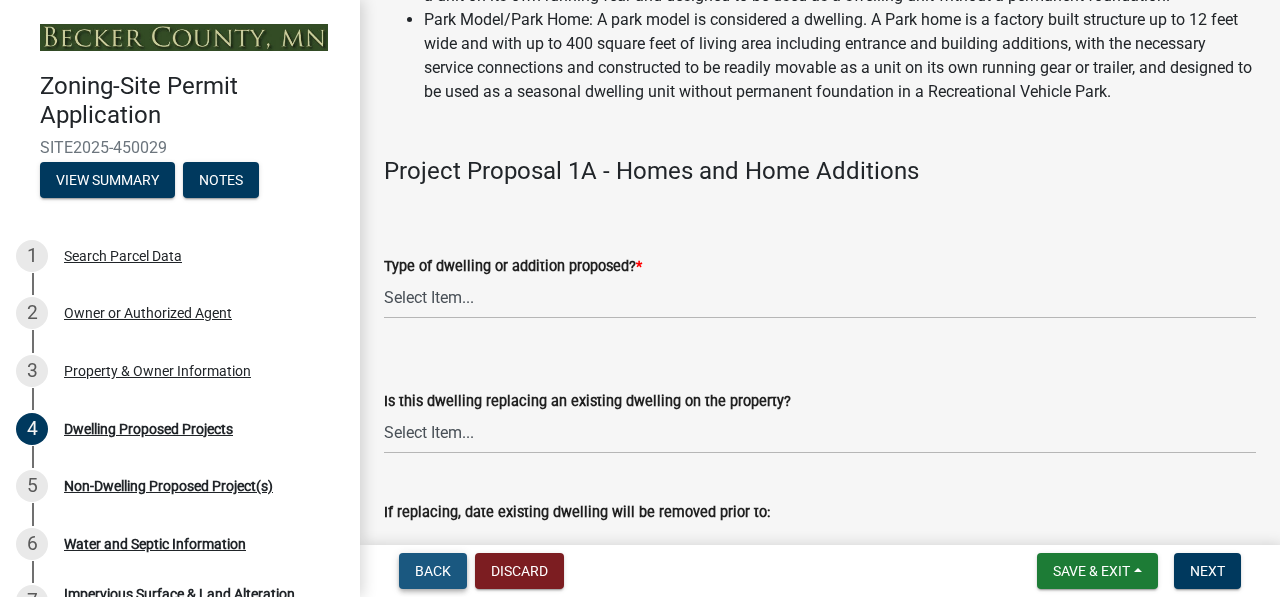 scroll, scrollTop: 0, scrollLeft: 0, axis: both 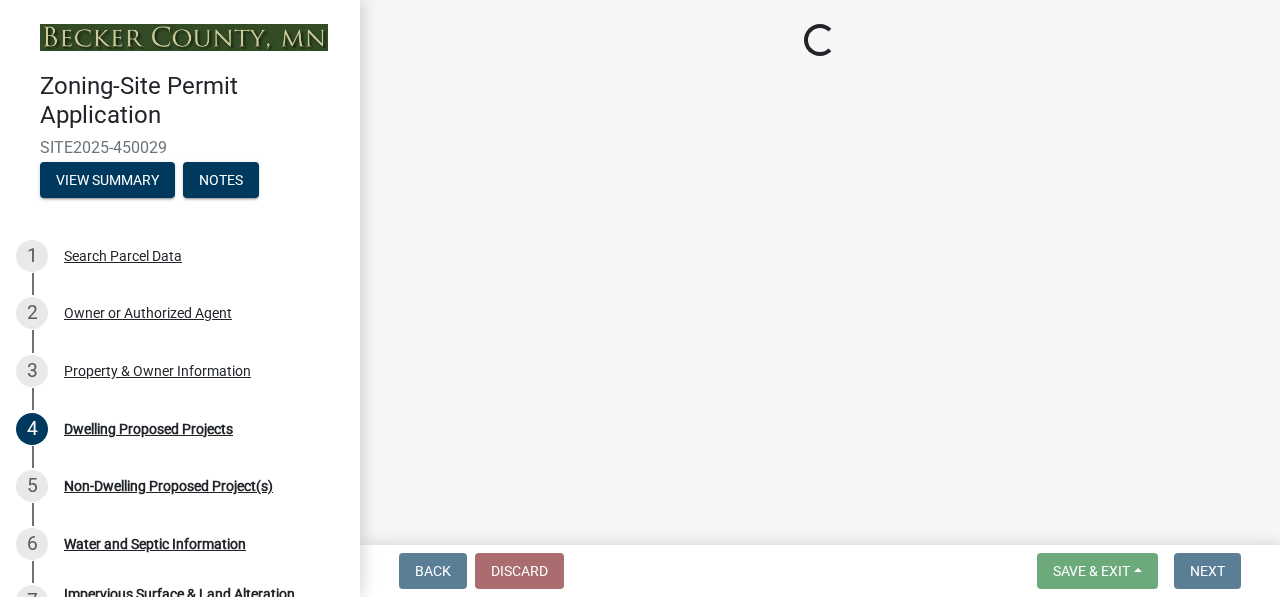 select on "2da4ad59-79e4-4897-a878-b9bb9cb10a27" 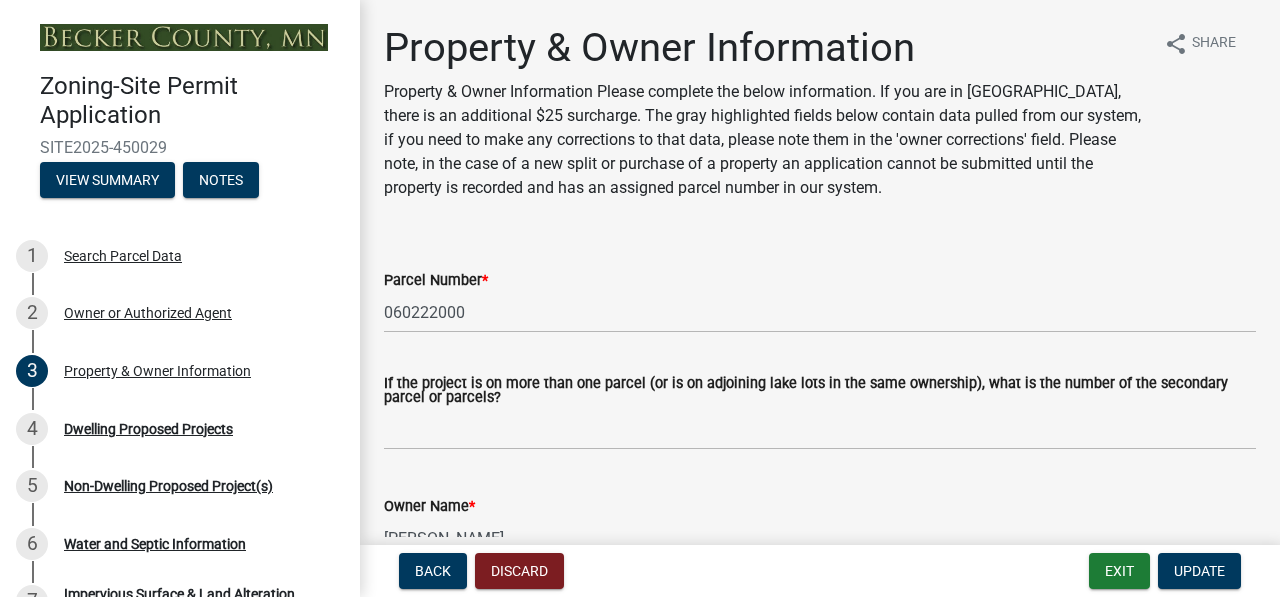 scroll, scrollTop: 400, scrollLeft: 0, axis: vertical 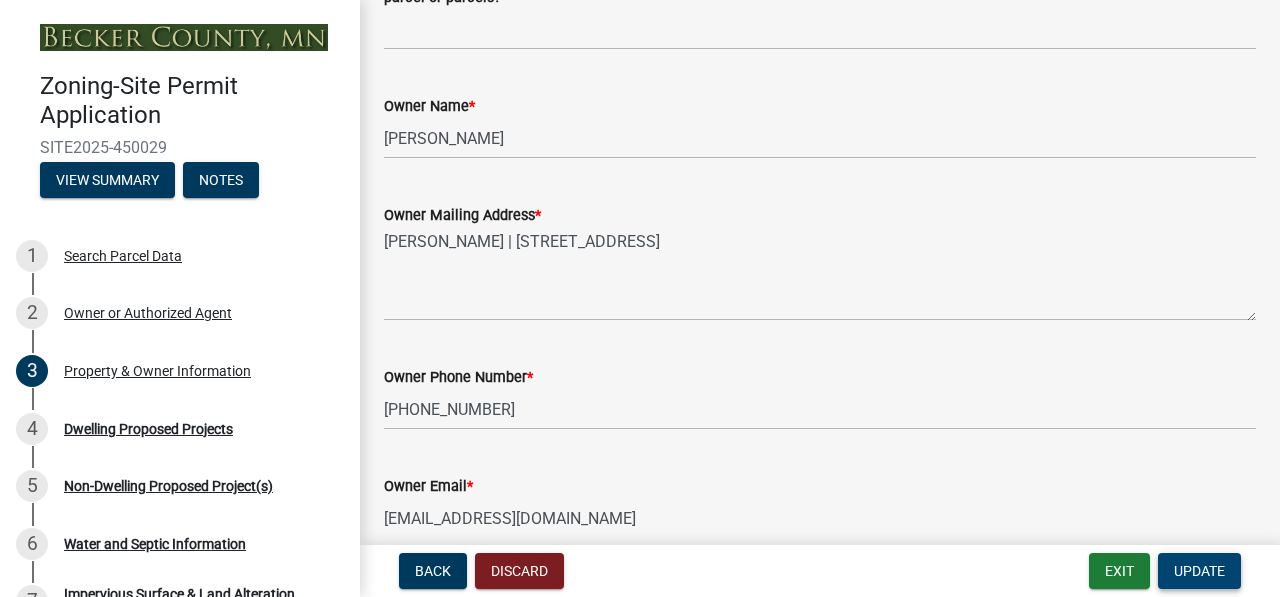 click on "Update" at bounding box center (1199, 571) 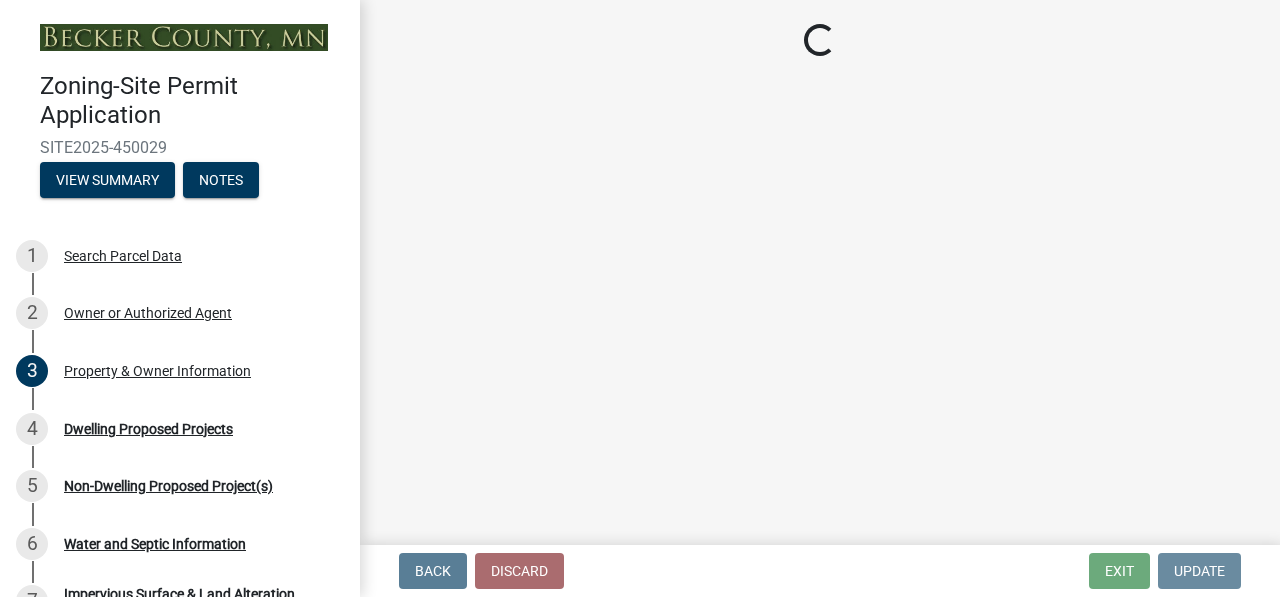 scroll, scrollTop: 0, scrollLeft: 0, axis: both 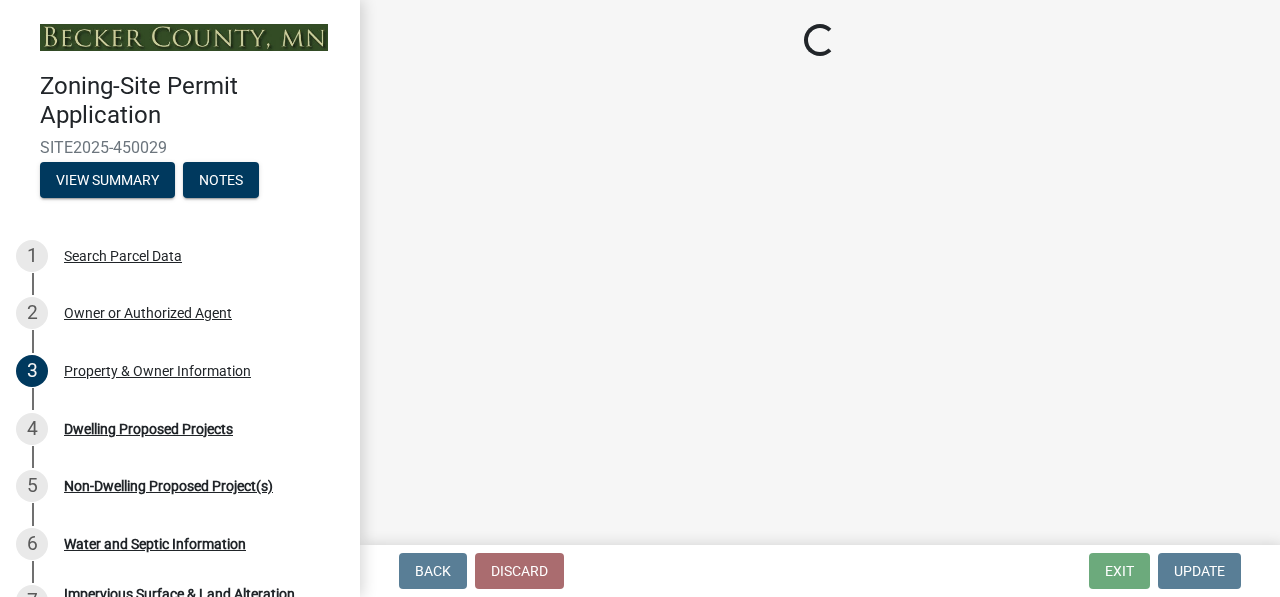 select on "a5b58647-72e6-4a45-9816-4b1990647a33" 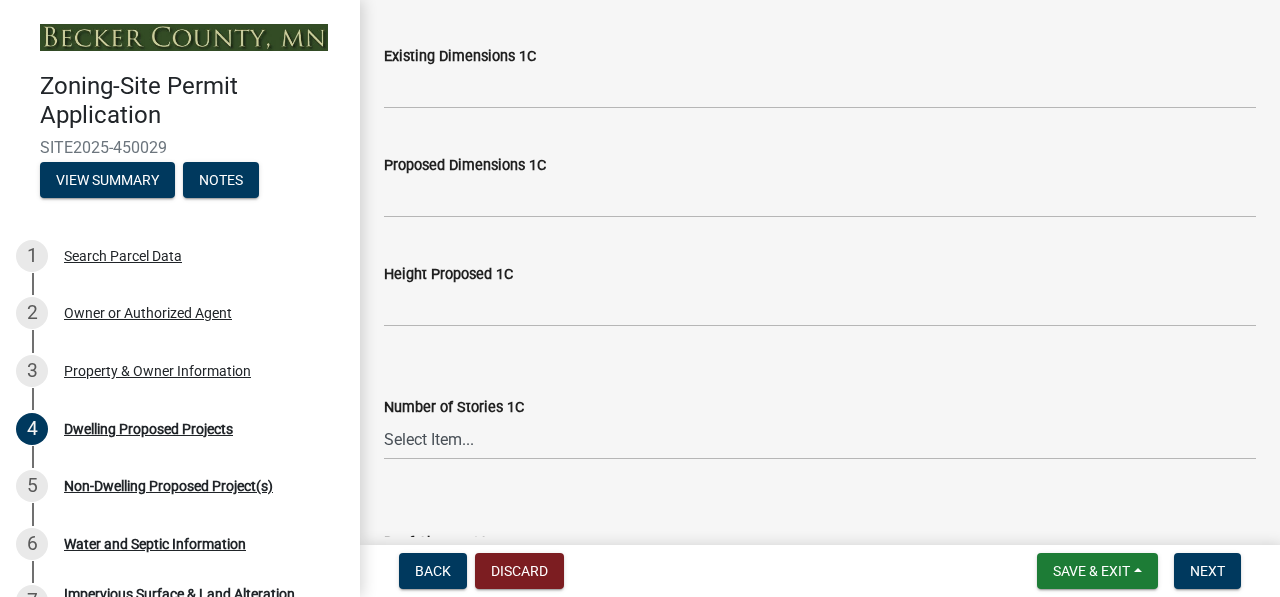 scroll, scrollTop: 3600, scrollLeft: 0, axis: vertical 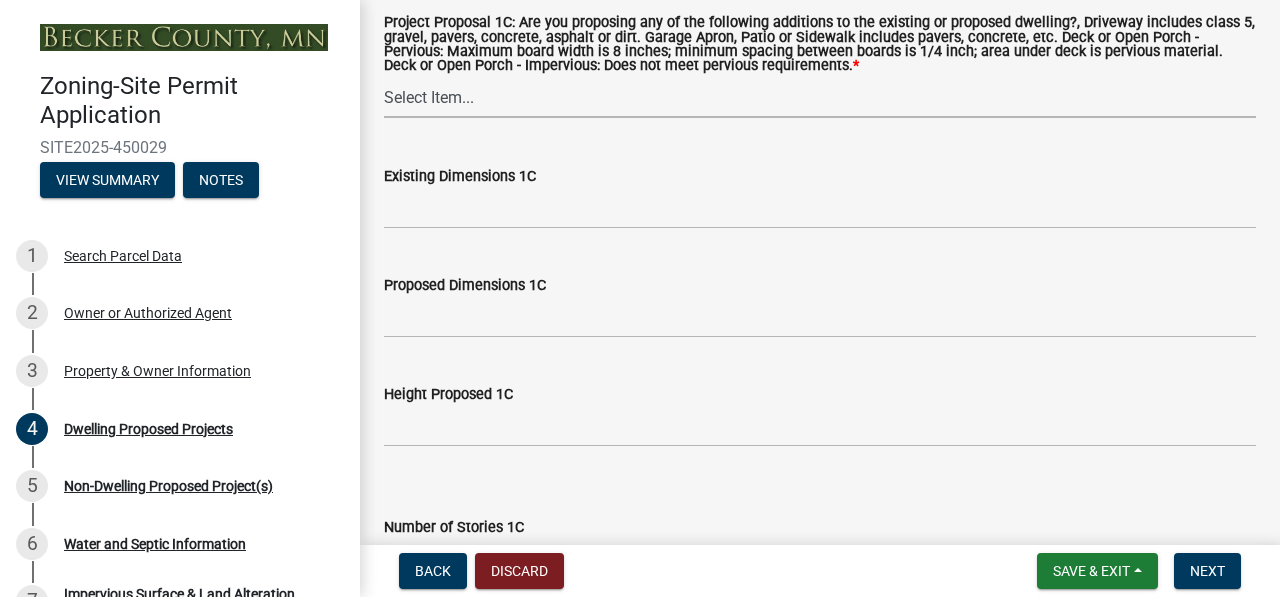 click on "Select Item...   N/A   Driveway   Garage Apron   Home Patio   Sidewalk   Deck - Pervious   Deck- Impervious   Open Porch - Pervious   Open Porch - Impervious   Screened Deck   Screened Porch   Sunroom   3 Season Porch   Other" at bounding box center (820, 97) 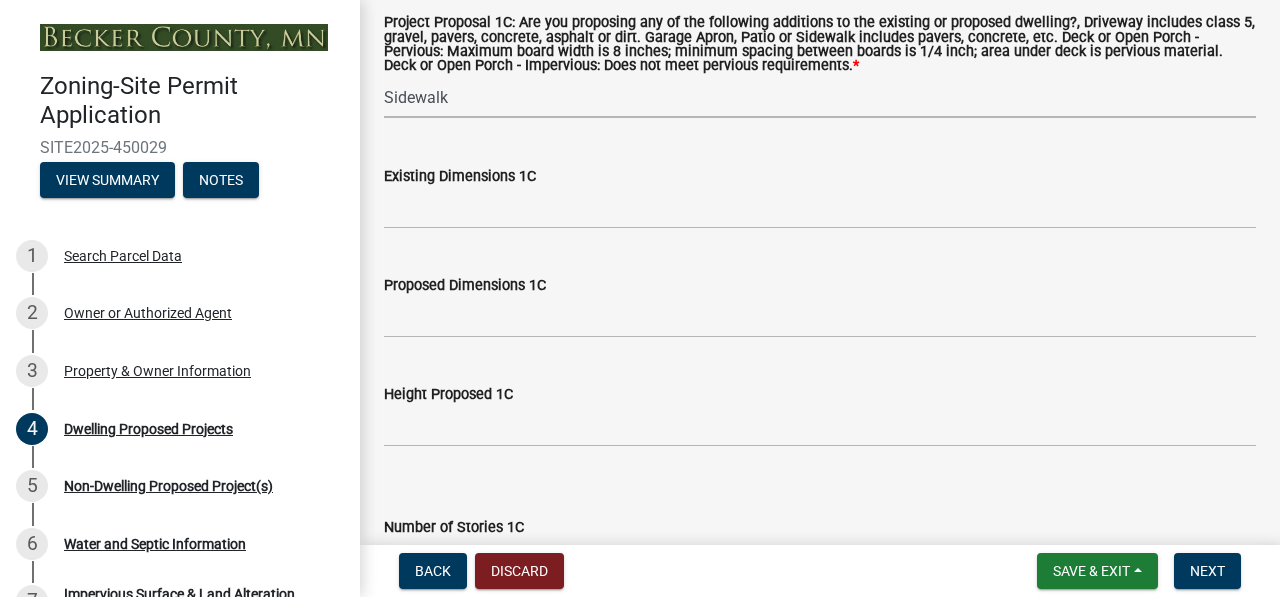 click on "Select Item...   N/A   Driveway   Garage Apron   Home Patio   Sidewalk   Deck - Pervious   Deck- Impervious   Open Porch - Pervious   Open Porch - Impervious   Screened Deck   Screened Porch   Sunroom   3 Season Porch   Other" at bounding box center (820, 97) 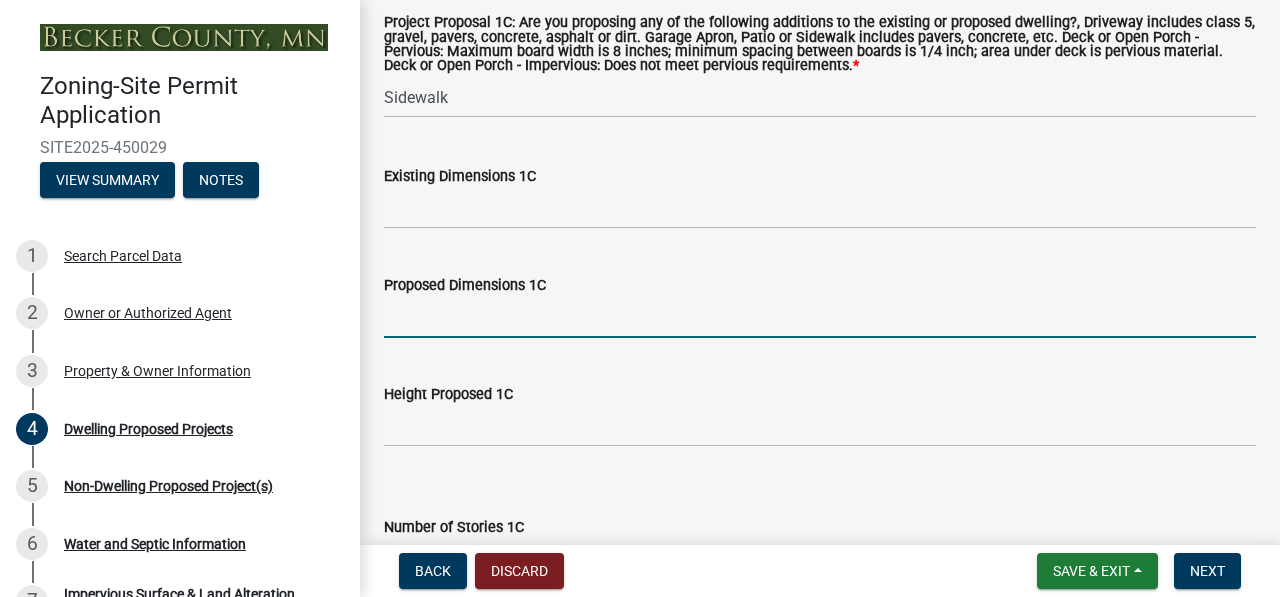 click on "Proposed Dimensions 1C" at bounding box center (820, 317) 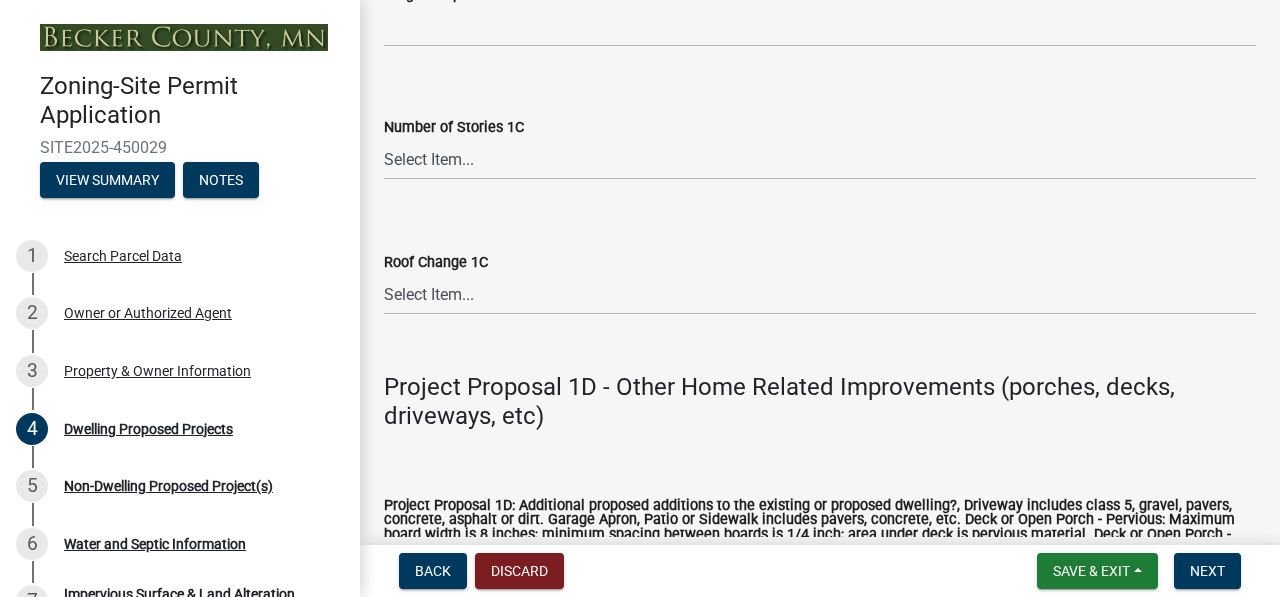scroll, scrollTop: 4680, scrollLeft: 0, axis: vertical 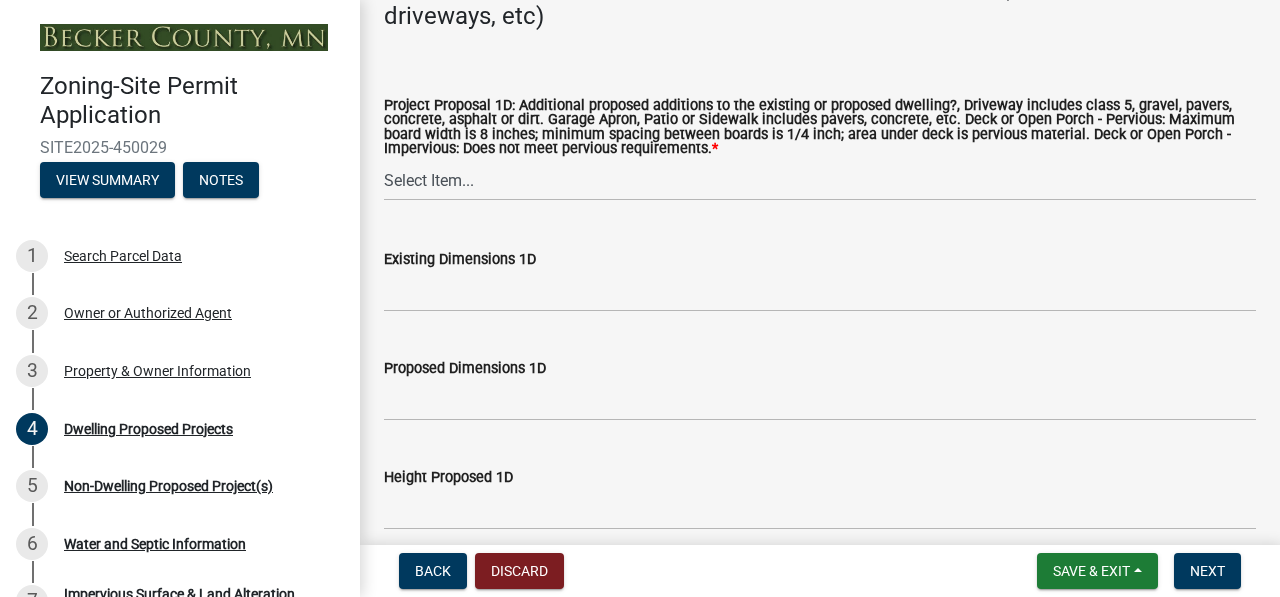 type on "3.5 feet x 73 feet" 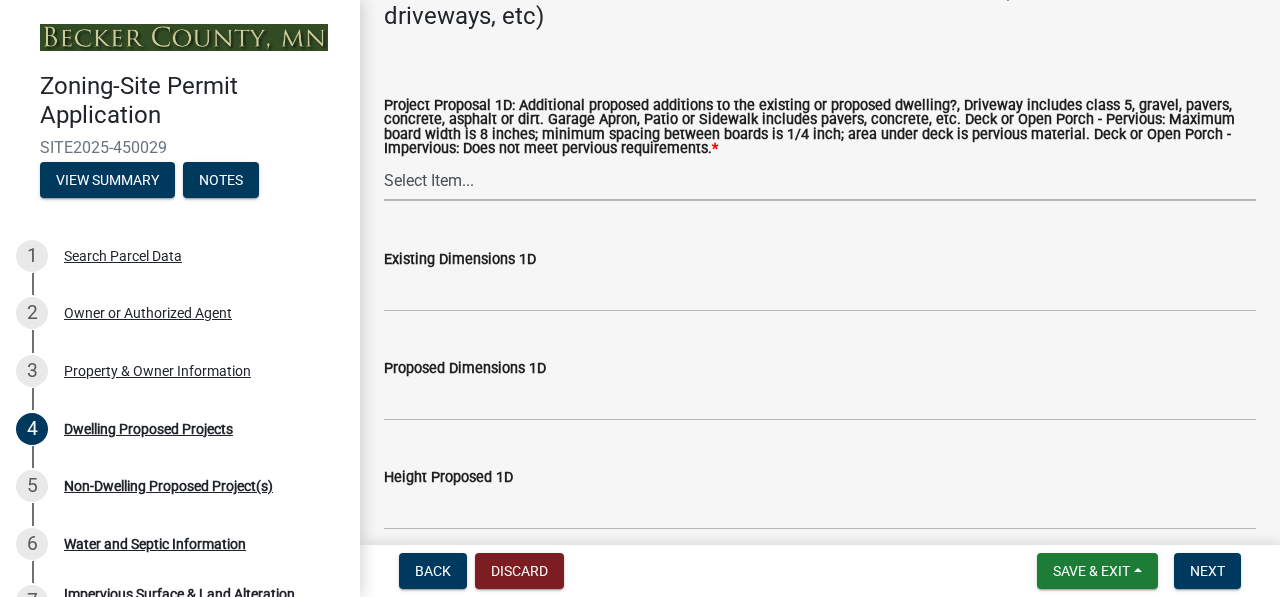 click on "Select Item...   N/A   Driveway   Garage Apron   Home Patio   Sidewalk   Deck - Pervious   Deck - Impervious   Open Porch - Pervious   Open Porch - Impervious   Screened Deck   Screened Porch   Sunroom   3 Season Porch   Other" at bounding box center [820, 180] 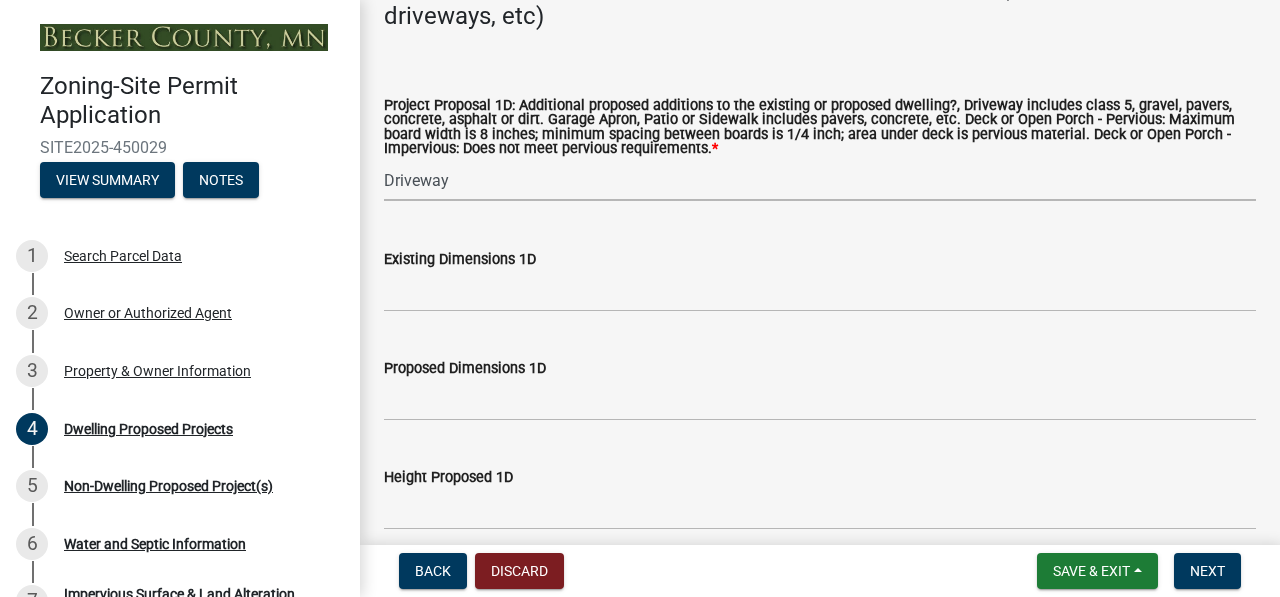 click on "Select Item...   N/A   Driveway   Garage Apron   Home Patio   Sidewalk   Deck - Pervious   Deck - Impervious   Open Porch - Pervious   Open Porch - Impervious   Screened Deck   Screened Porch   Sunroom   3 Season Porch   Other" at bounding box center (820, 180) 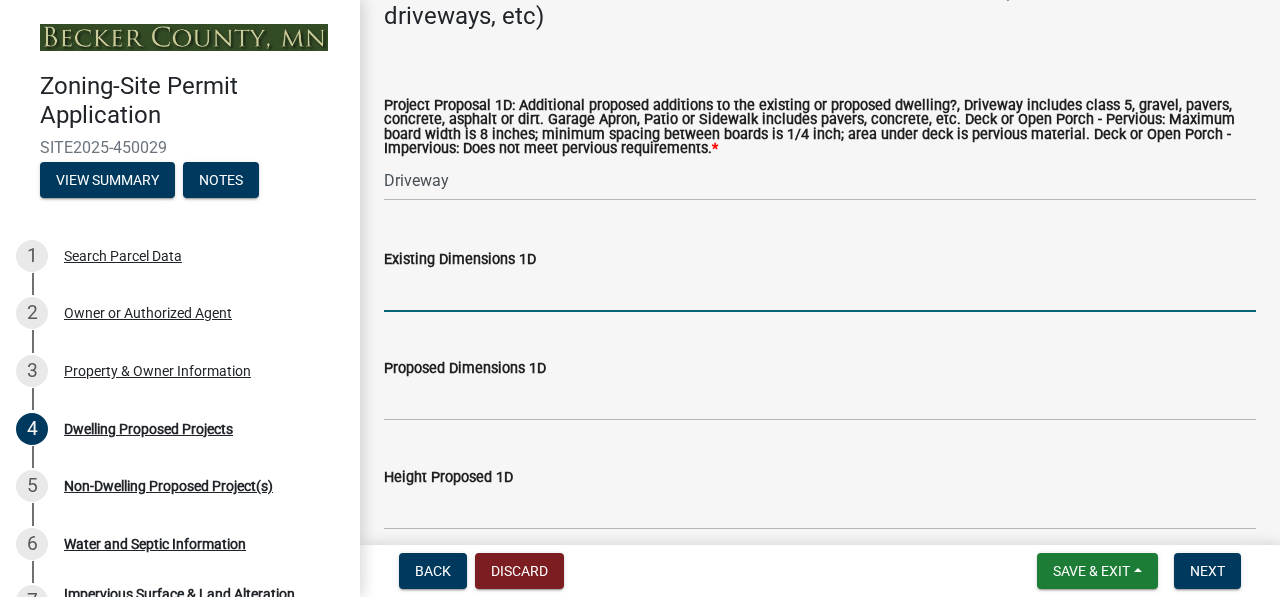 click on "Existing Dimensions 1D" at bounding box center [820, 291] 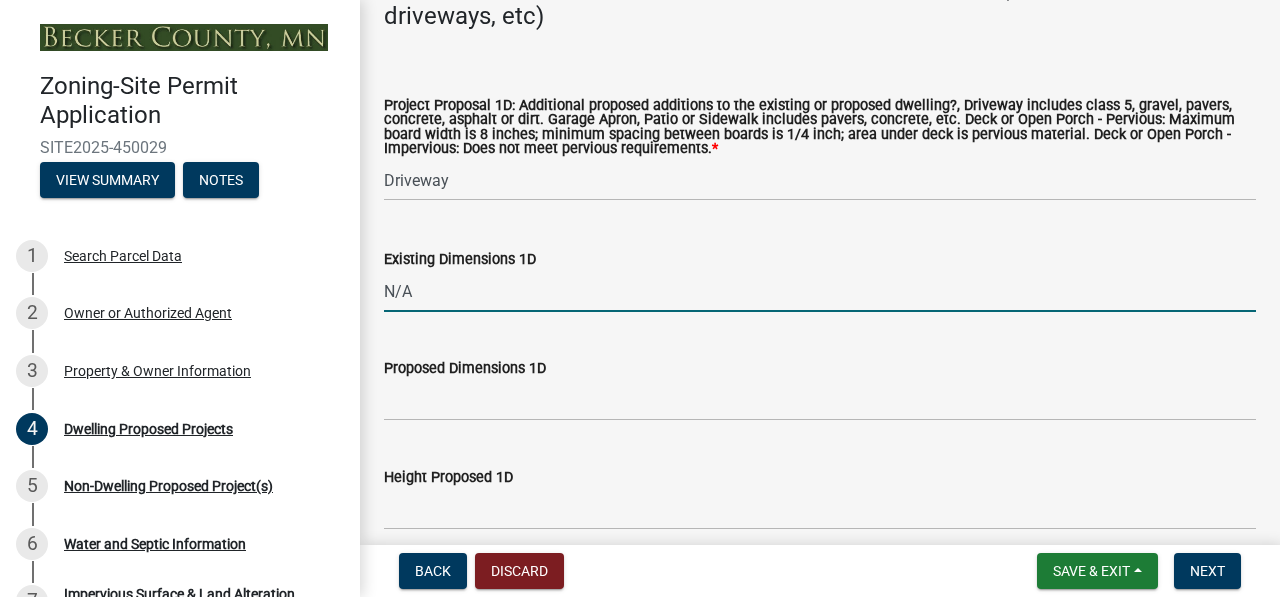 type on "N/A" 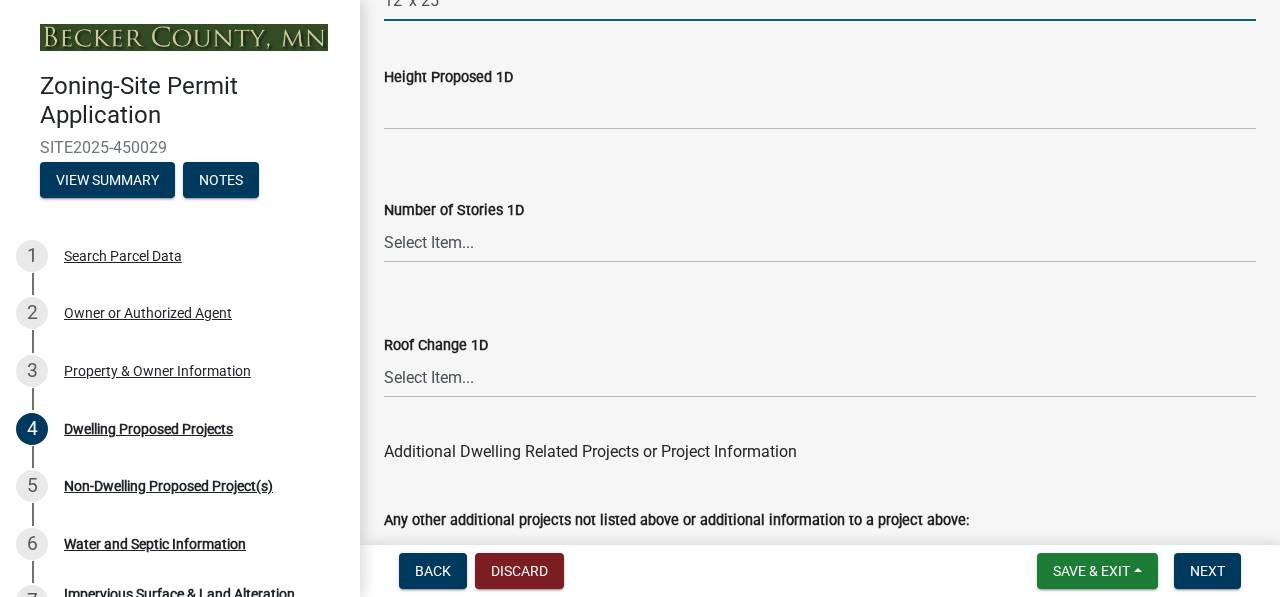 scroll, scrollTop: 5400, scrollLeft: 0, axis: vertical 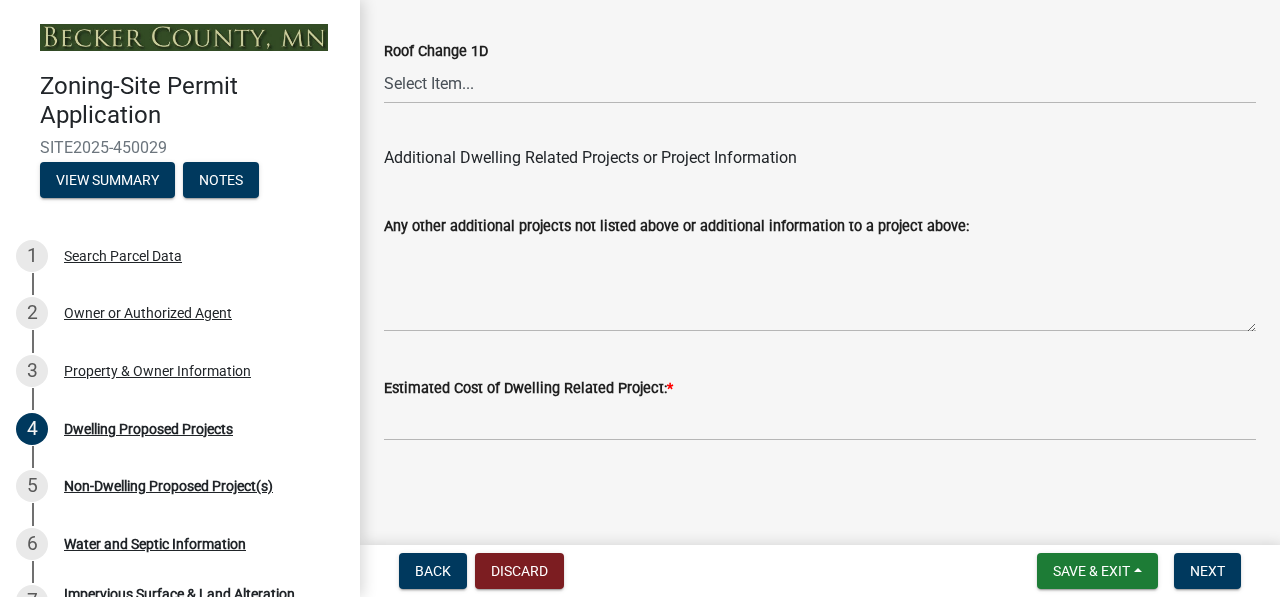 type on "12' x 25'" 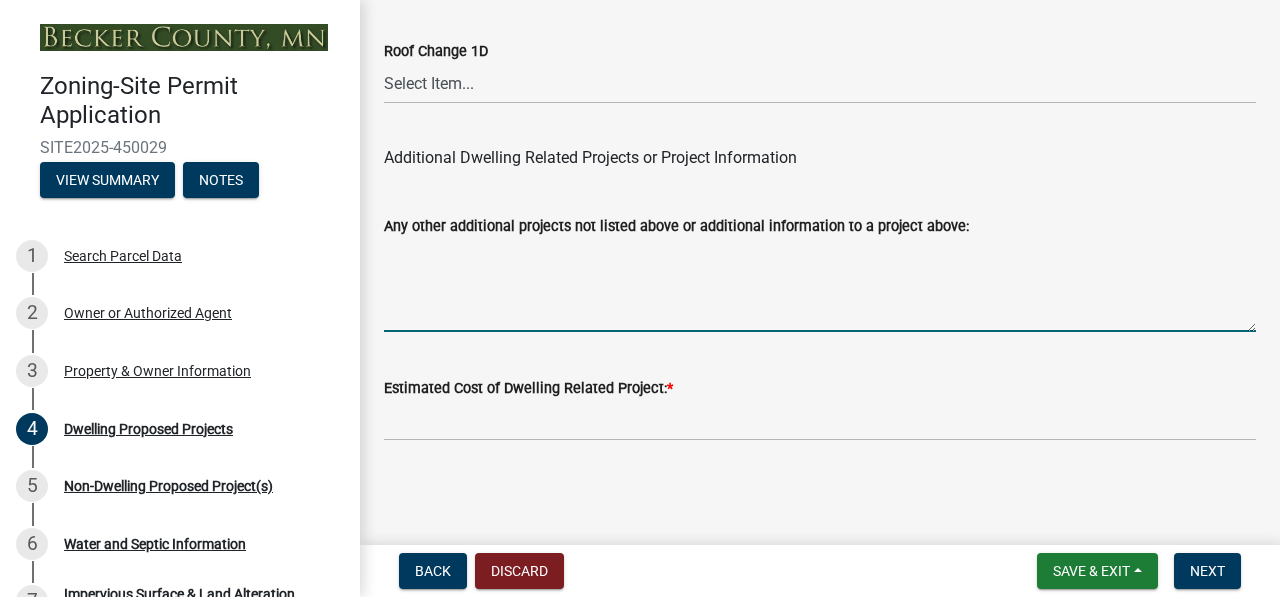 click on "Any other additional projects not listed above or additional information to a project above:" at bounding box center [820, 285] 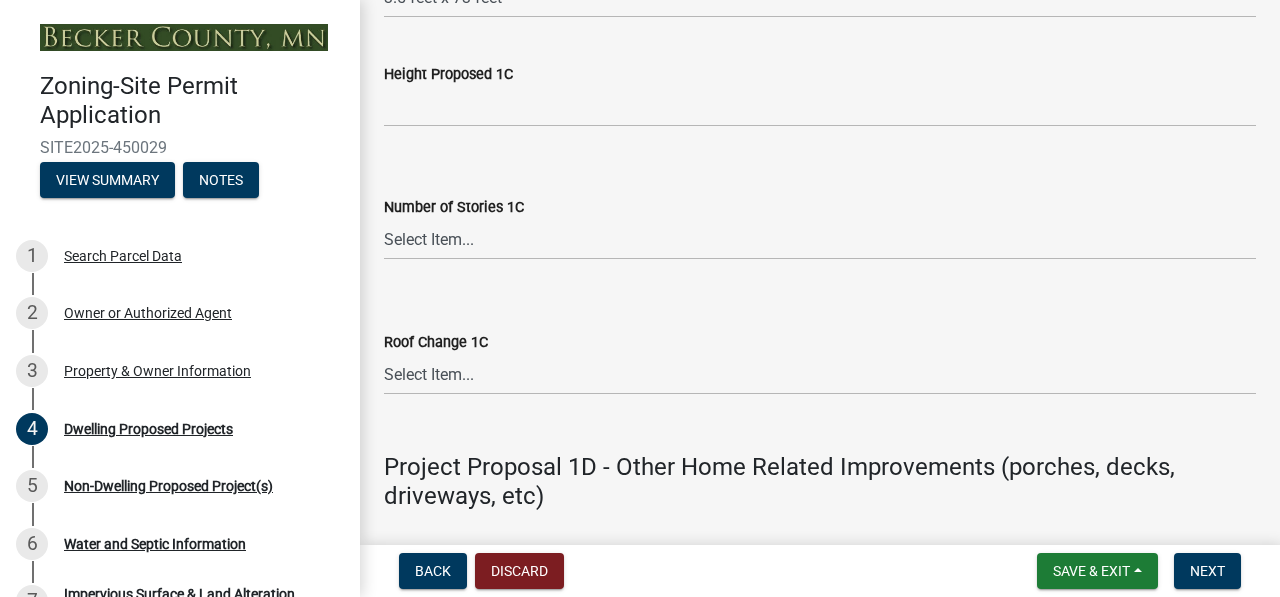 scroll, scrollTop: 3800, scrollLeft: 0, axis: vertical 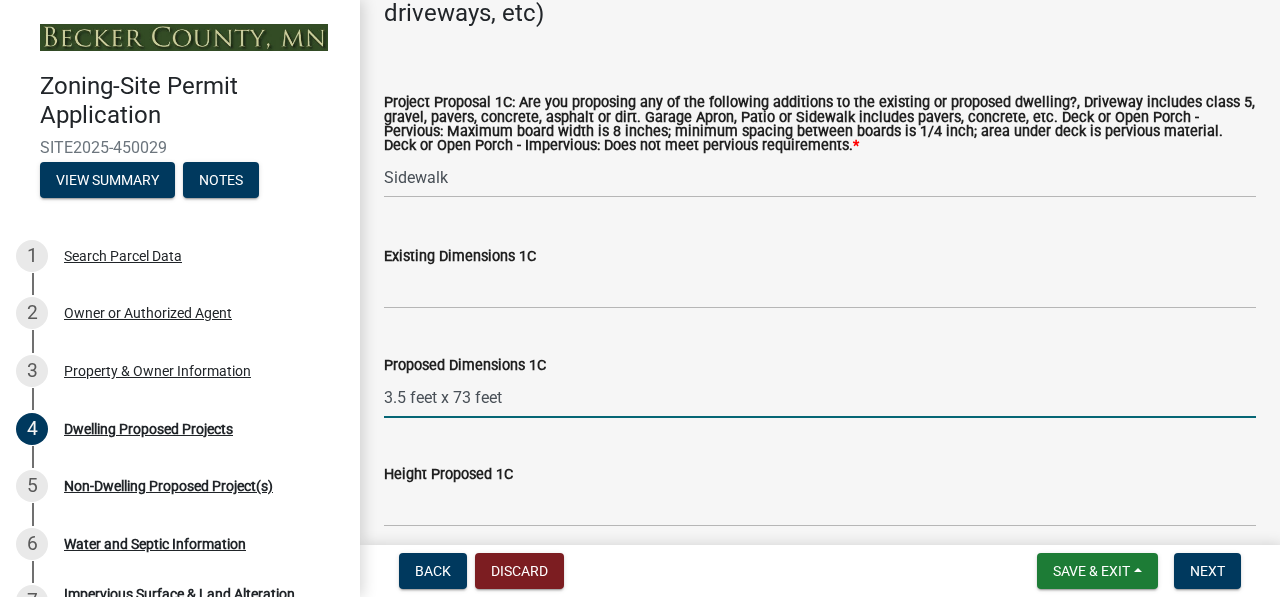 click on "3.5 feet x 73 feet" at bounding box center [820, 397] 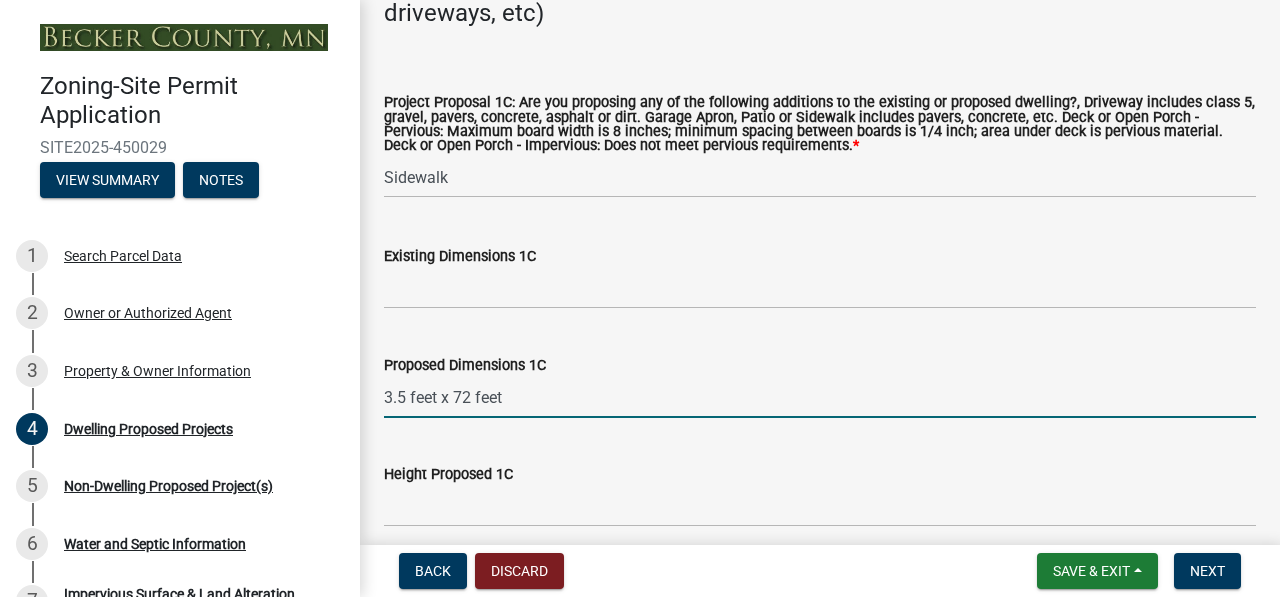 type on "3.5 feet x 72 feet" 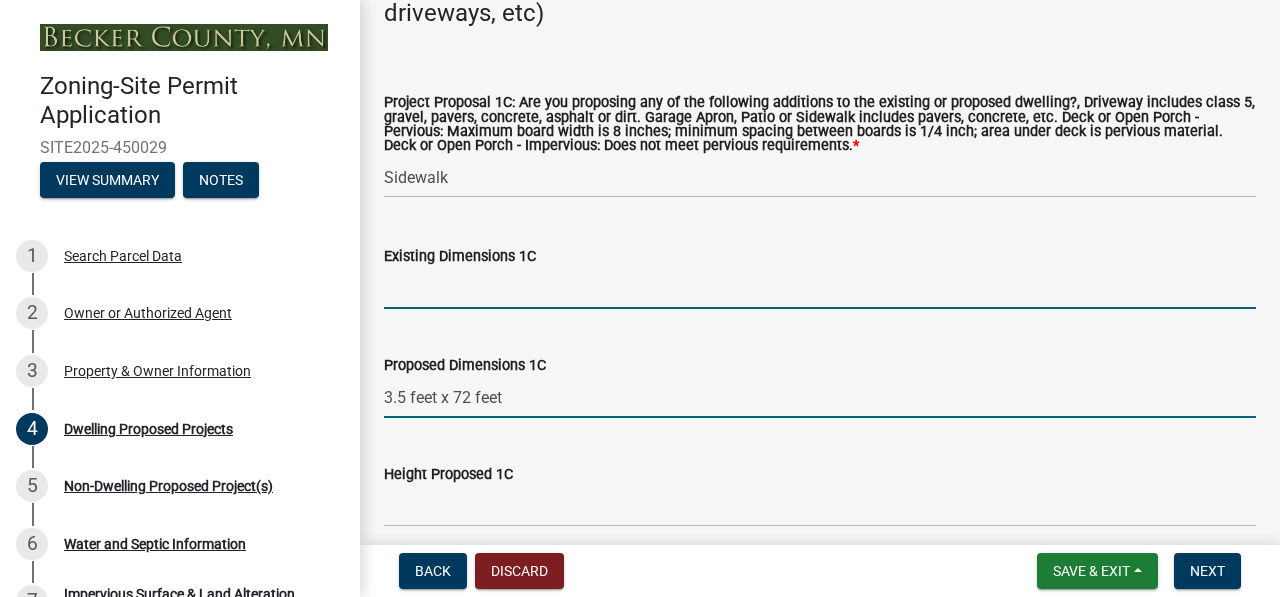 click on "Existing Dimensions 1C" at bounding box center [820, 288] 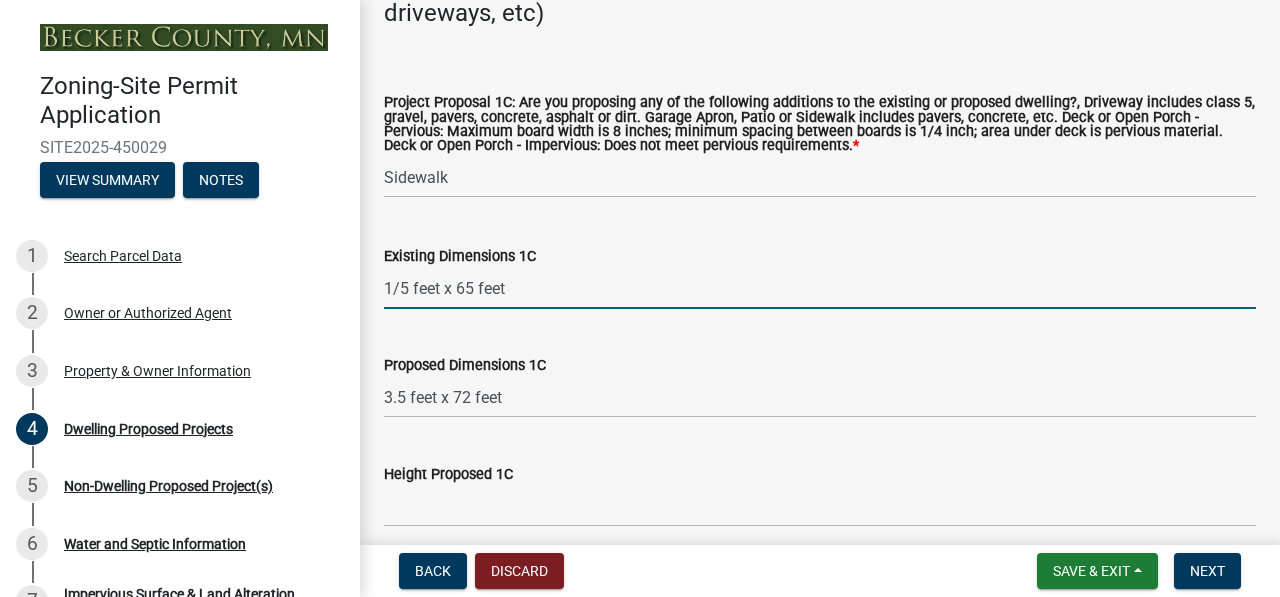click on "1/5 feet x 65 feet" at bounding box center (820, 288) 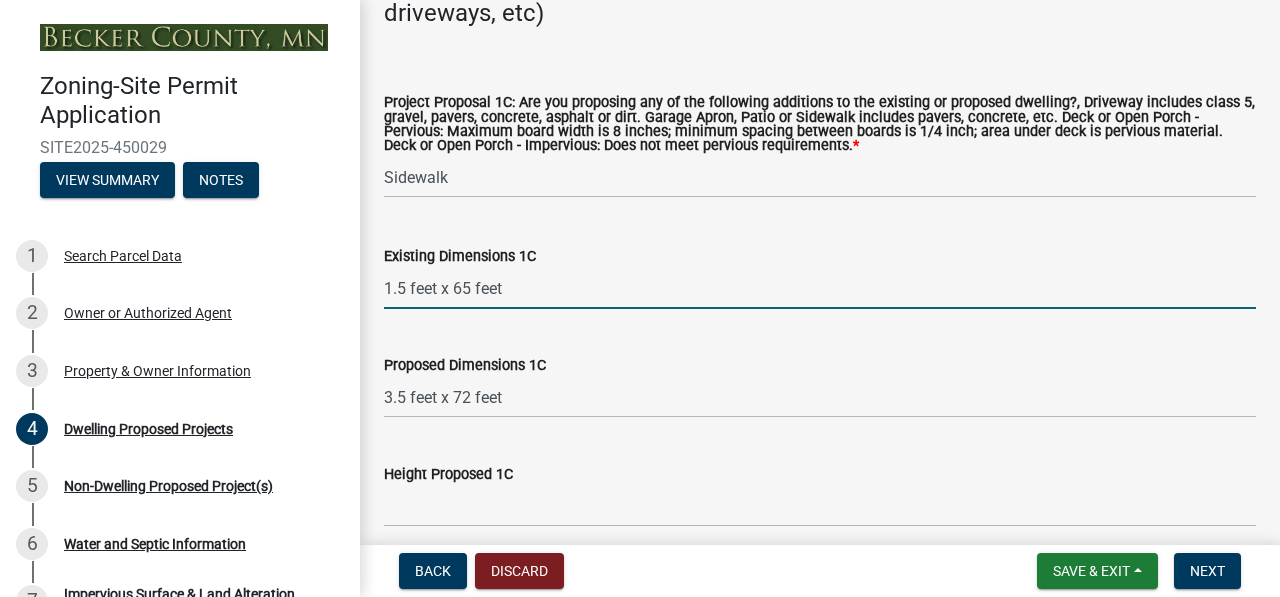 click on "1.5 feet x 65 feet" at bounding box center (820, 288) 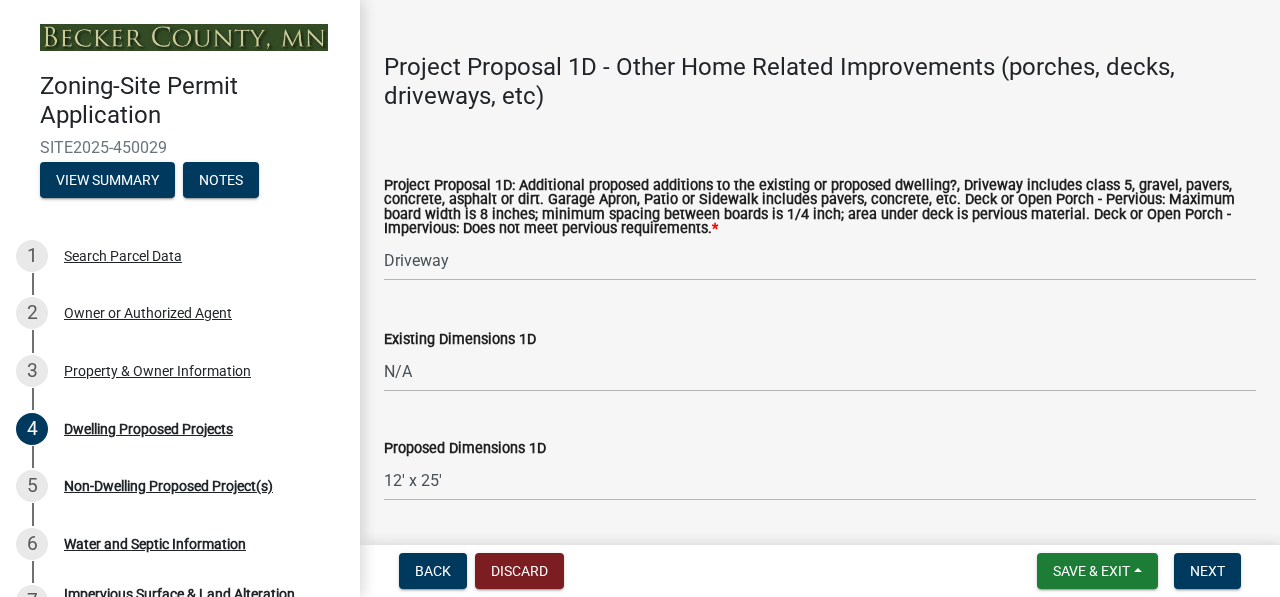 scroll, scrollTop: 5000, scrollLeft: 0, axis: vertical 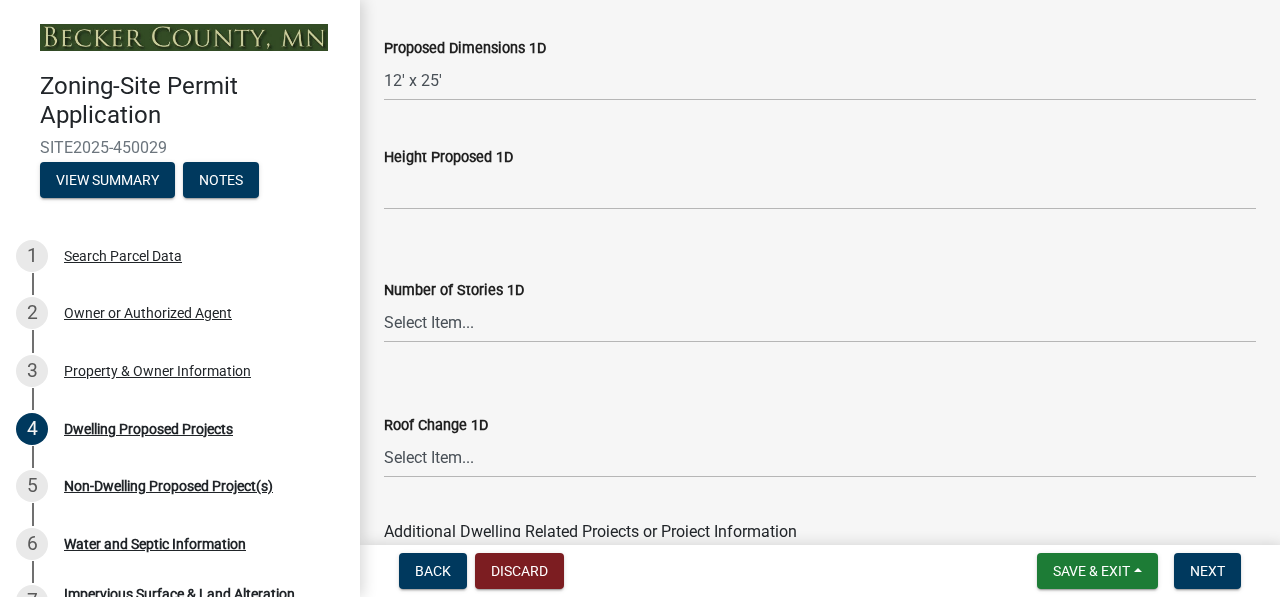 type on "1.5 feet x 65 feet" 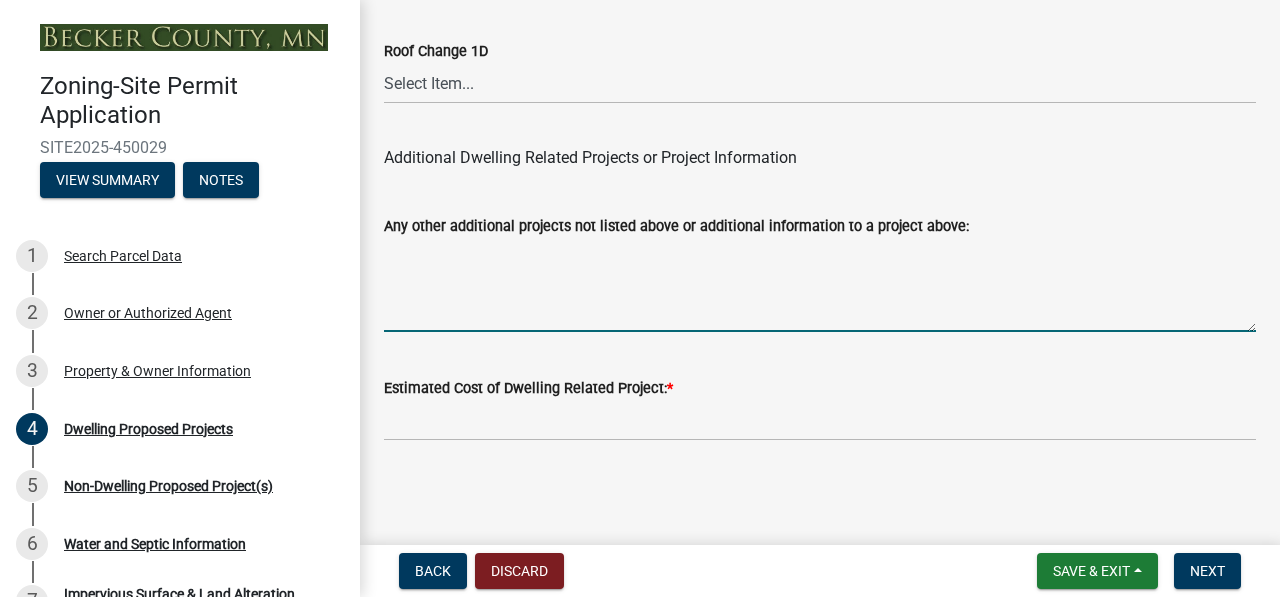 click on "Any other additional projects not listed above or additional information to a project above:" at bounding box center (820, 285) 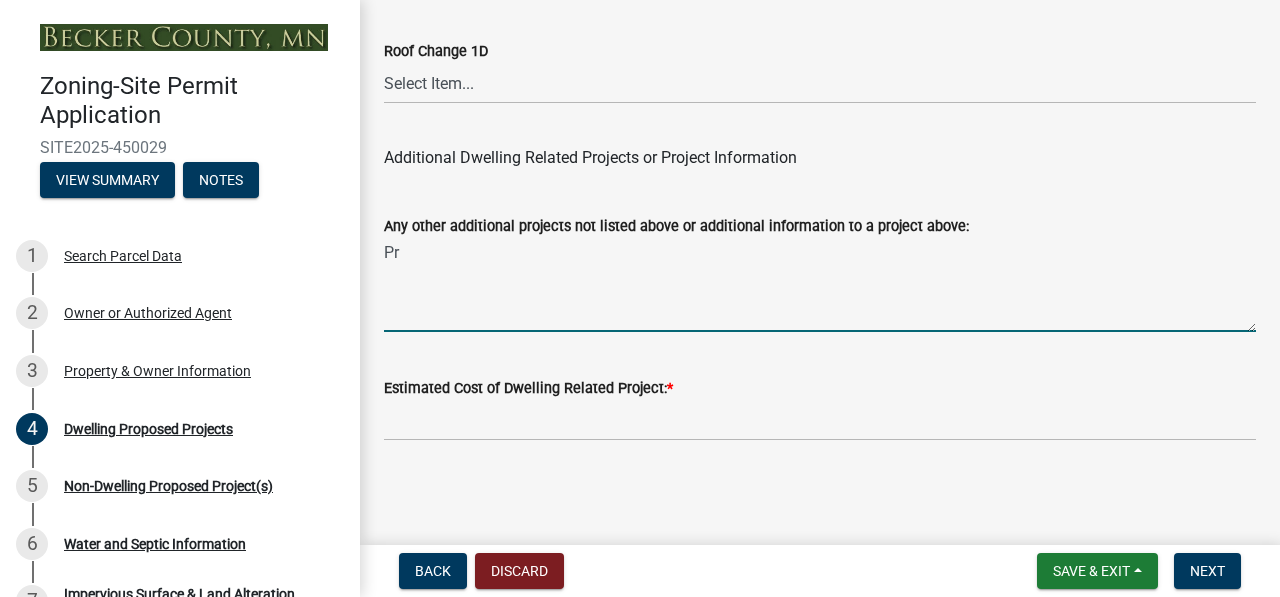 type on "P" 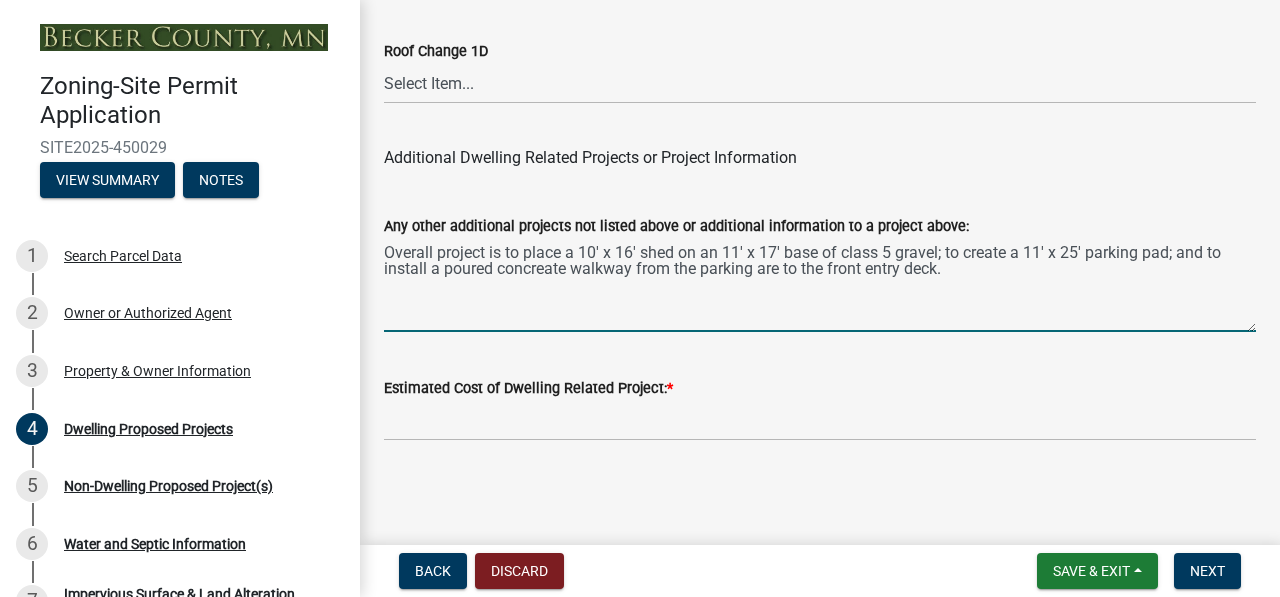 type on "Overall project is to place a 10' x 16' shed on an 11' x 17' base of class 5 gravel; to create a 11' x 25' parking pad; and to install a poured concreate walkway from the parking are to the front entry deck." 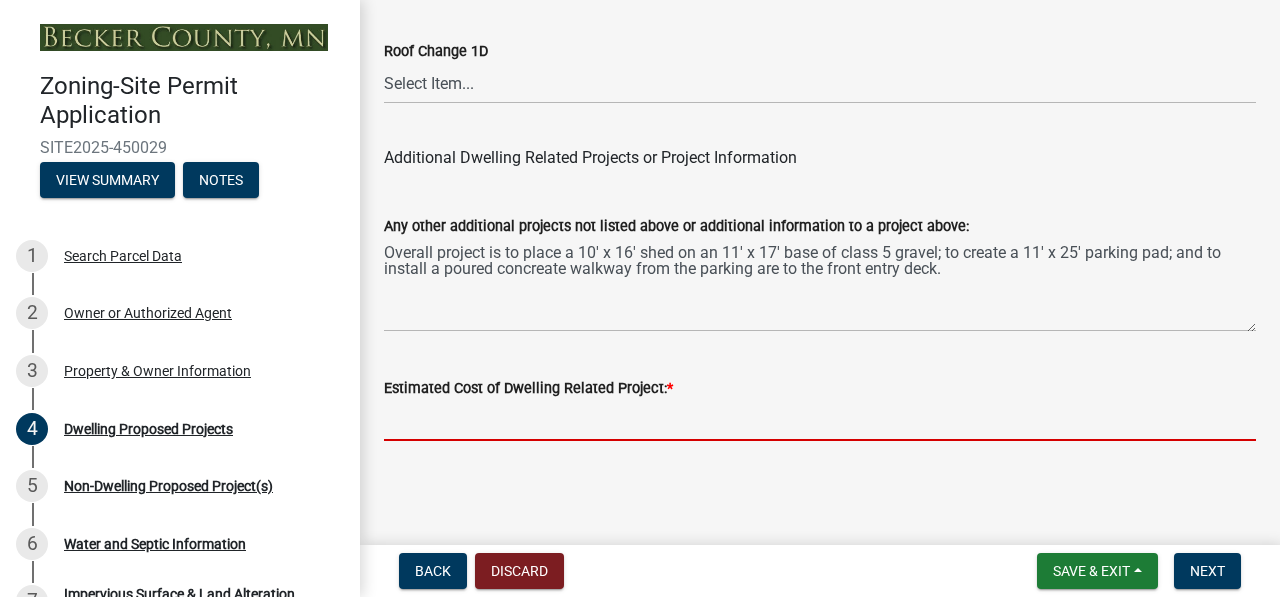 click 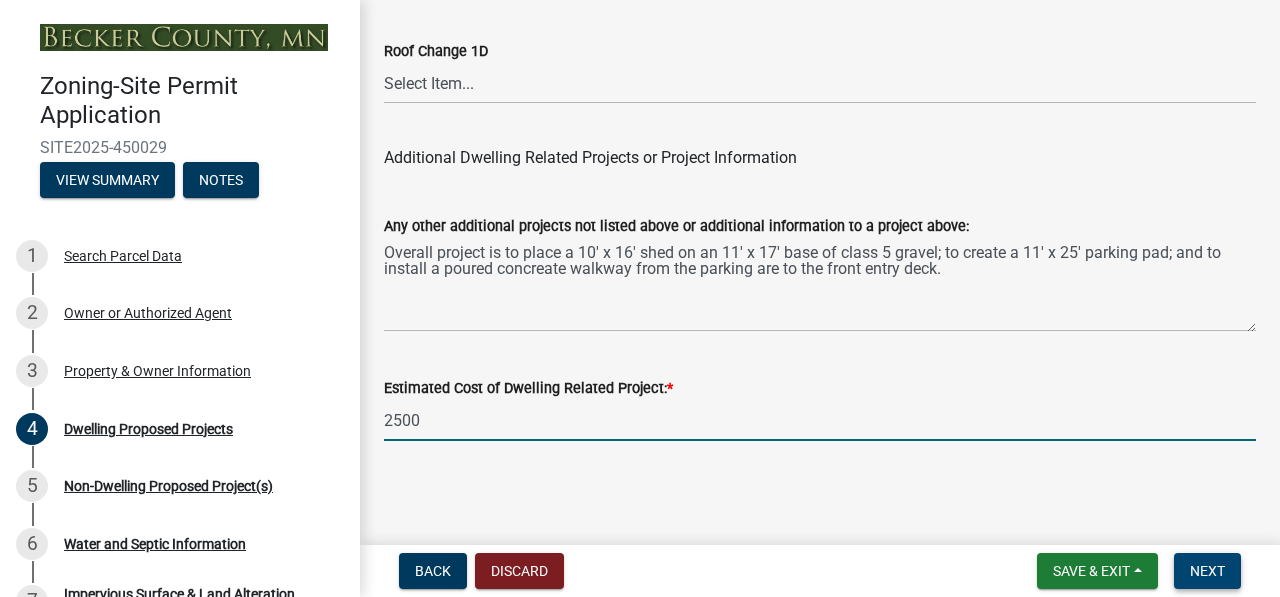 click on "Next" at bounding box center [1207, 571] 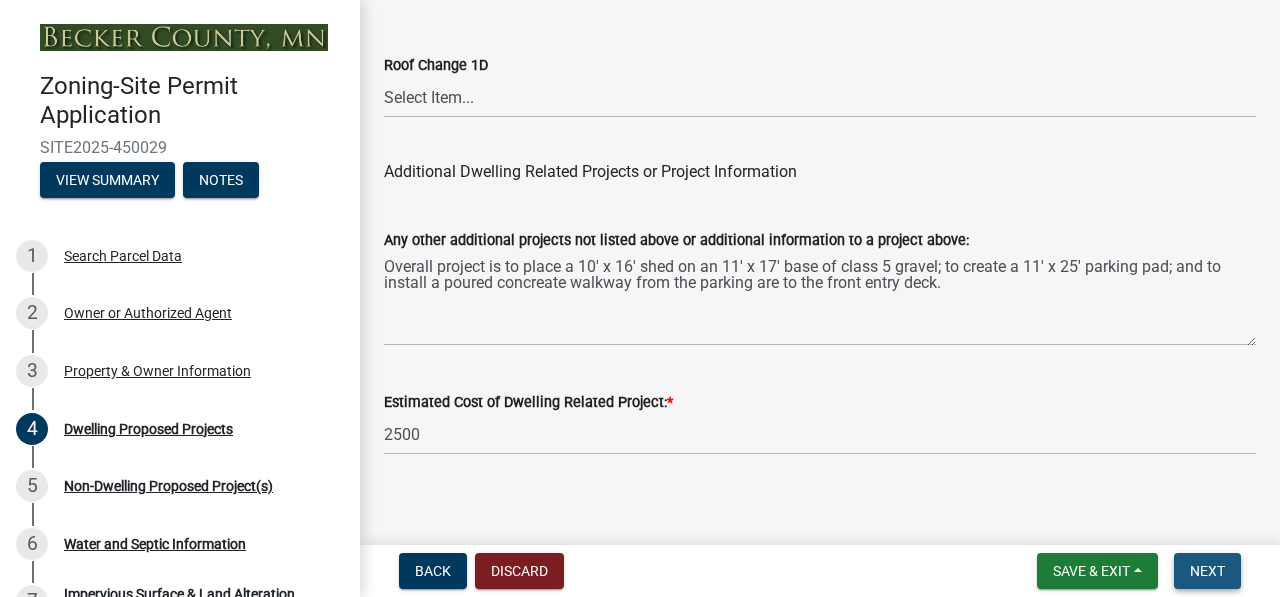 scroll, scrollTop: 5440, scrollLeft: 0, axis: vertical 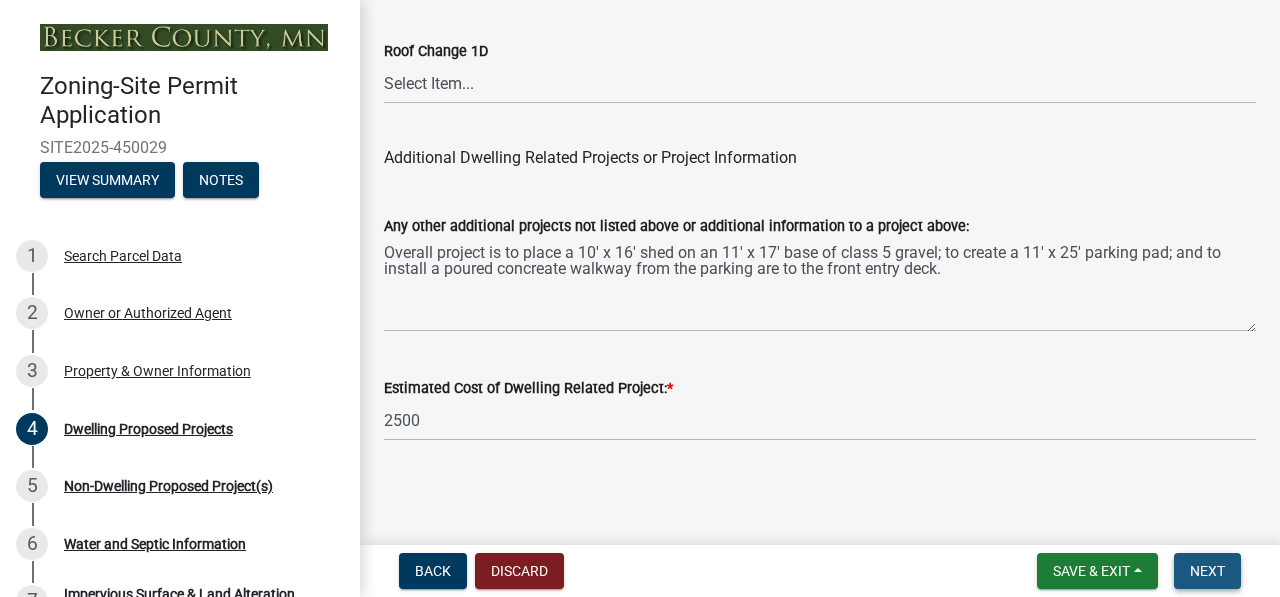 click on "Next" at bounding box center (1207, 571) 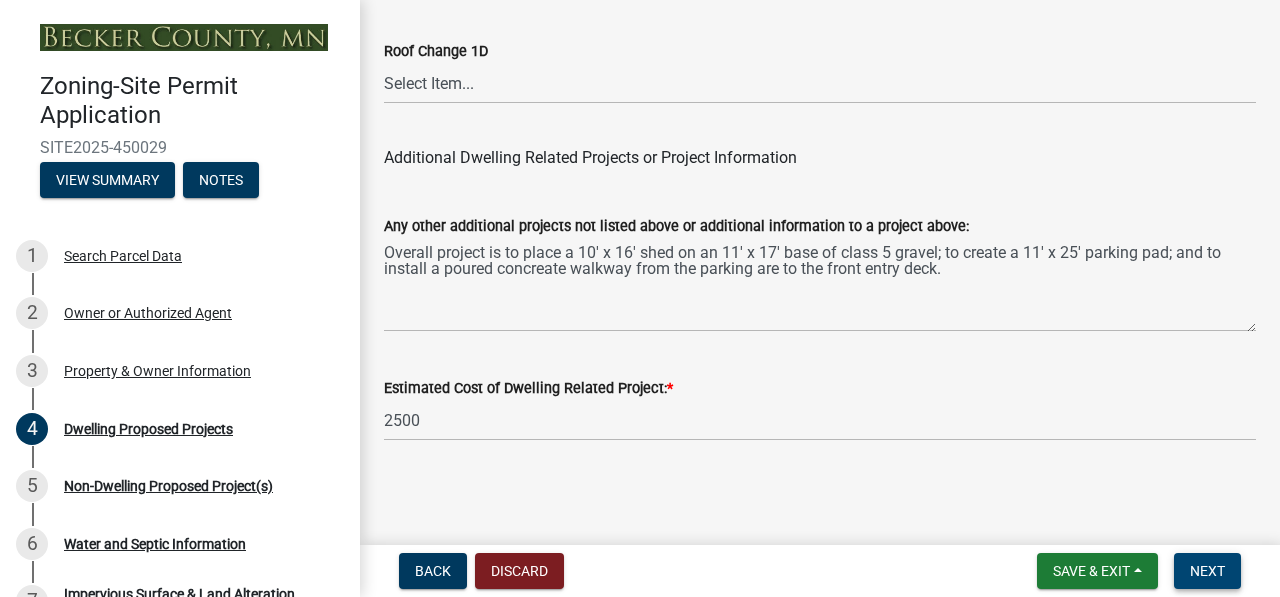 scroll, scrollTop: 5440, scrollLeft: 0, axis: vertical 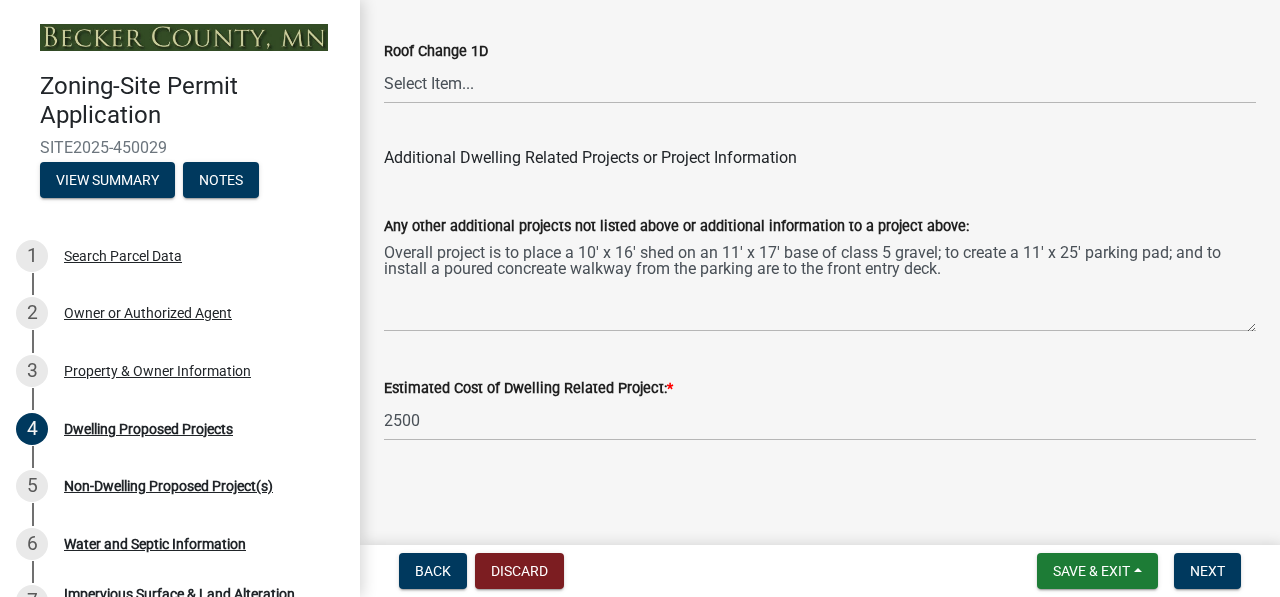 click on "Estimated Cost of Dwelling Related Project:  * 2500" 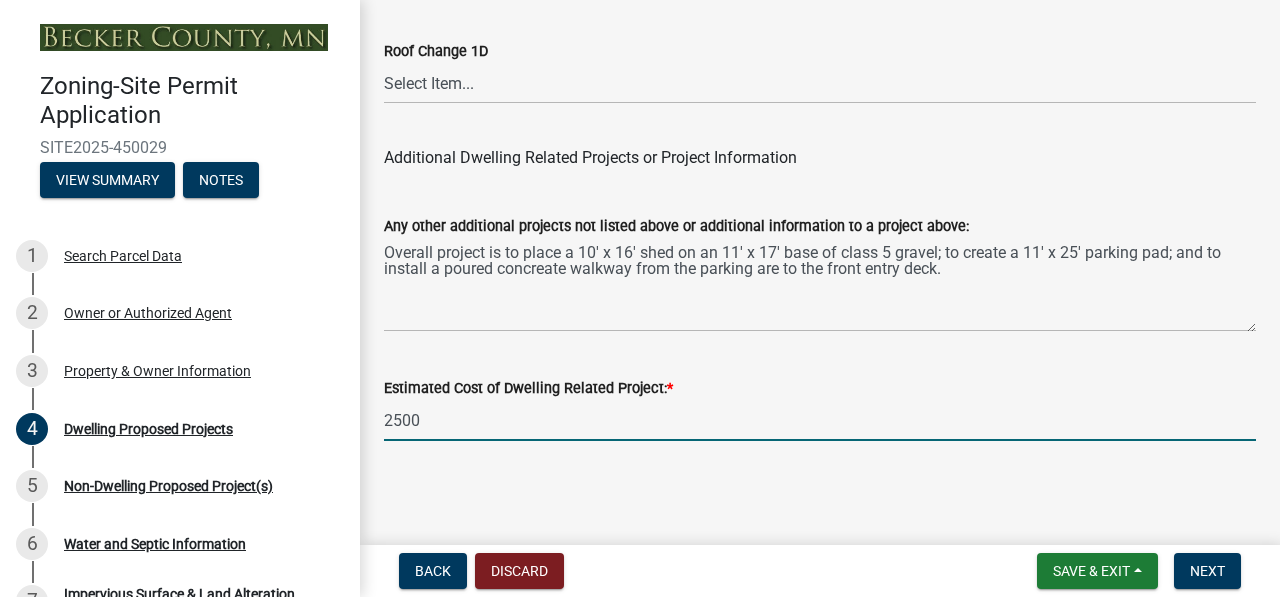 click on "2500" 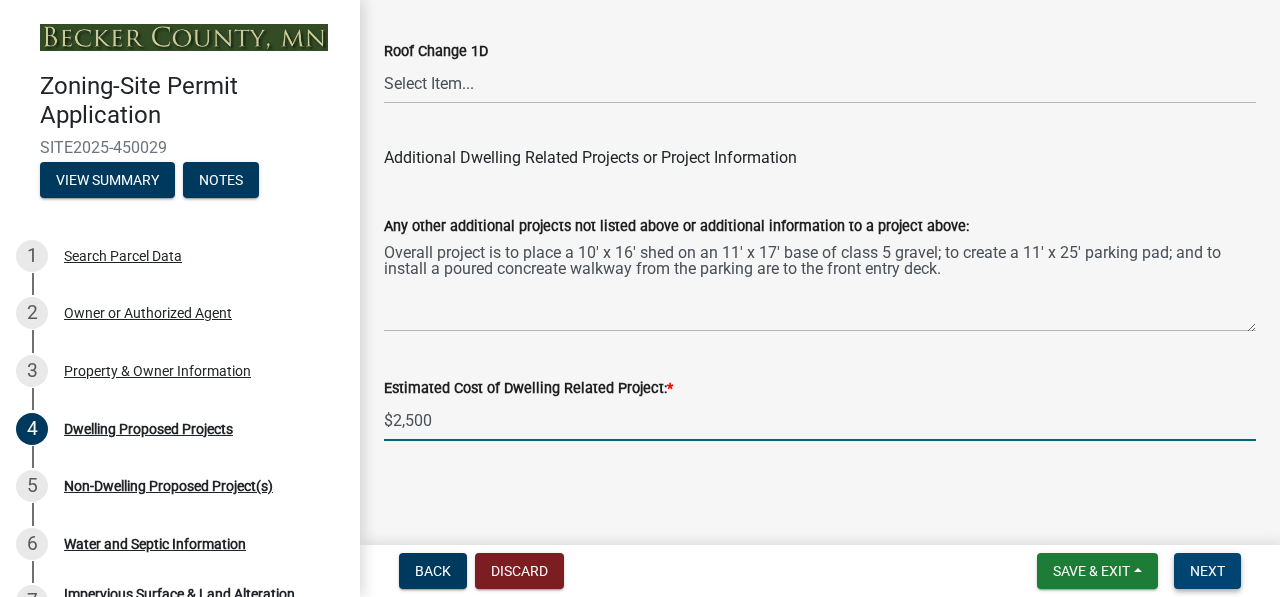 type on "2500" 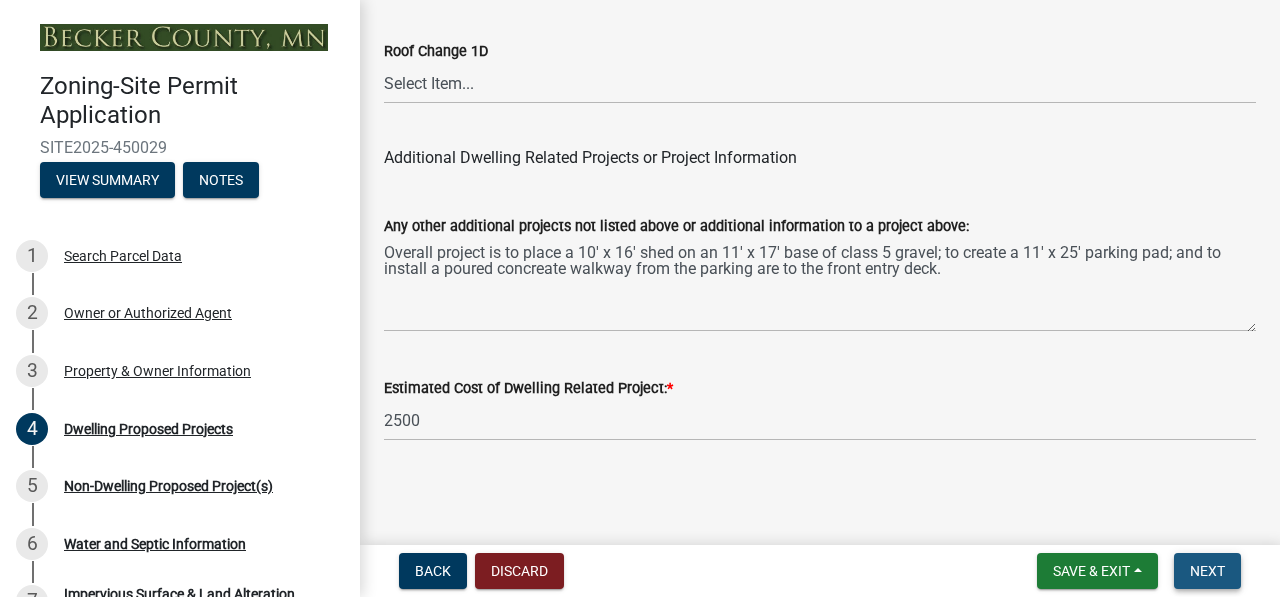 click on "Next" at bounding box center (1207, 571) 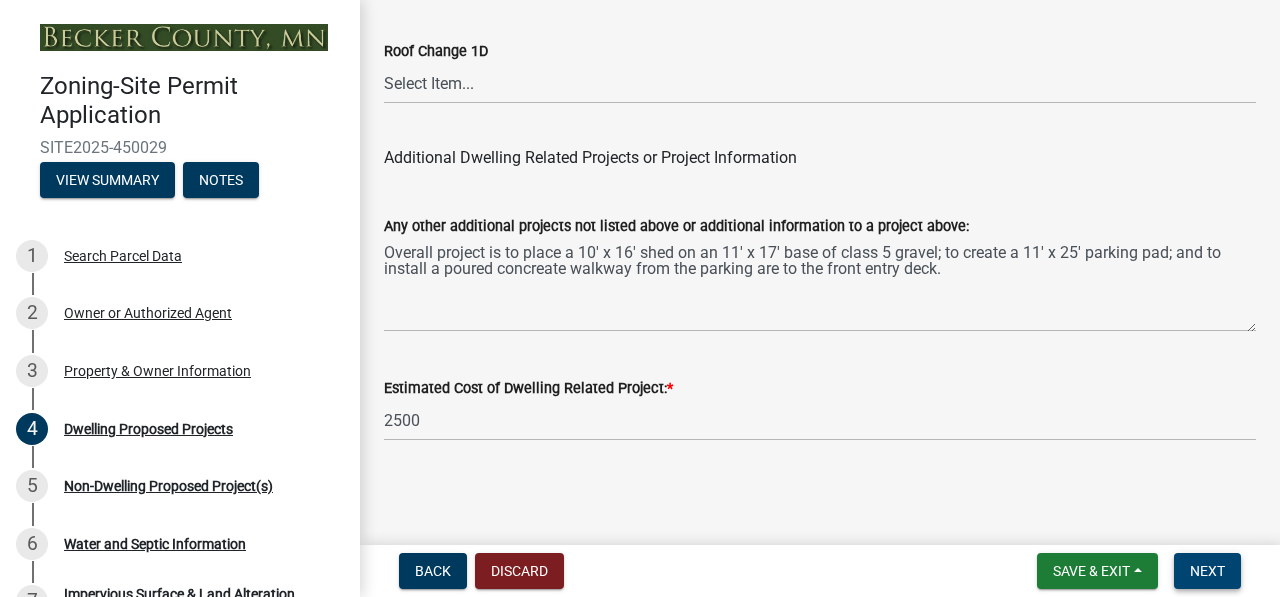 click on "Next" at bounding box center [1207, 571] 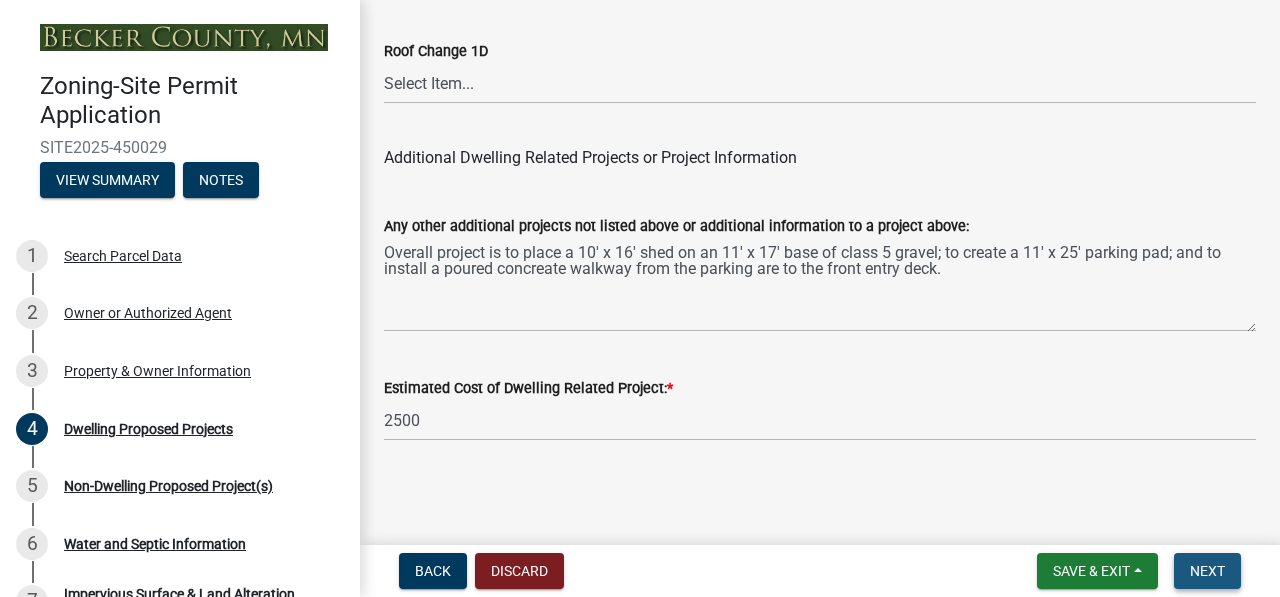 click on "Next" at bounding box center [1207, 571] 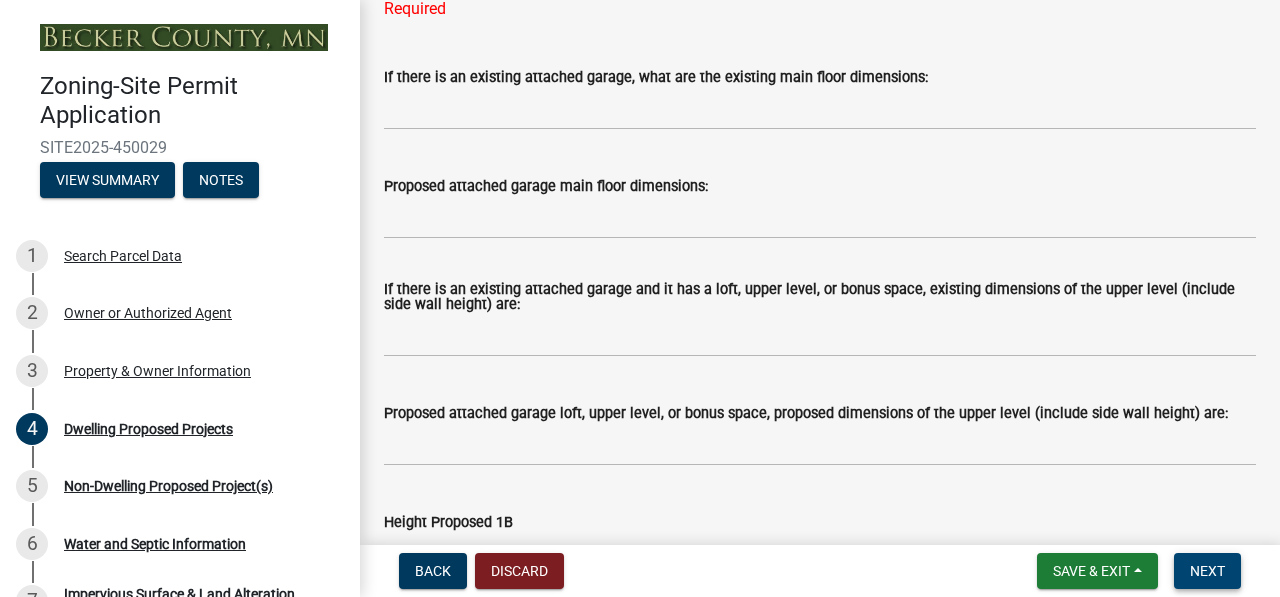 scroll, scrollTop: 2240, scrollLeft: 0, axis: vertical 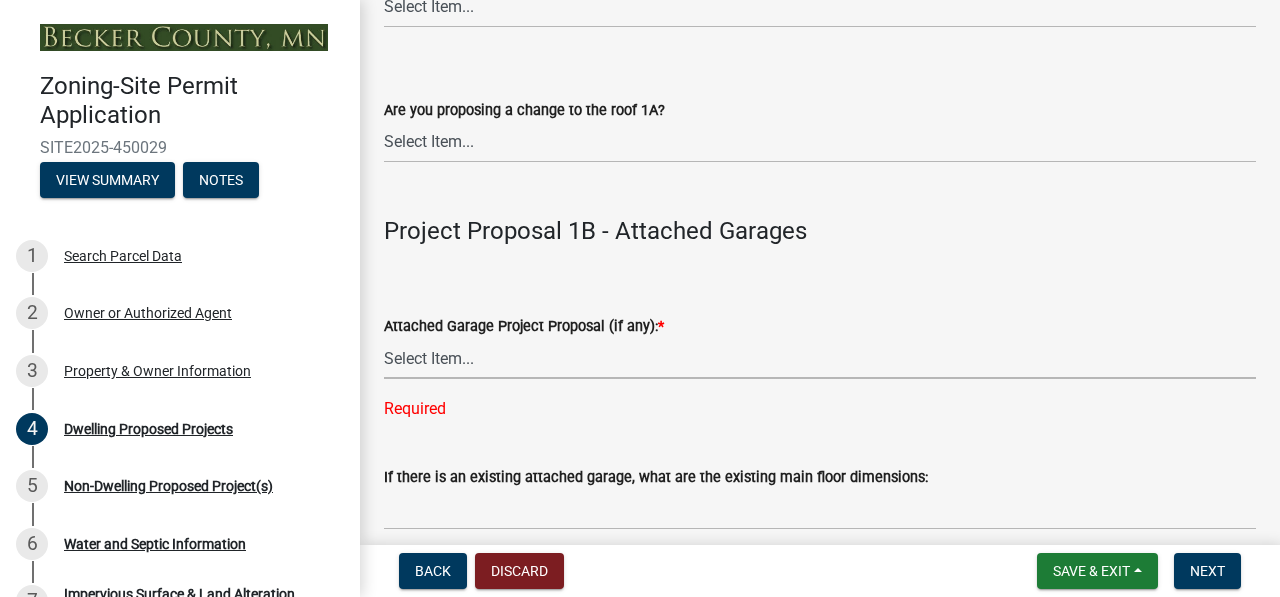 click on "Select Item...   N/A   New Attached Garage   Addition to Attached Garage" at bounding box center [820, 358] 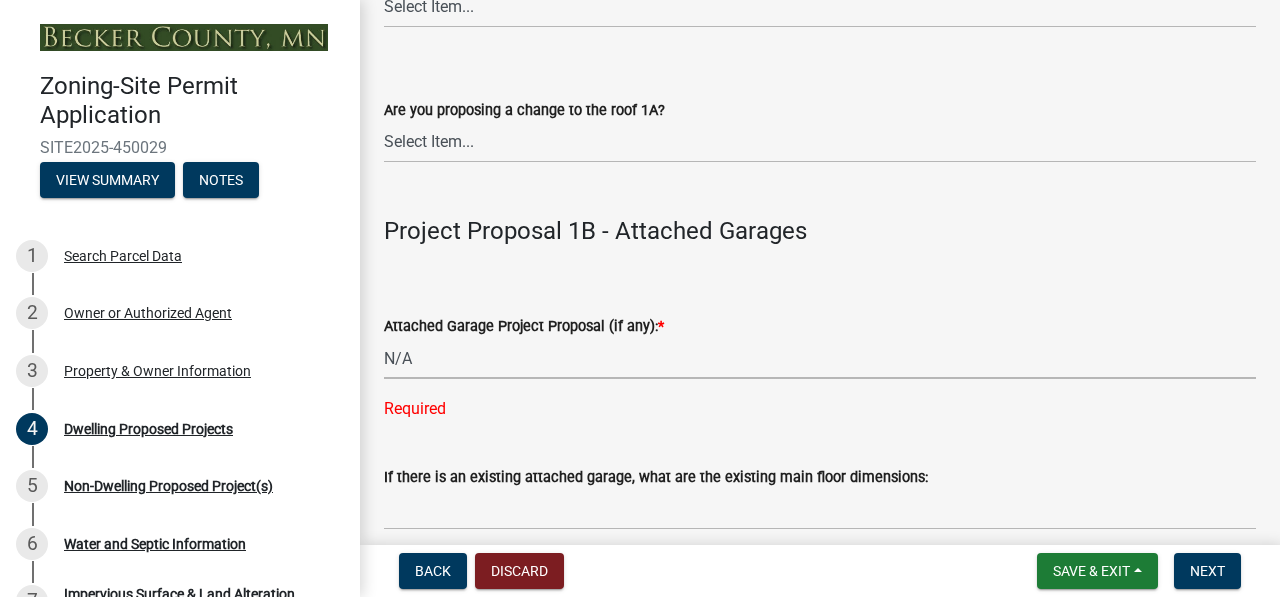 click on "Select Item...   N/A   New Attached Garage   Addition to Attached Garage" at bounding box center (820, 358) 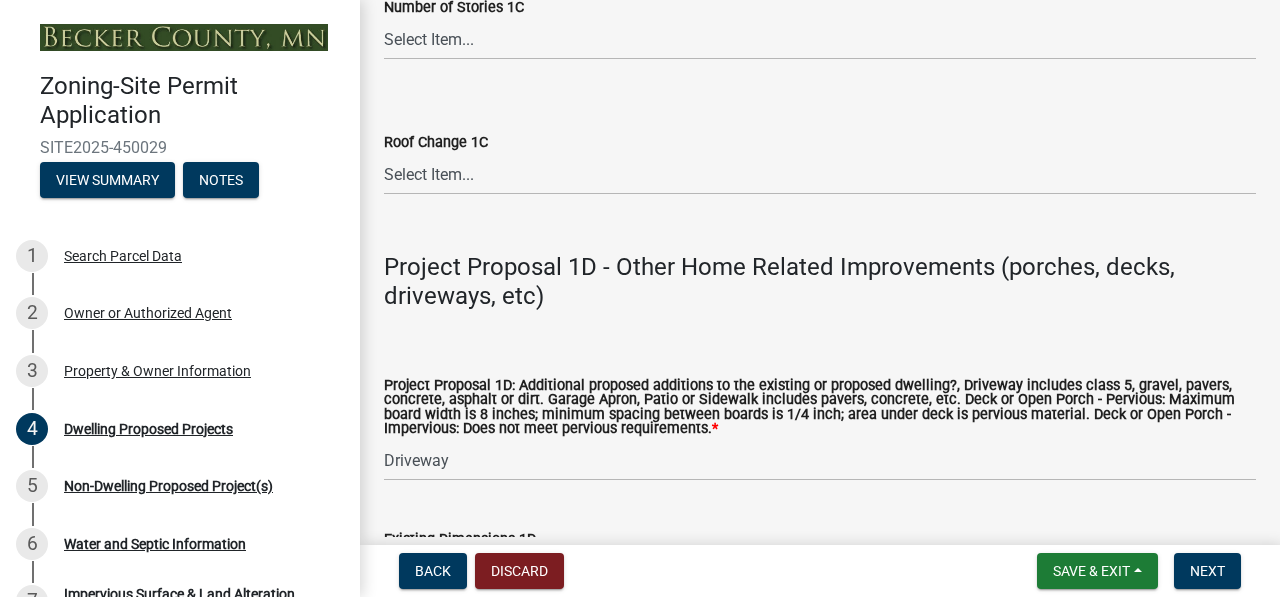 scroll, scrollTop: 4800, scrollLeft: 0, axis: vertical 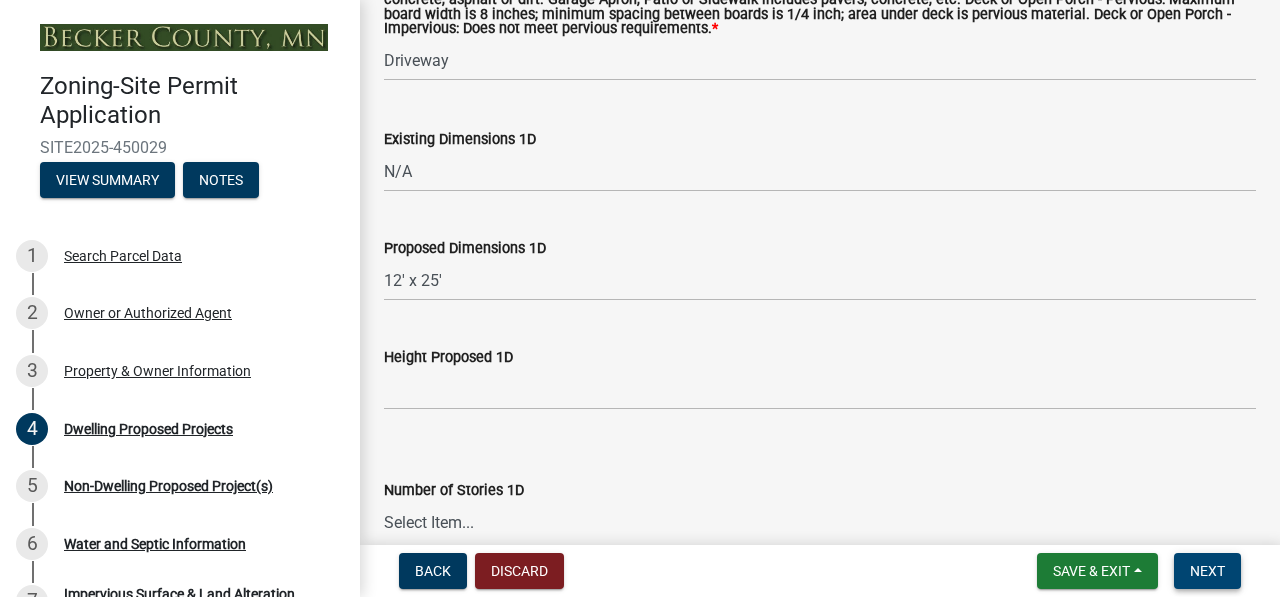 click on "Next" at bounding box center [1207, 571] 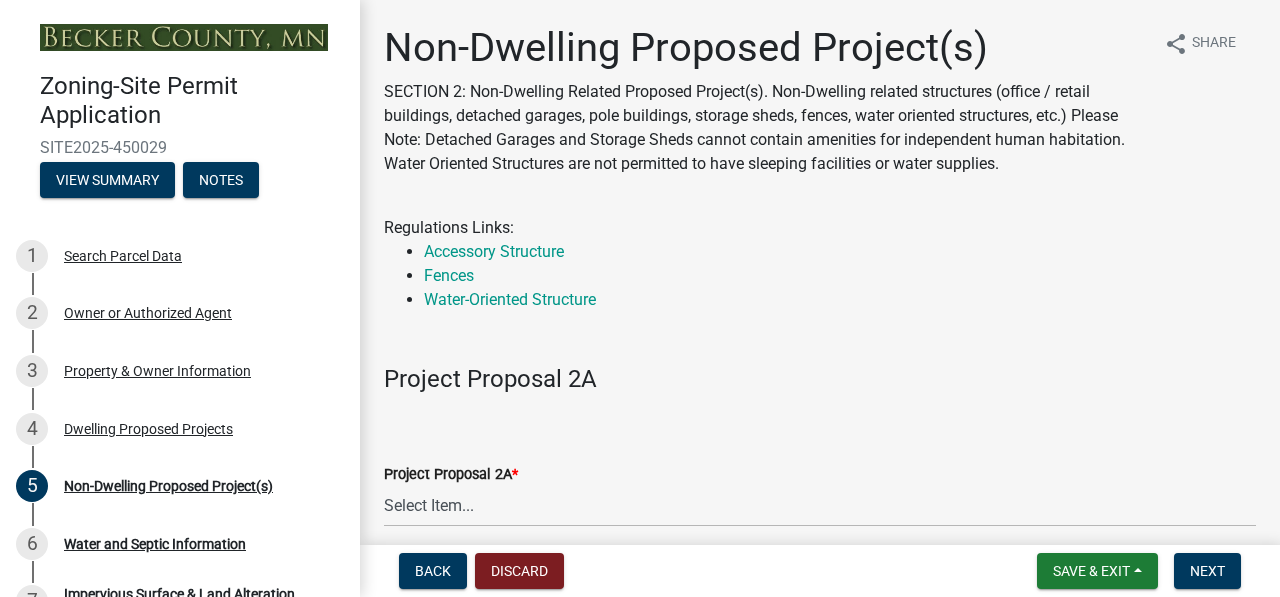 scroll, scrollTop: 400, scrollLeft: 0, axis: vertical 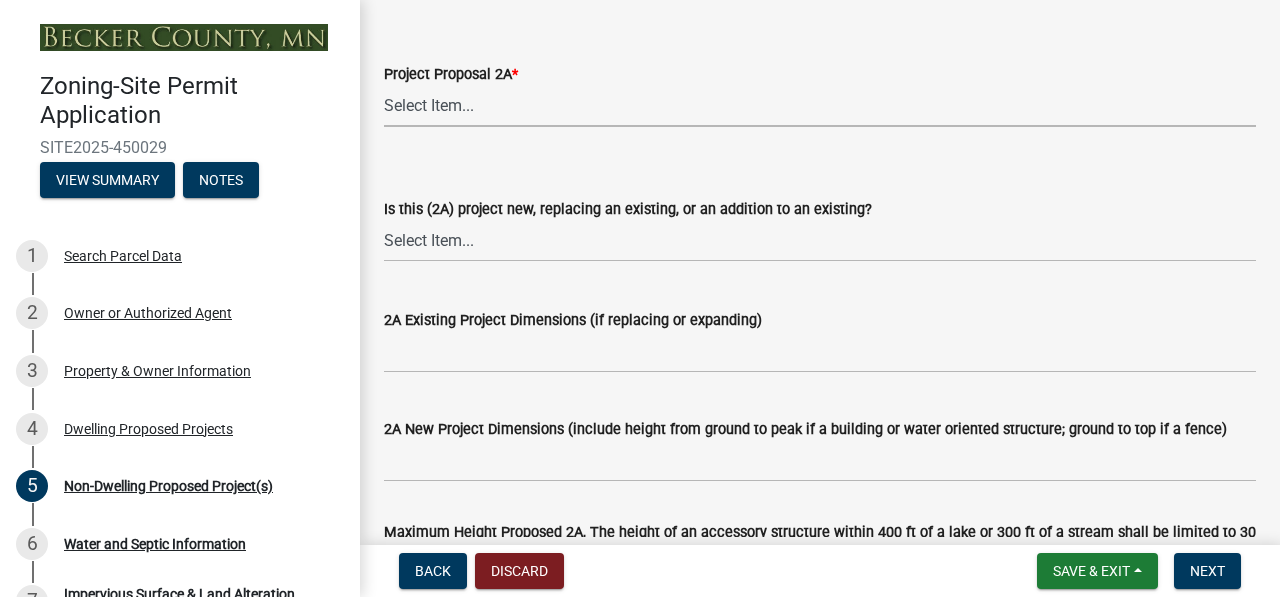 click on "Select Item...   N/A   Commercial Office/Retail Building   Detached Garage   Pole Building   Storage Shed   Fence   Water Oriented Deck   Water Oriented Stairs w/Landing   Water Oriented Boathouse   Water Oriented Screen Porch   Water Oriented Gazebo   Water Oriented Storage Structure   Other" at bounding box center [820, 106] 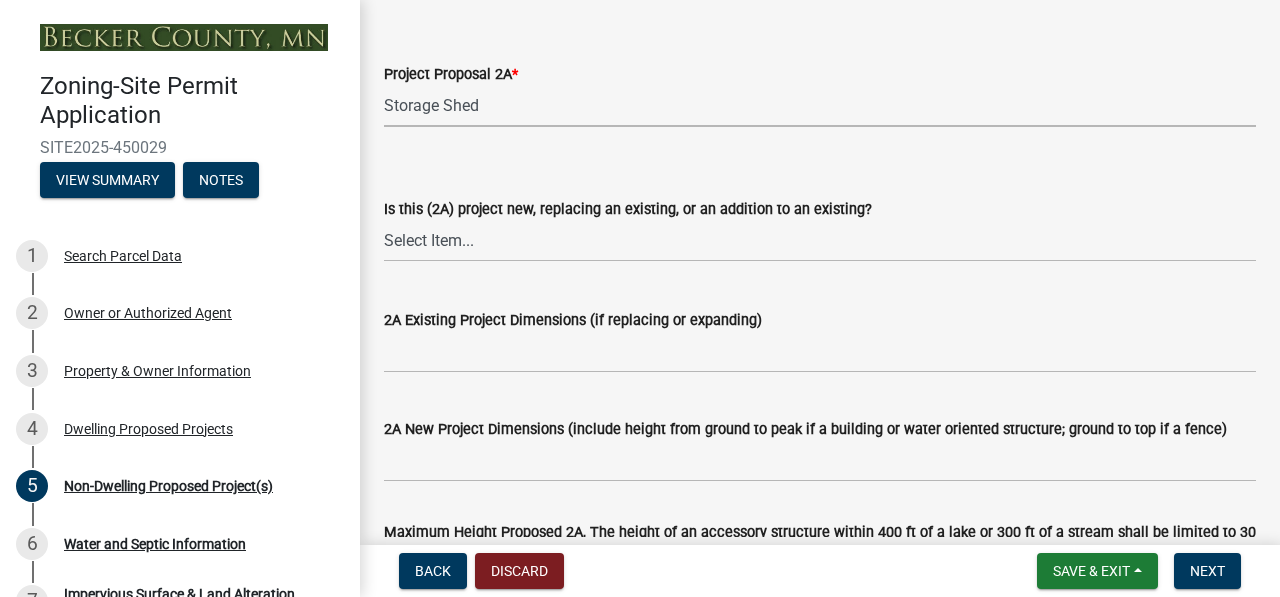 click on "Select Item...   N/A   Commercial Office/Retail Building   Detached Garage   Pole Building   Storage Shed   Fence   Water Oriented Deck   Water Oriented Stairs w/Landing   Water Oriented Boathouse   Water Oriented Screen Porch   Water Oriented Gazebo   Water Oriented Storage Structure   Other" at bounding box center (820, 106) 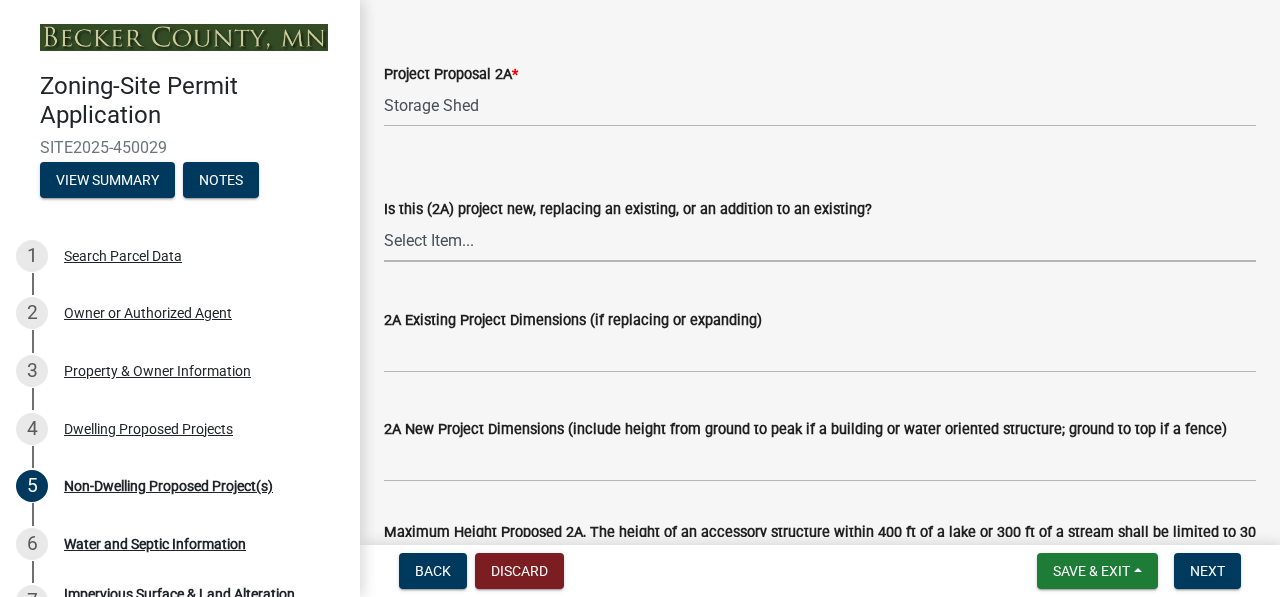 click on "Select Item...   New to Property (new or used structure)   Relocating/moving existing structure on my property from one location to another   Replacing Existing - Same dimensions or smaller   Replacing Existing - Larger or Different Footprint   Addition to Existing" at bounding box center [820, 241] 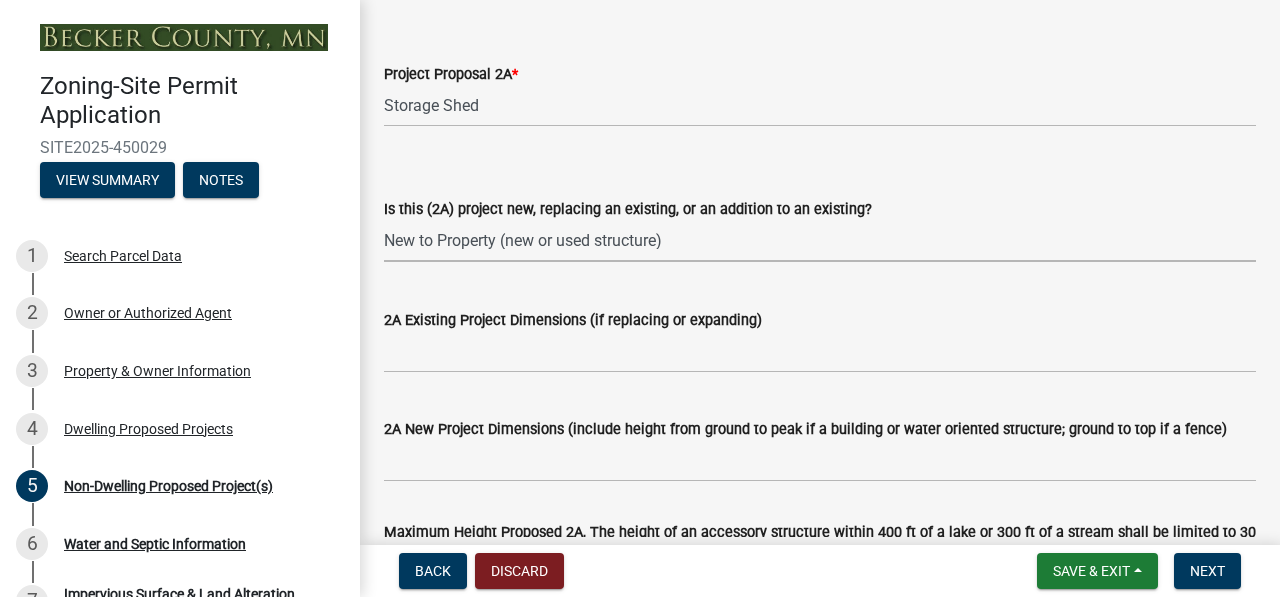 click on "Select Item...   New to Property (new or used structure)   Relocating/moving existing structure on my property from one location to another   Replacing Existing - Same dimensions or smaller   Replacing Existing - Larger or Different Footprint   Addition to Existing" at bounding box center (820, 241) 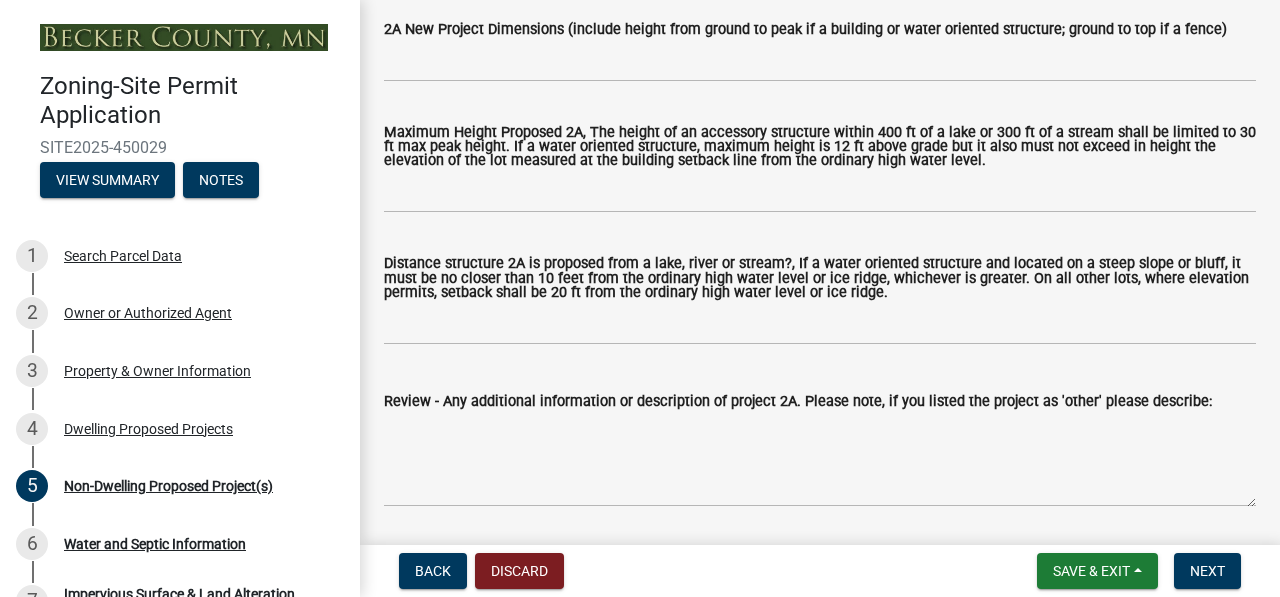 scroll, scrollTop: 400, scrollLeft: 0, axis: vertical 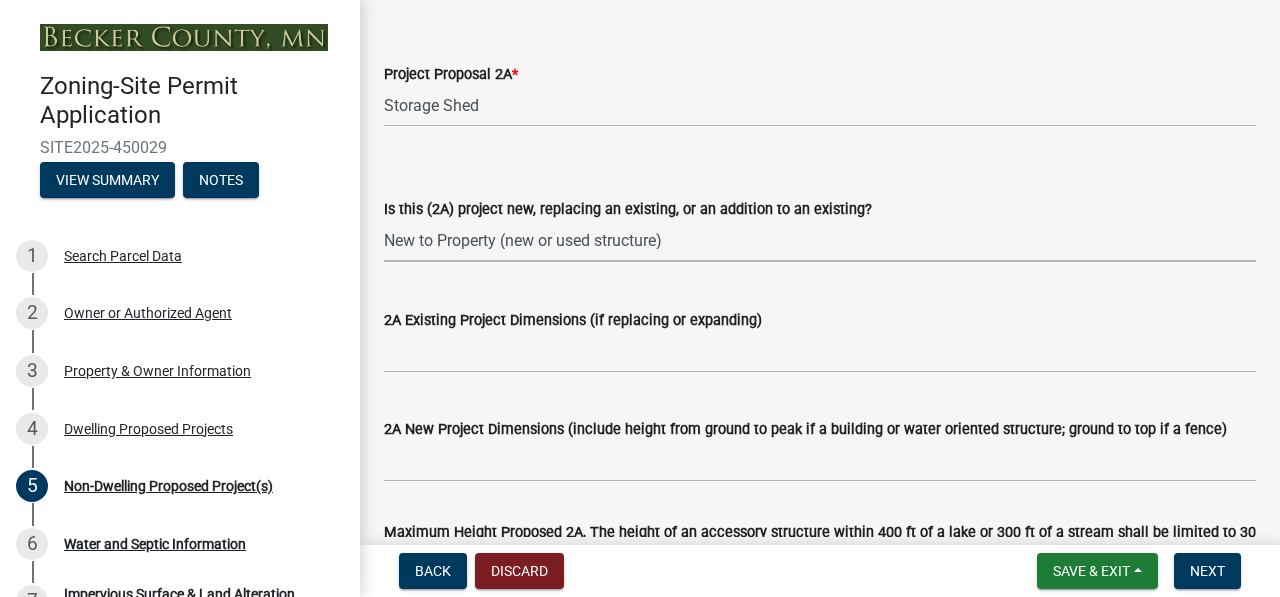 click on "Select Item...   New to Property (new or used structure)   Relocating/moving existing structure on my property from one location to another   Replacing Existing - Same dimensions or smaller   Replacing Existing - Larger or Different Footprint   Addition to Existing" at bounding box center [820, 241] 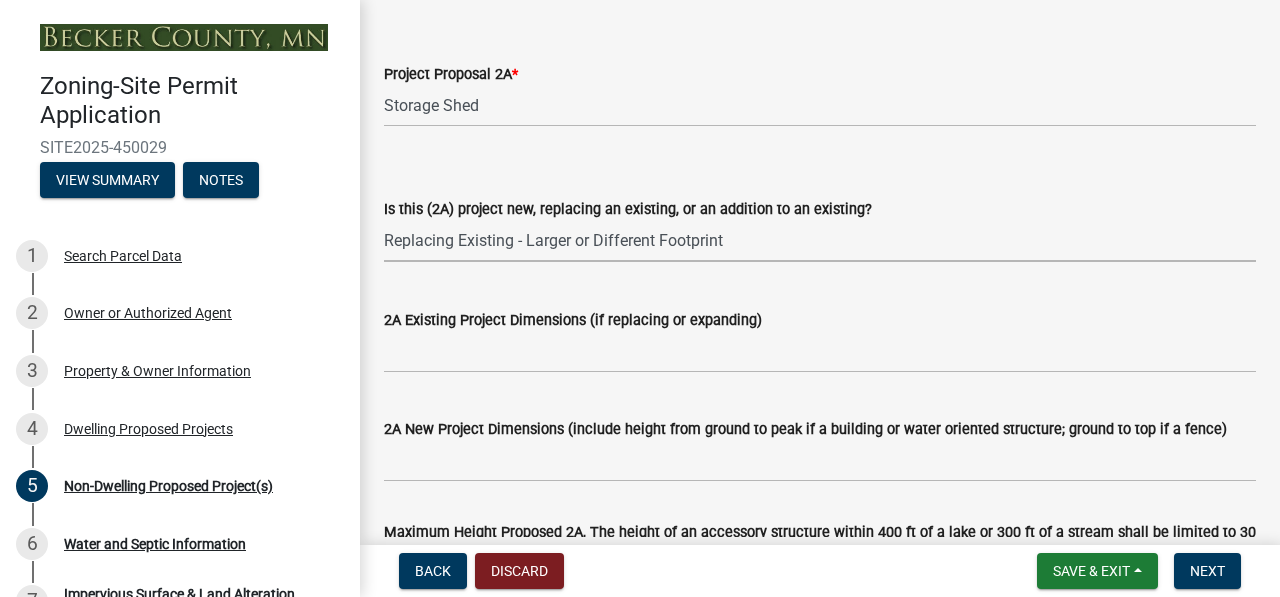 click on "Select Item...   New to Property (new or used structure)   Relocating/moving existing structure on my property from one location to another   Replacing Existing - Same dimensions or smaller   Replacing Existing - Larger or Different Footprint   Addition to Existing" at bounding box center (820, 241) 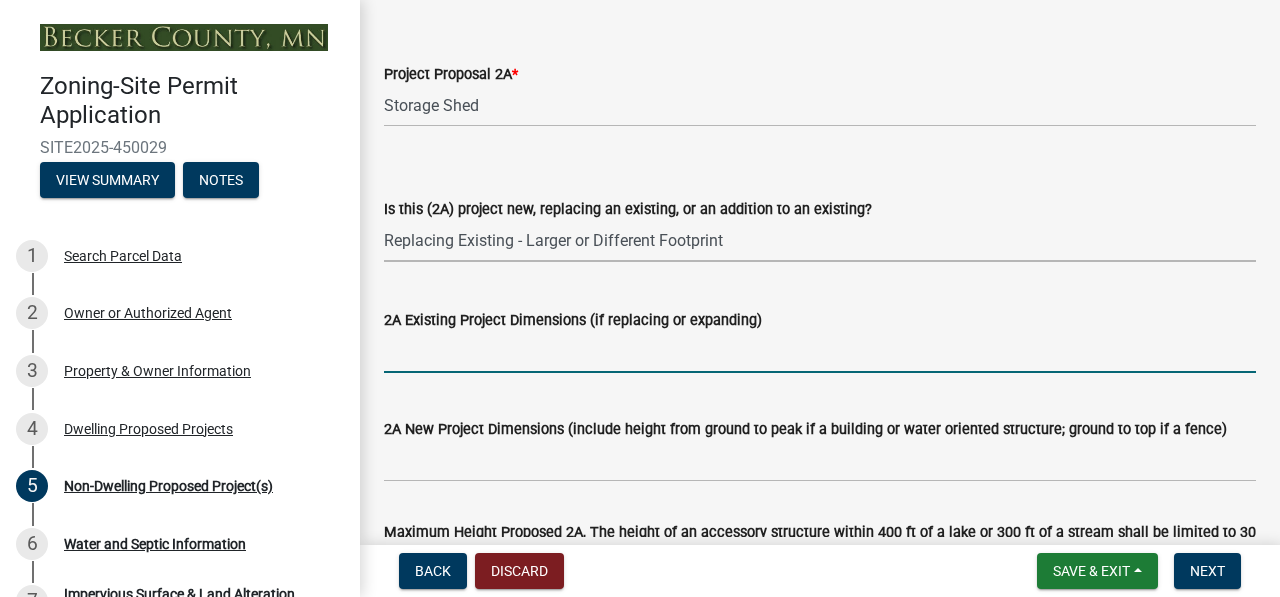 click on "2A Existing Project Dimensions (if replacing or expanding)" at bounding box center (820, 352) 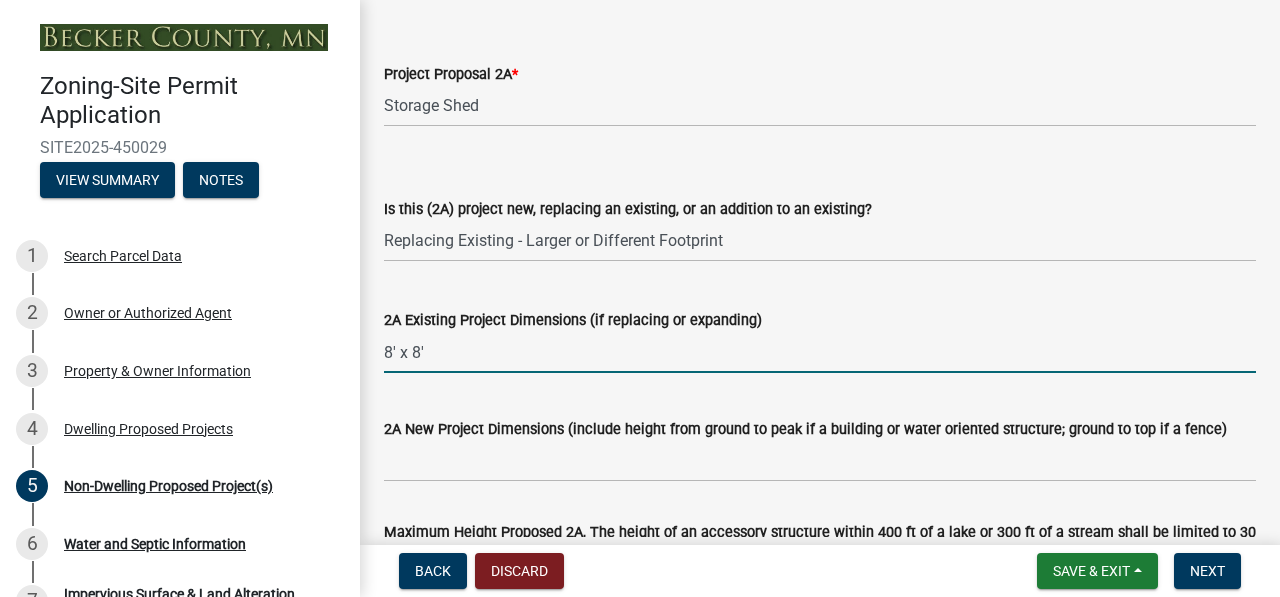 type on "8' x 8'" 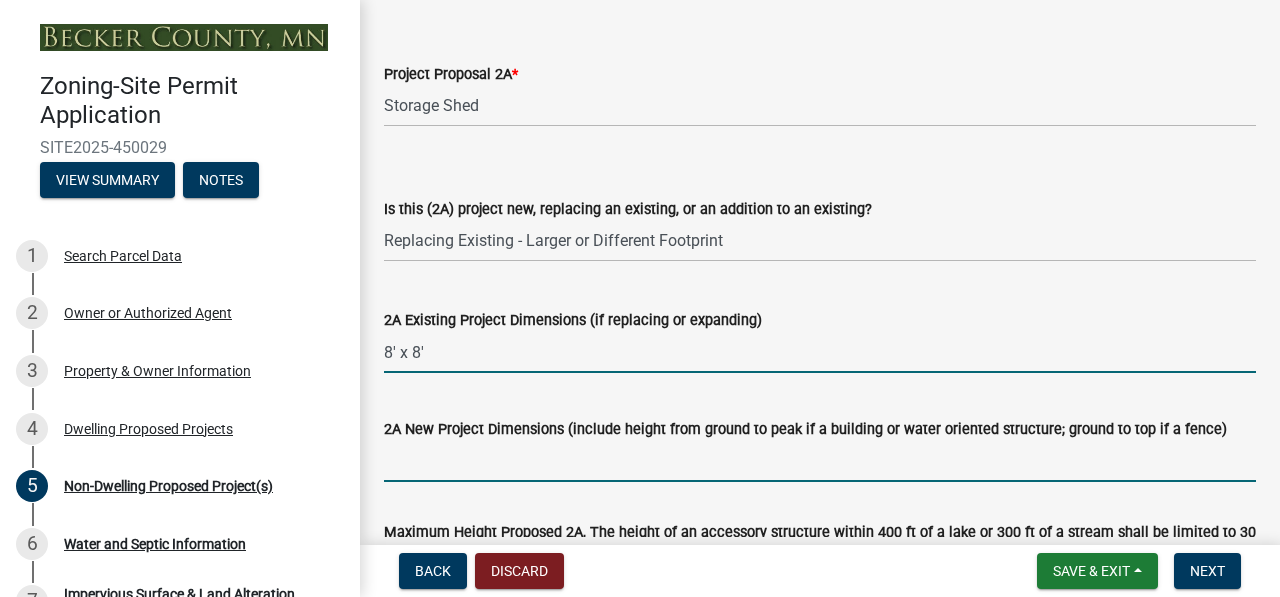 click on "2A New Project Dimensions  (include height from ground to peak if a building or water oriented structure; ground to top if a fence)" at bounding box center (820, 461) 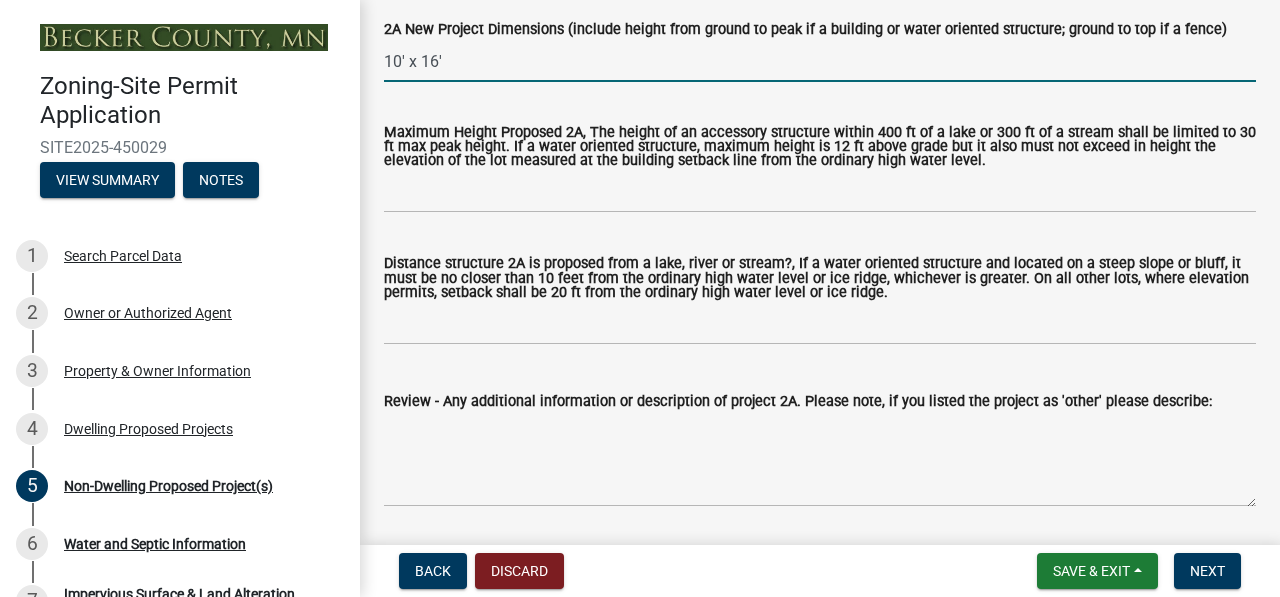 scroll, scrollTop: 400, scrollLeft: 0, axis: vertical 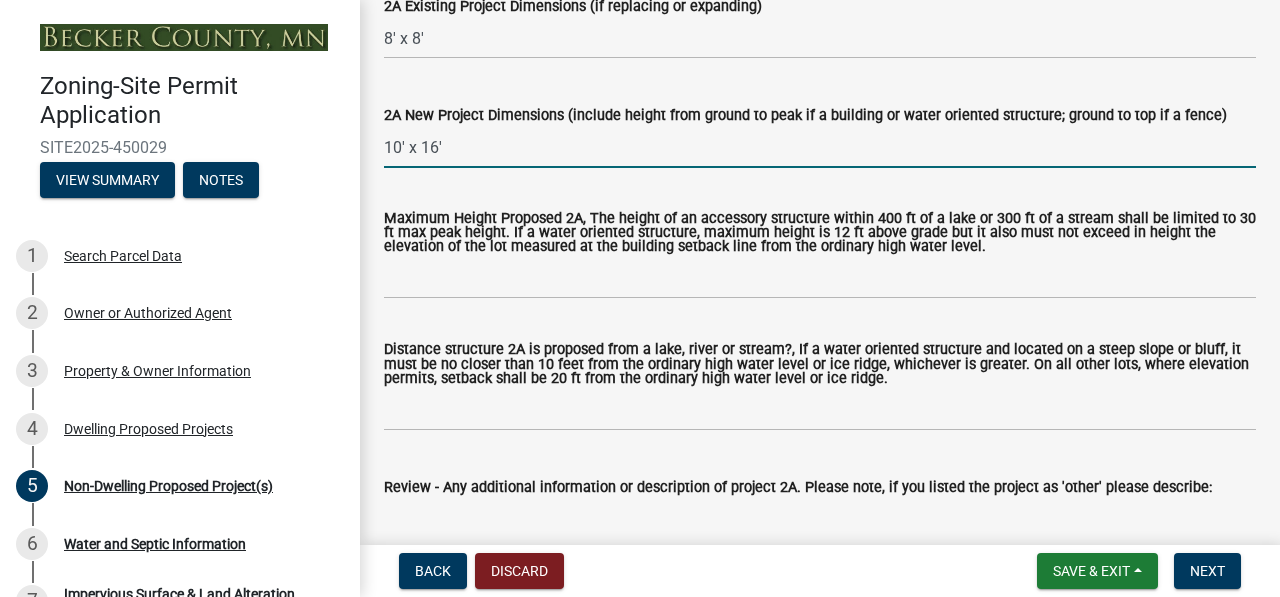 type on "10' x 16'" 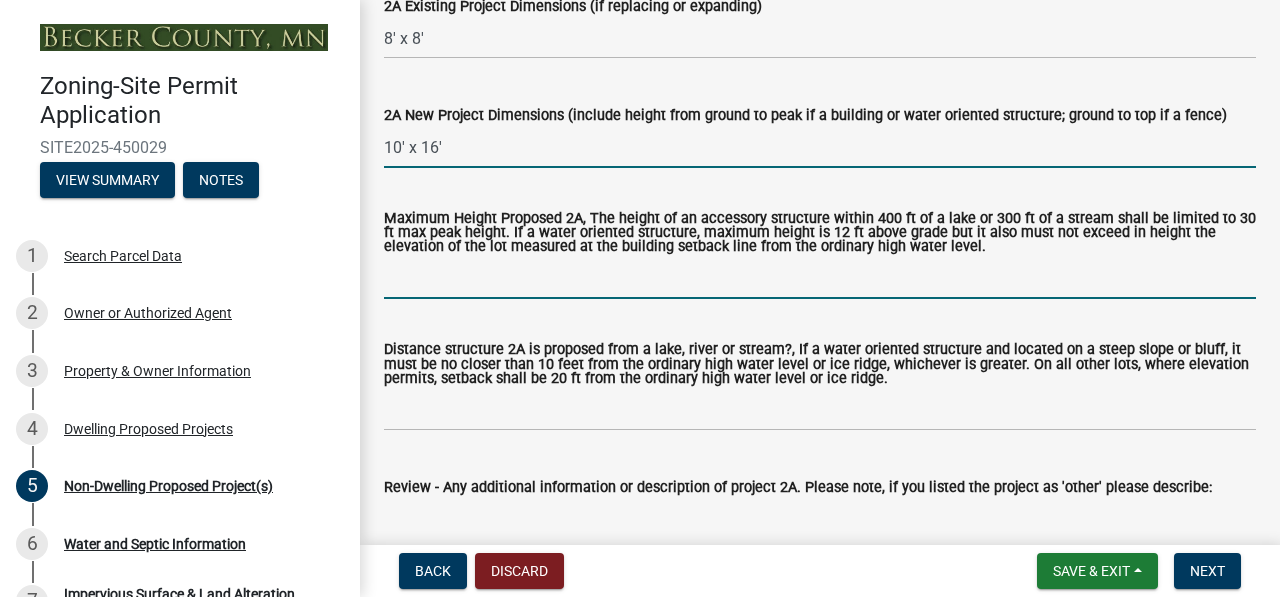 click on "Maximum Height Proposed 2A, The height of an accessory structure within 400 ft of a lake or 300 ft of a stream shall be limited to 30 ft max peak height.
If a water oriented structure, maximum height is 12 ft above grade but it also must not exceed in height the elevation of the lot measured at the building setback line from the ordinary high water level." at bounding box center [820, 278] 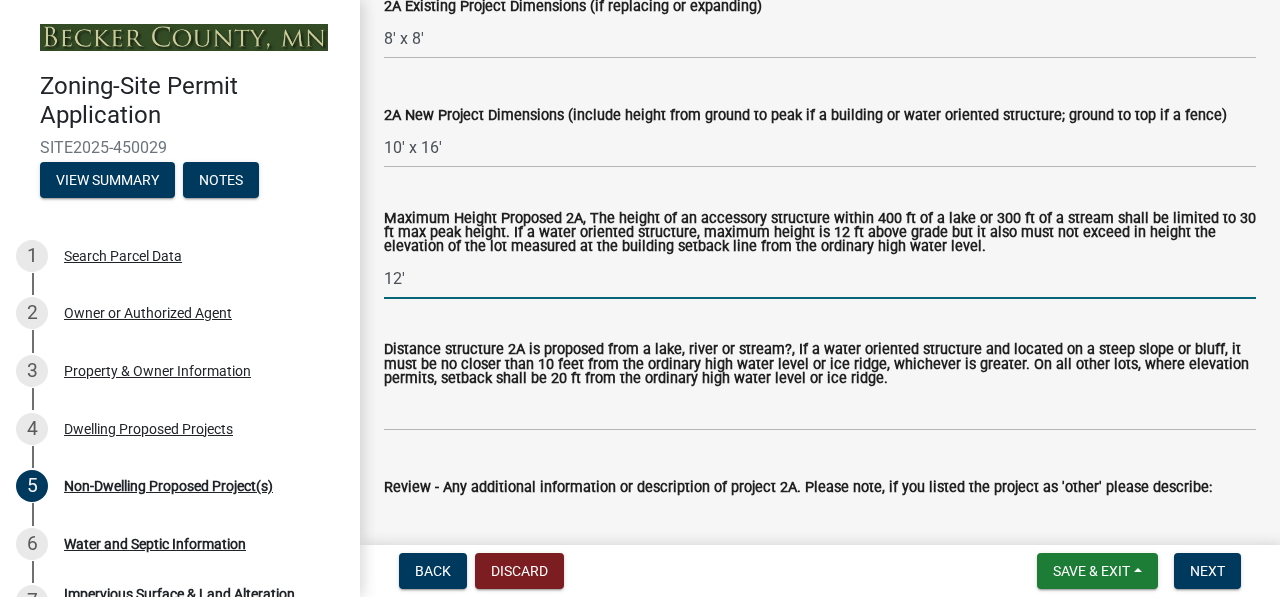 type on "12'" 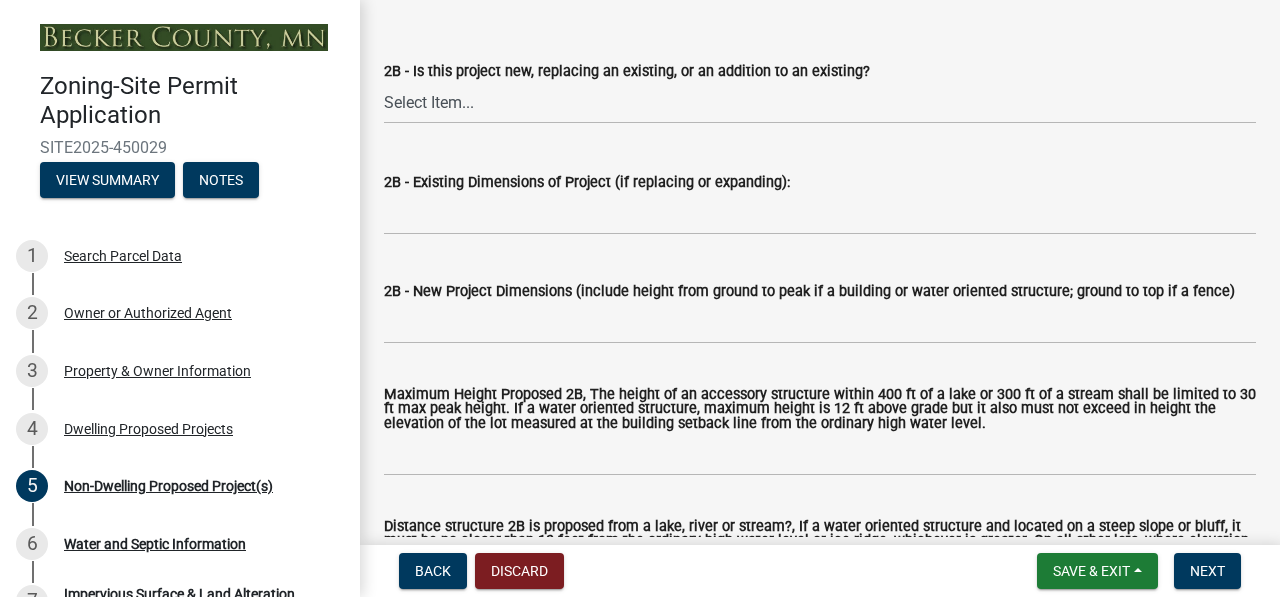 scroll, scrollTop: 1514, scrollLeft: 0, axis: vertical 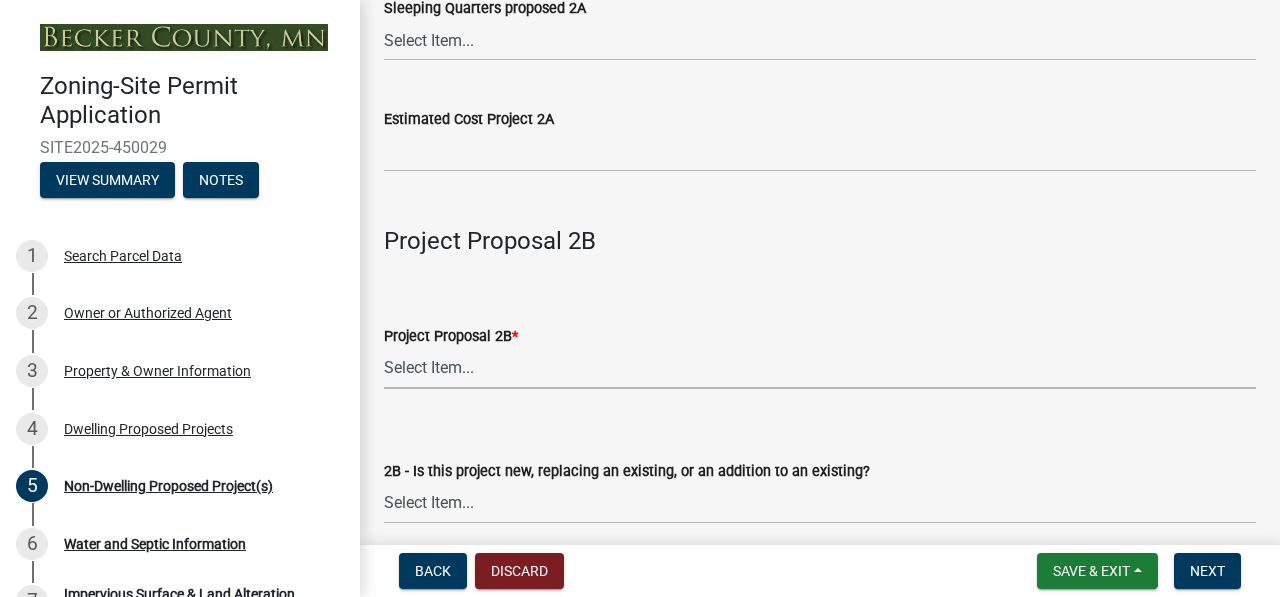 click on "Select Item...   N/A   Commercial Office/Retail Building   Detached Garage   Pole Building   Storage Shed   Fence   Water Oriented Deck   Water Oriented Stairs w/Landing   Water Oriented Boathouse   Water Oriented Screen Porch   Water Oriented Gazebo   Water Oriented Storage Structure   Other Water Oriented Structure   Other" at bounding box center (820, 368) 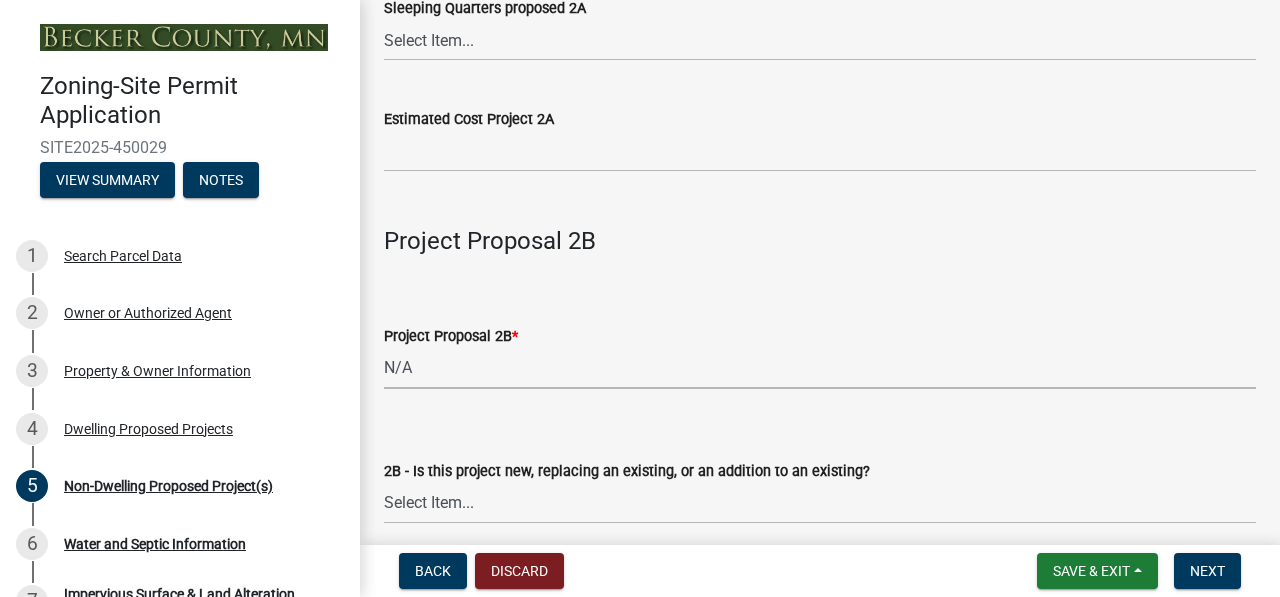 click on "Select Item...   N/A   Commercial Office/Retail Building   Detached Garage   Pole Building   Storage Shed   Fence   Water Oriented Deck   Water Oriented Stairs w/Landing   Water Oriented Boathouse   Water Oriented Screen Porch   Water Oriented Gazebo   Water Oriented Storage Structure   Other Water Oriented Structure   Other" at bounding box center (820, 368) 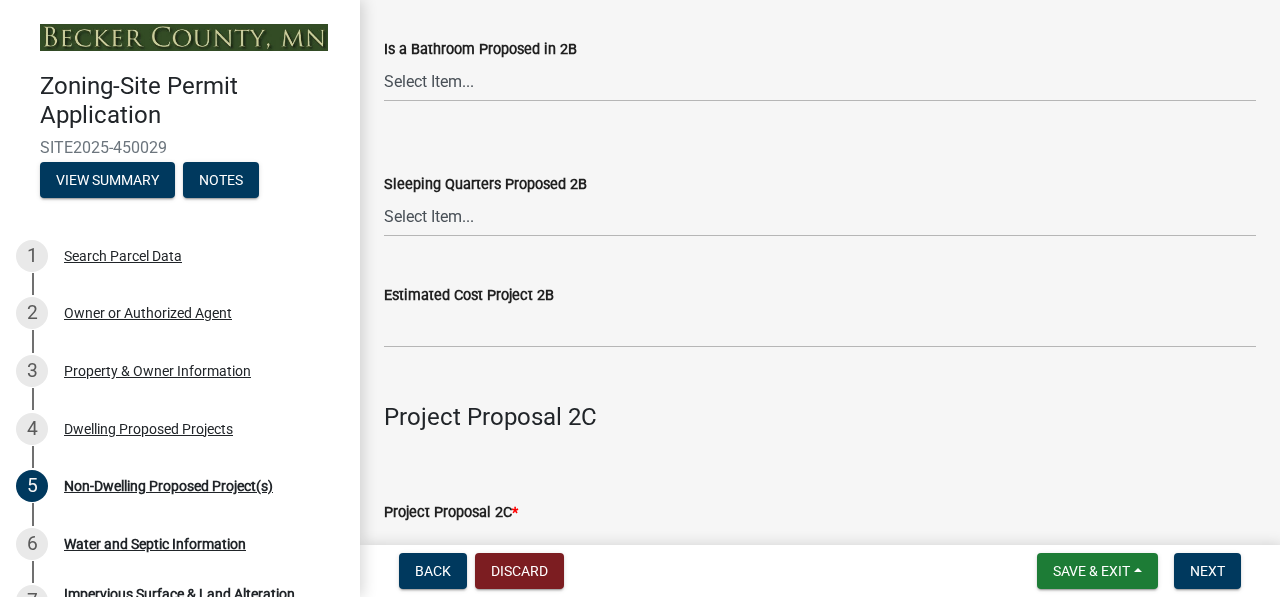 scroll, scrollTop: 3114, scrollLeft: 0, axis: vertical 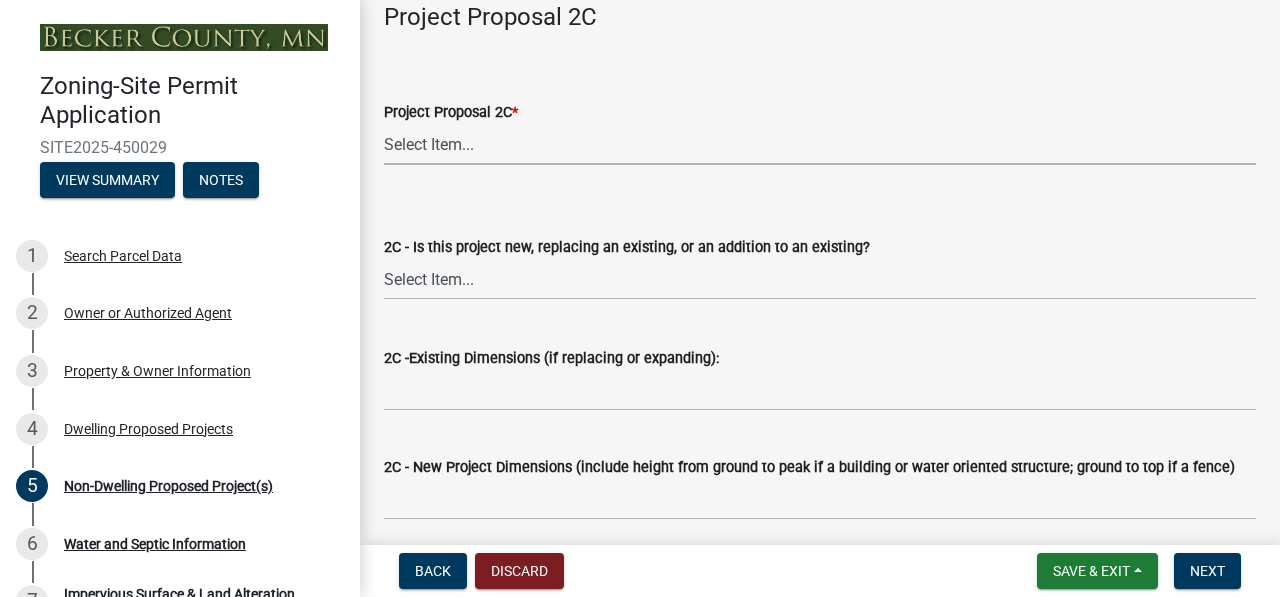click on "Select Item...   N/A   Commercial Office/Retail Building   Detached Garage   Pole Building   Storage Shed   Fence   Water Oriented Deck   Water Oriented Stairs w/Landing   Water Oriented Boathouse   Water Oriented Screen Porch   Water Oriented Gazebo   Water Oriented Storage Structure   Other Water Oriented Structure   Other" at bounding box center [820, 144] 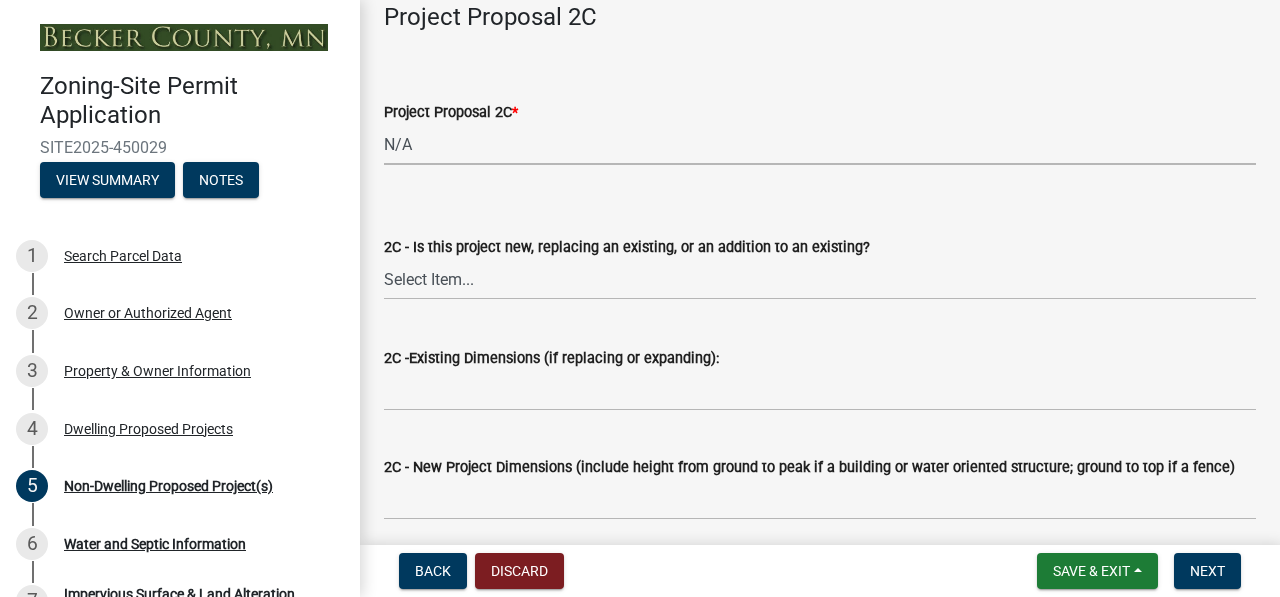 click on "Select Item...   N/A   Commercial Office/Retail Building   Detached Garage   Pole Building   Storage Shed   Fence   Water Oriented Deck   Water Oriented Stairs w/Landing   Water Oriented Boathouse   Water Oriented Screen Porch   Water Oriented Gazebo   Water Oriented Storage Structure   Other Water Oriented Structure   Other" at bounding box center (820, 144) 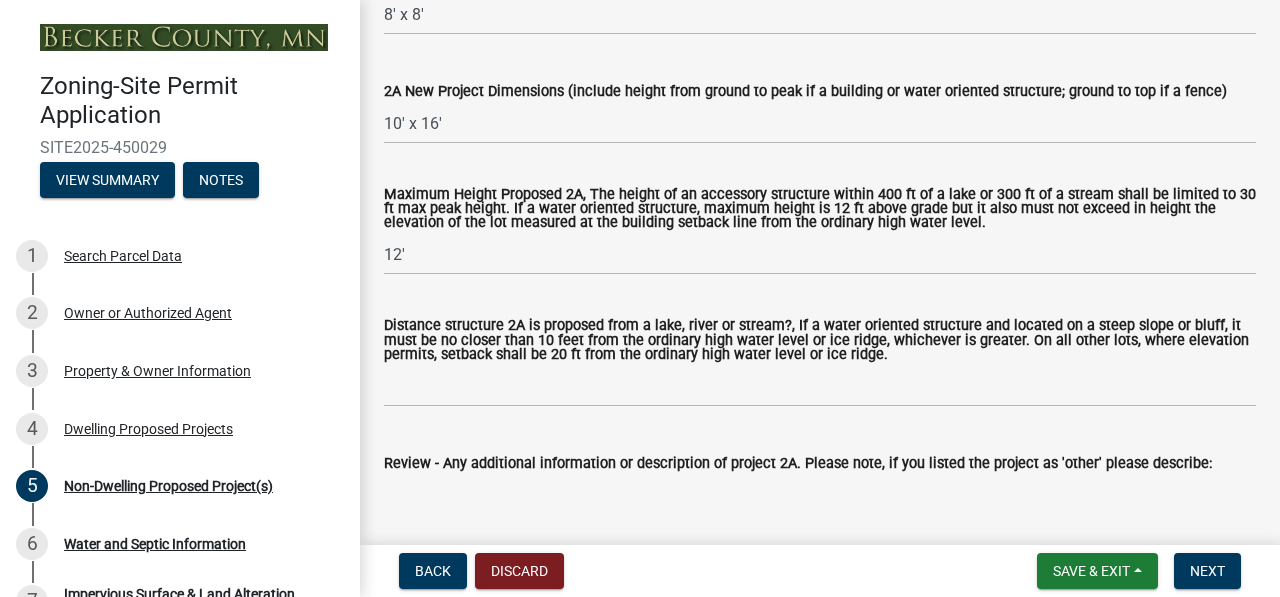 scroll, scrollTop: 338, scrollLeft: 0, axis: vertical 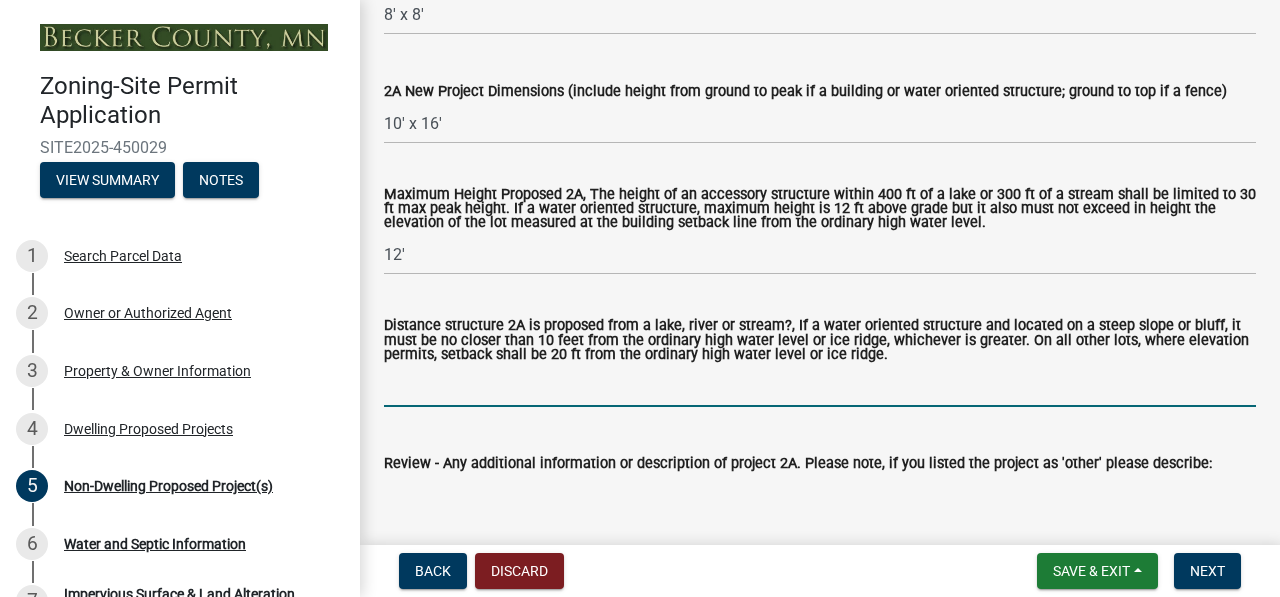 click on "Distance structure 2A is proposed from a lake, river or stream?, If a water oriented structure and located on a steep slope or bluff, it must be no closer than 10 feet from the ordinary high water level or ice ridge, whichever is greater.  On all other lots, where elevation permits, setback shall be 20 ft from the ordinary high water level or ice ridge." at bounding box center (820, 386) 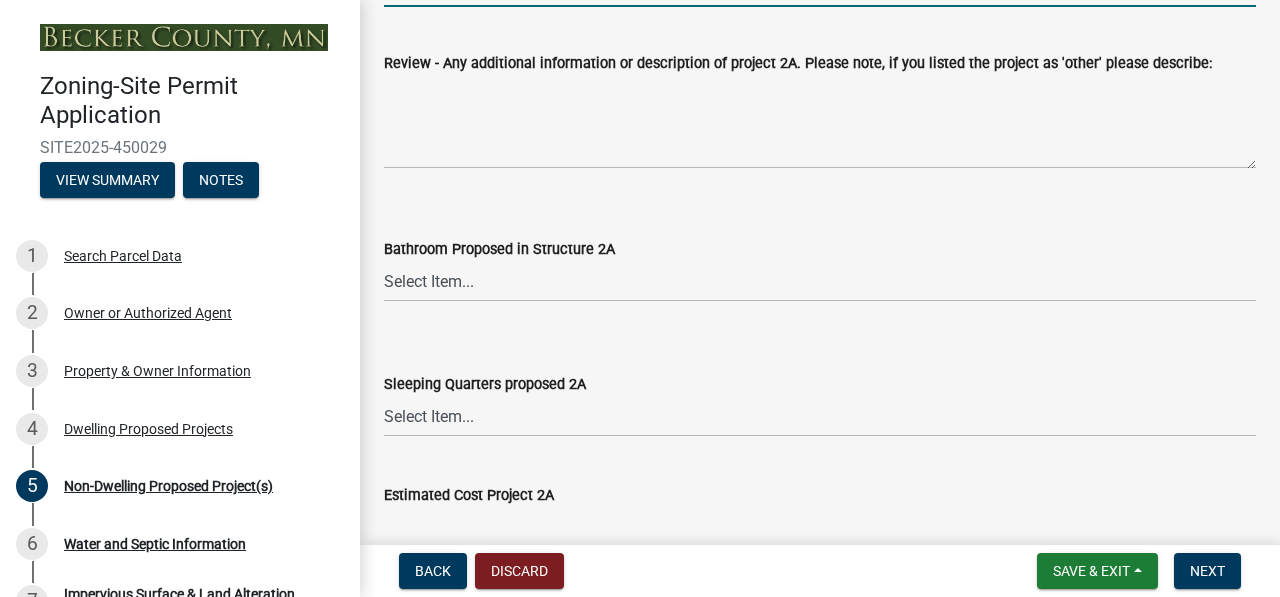scroll, scrollTop: 1538, scrollLeft: 0, axis: vertical 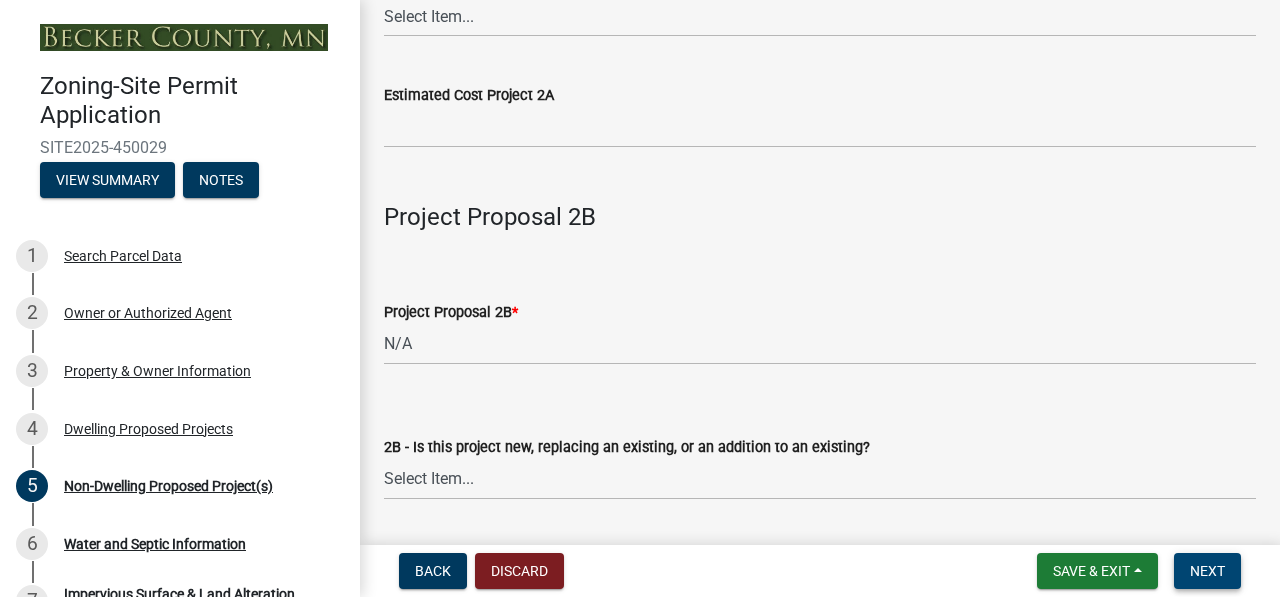 type on "157 feet" 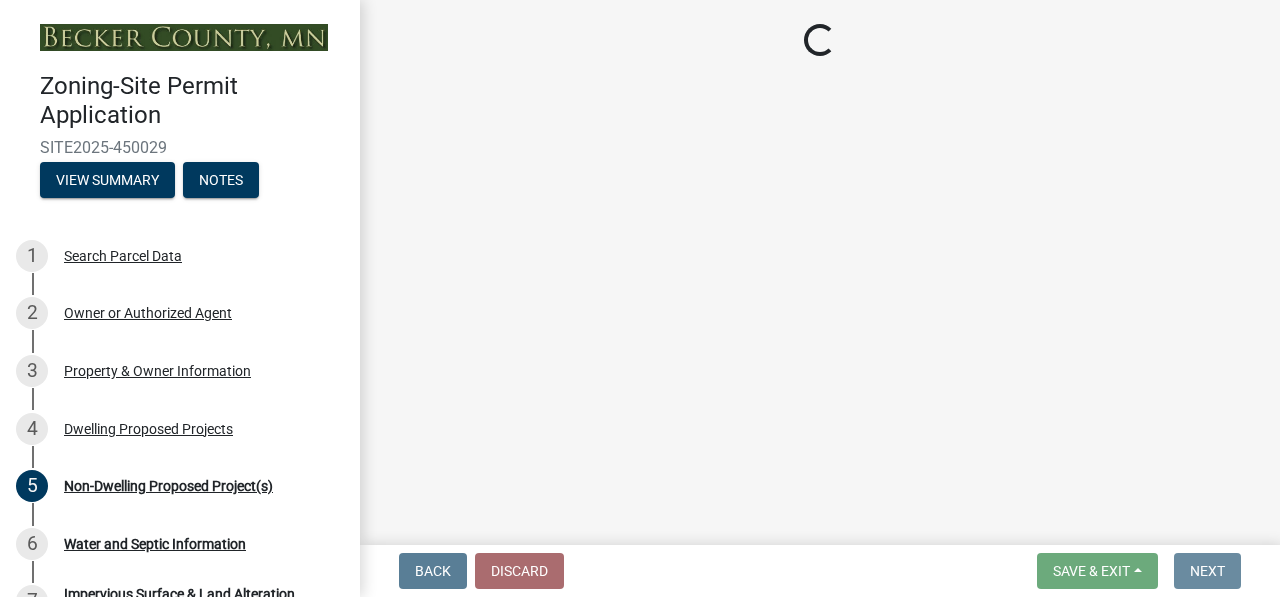 scroll, scrollTop: 0, scrollLeft: 0, axis: both 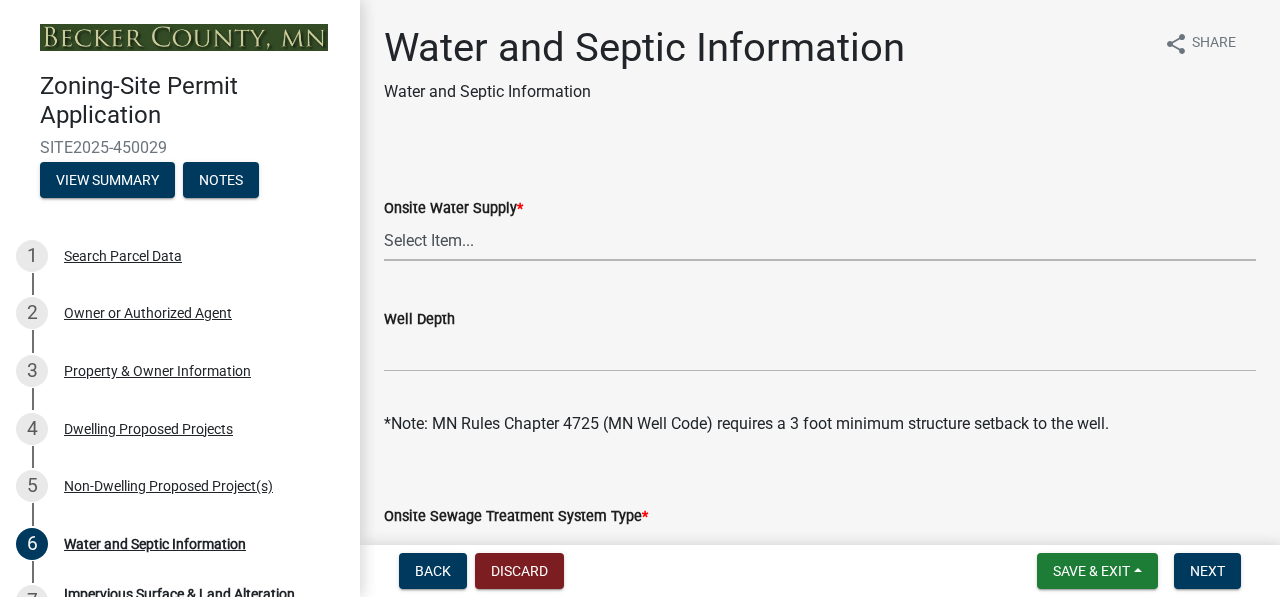 click on "Select Item...   Well   New Well to be Installed   Attached to City Water System   No onsite water or proposed water supply" at bounding box center (820, 240) 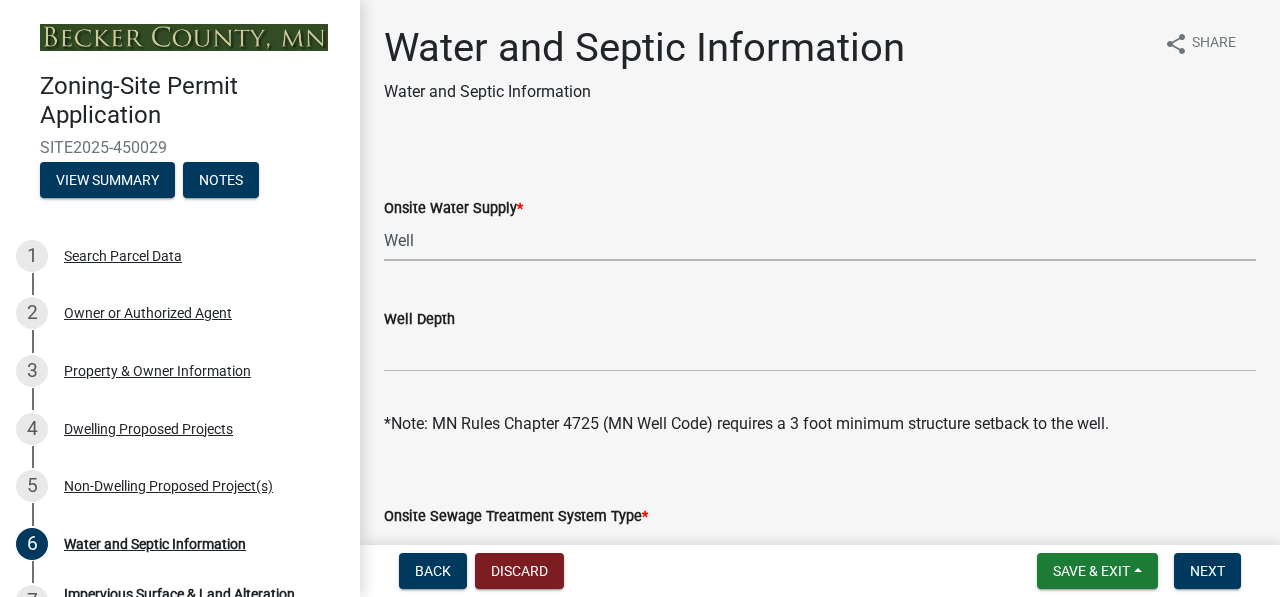 click on "Select Item...   Well   New Well to be Installed   Attached to City Water System   No onsite water or proposed water supply" at bounding box center [820, 240] 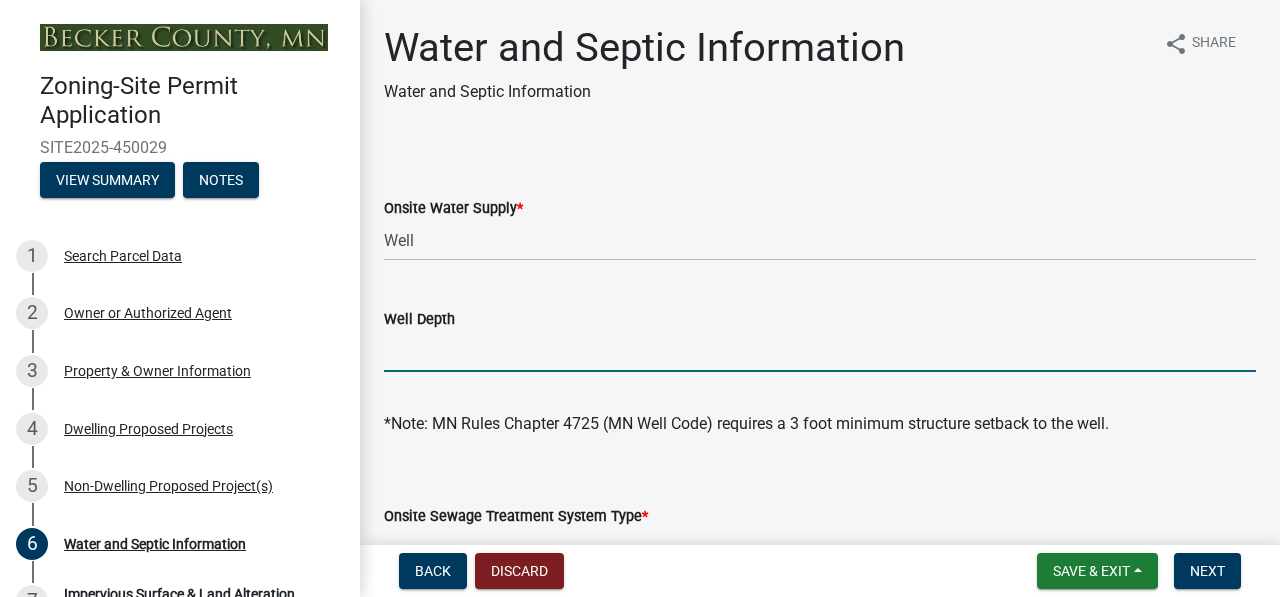 click on "Well Depth" at bounding box center [820, 351] 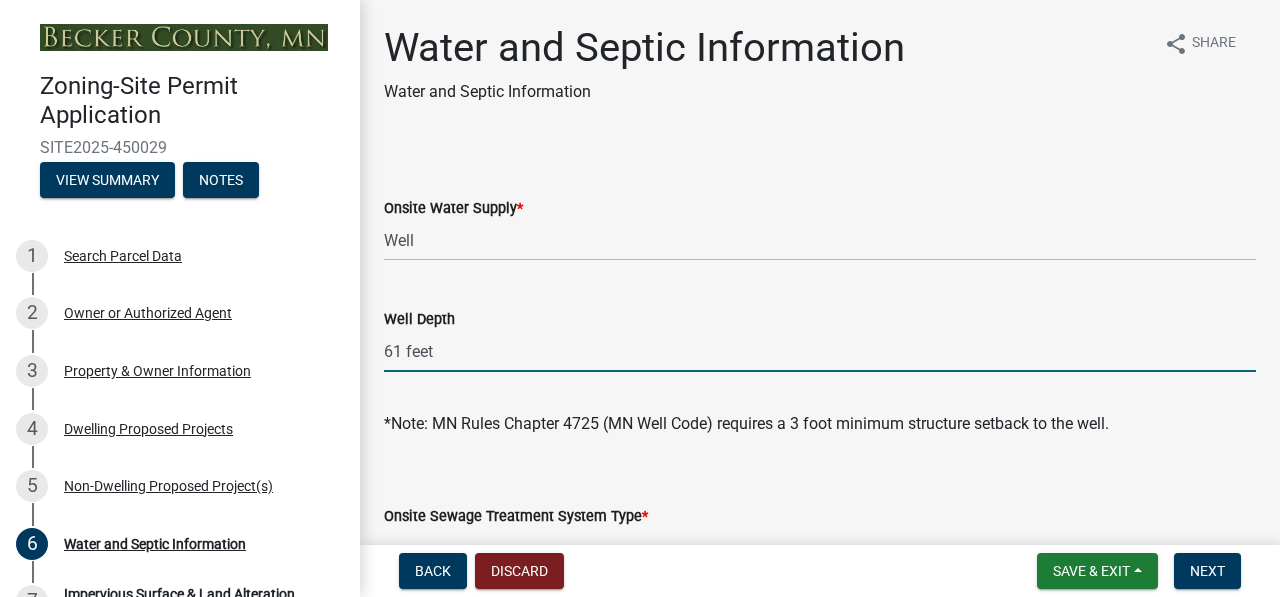 scroll, scrollTop: 400, scrollLeft: 0, axis: vertical 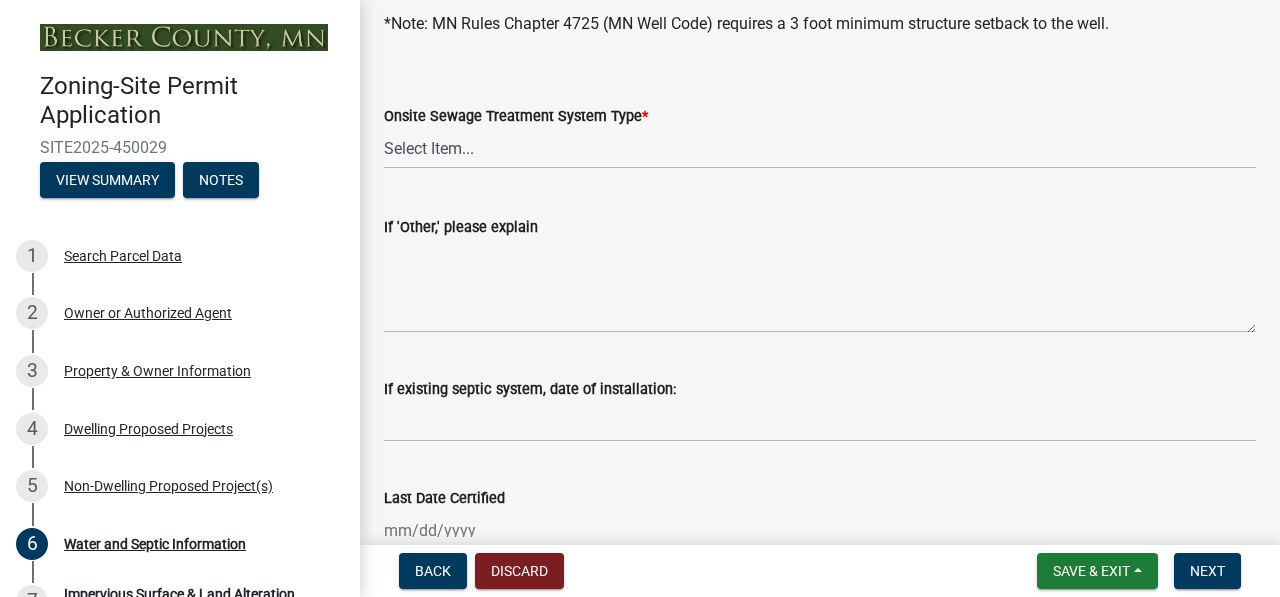 type on "61 feet" 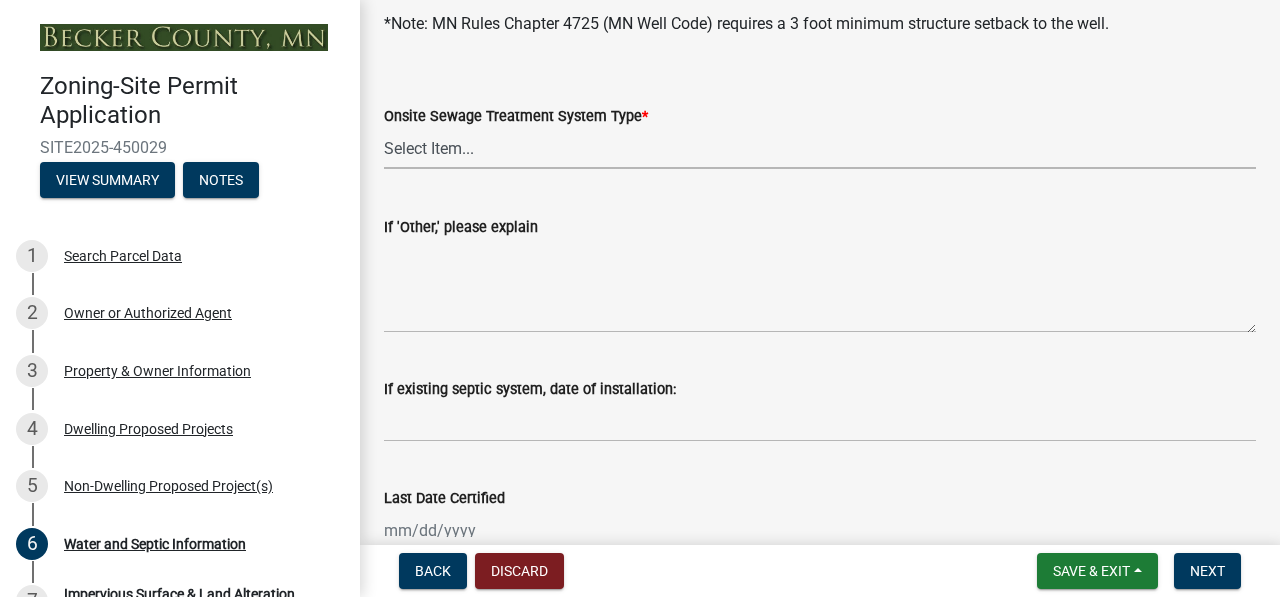 click on "Select Item...   No existing or proposed septic   Proposed New or Corrected Septic application submitted   Tank and Drainfield   Holding Tank   Attached to City Septic System   Other" at bounding box center (820, 148) 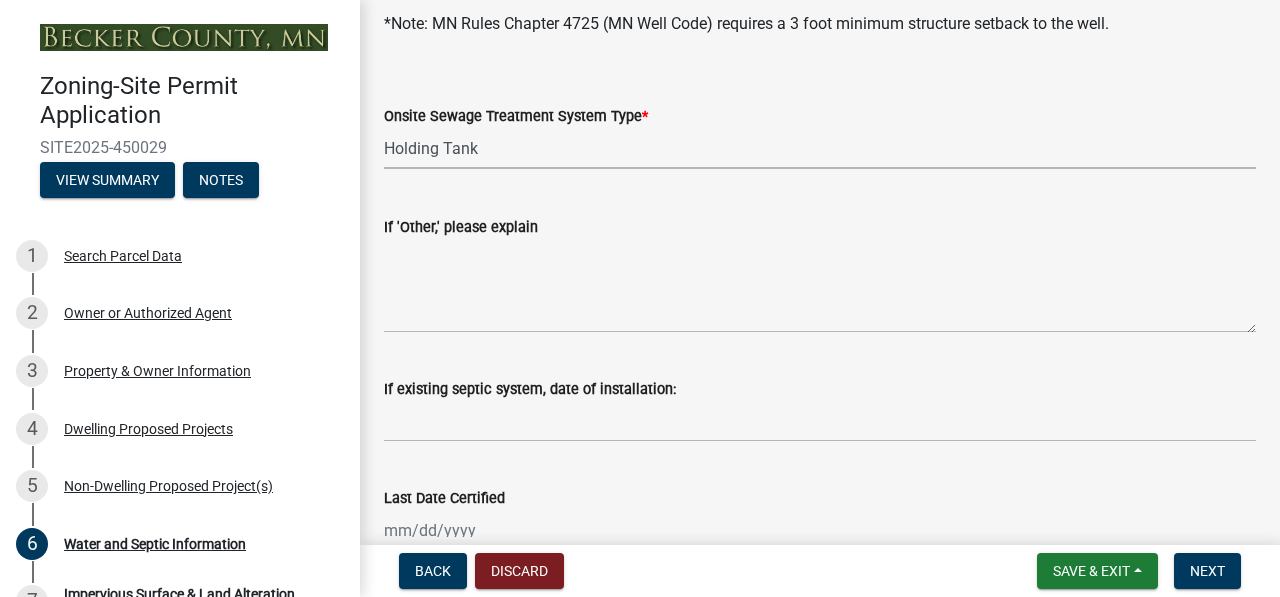 click on "Select Item...   No existing or proposed septic   Proposed New or Corrected Septic application submitted   Tank and Drainfield   Holding Tank   Attached to City Septic System   Other" at bounding box center [820, 148] 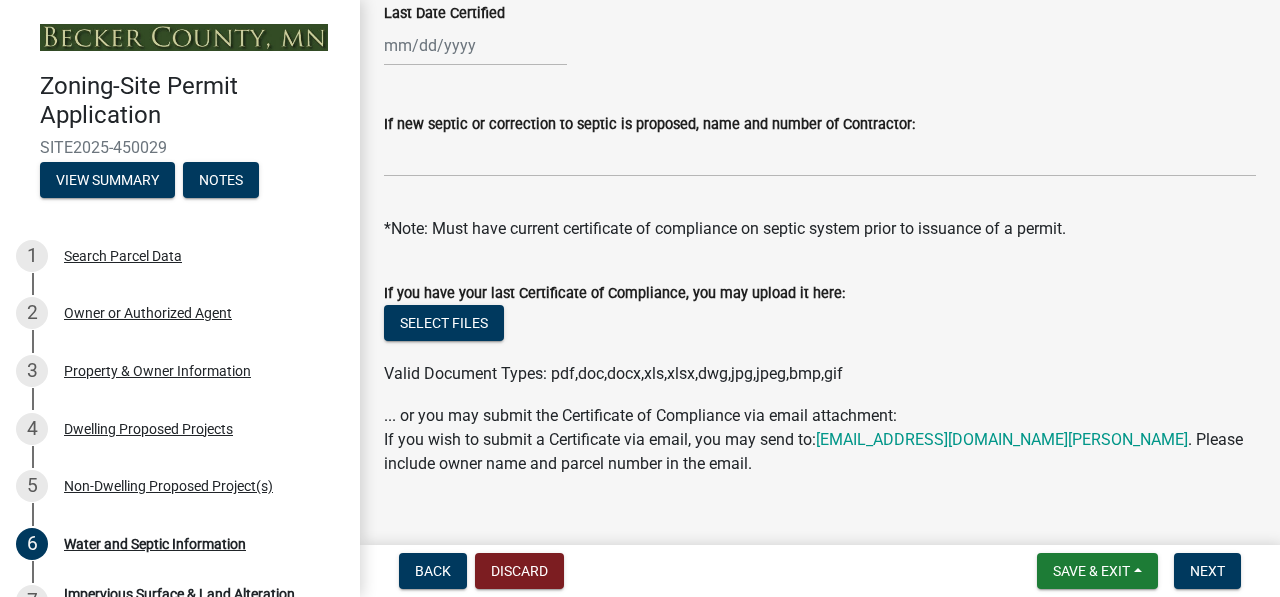 scroll, scrollTop: 918, scrollLeft: 0, axis: vertical 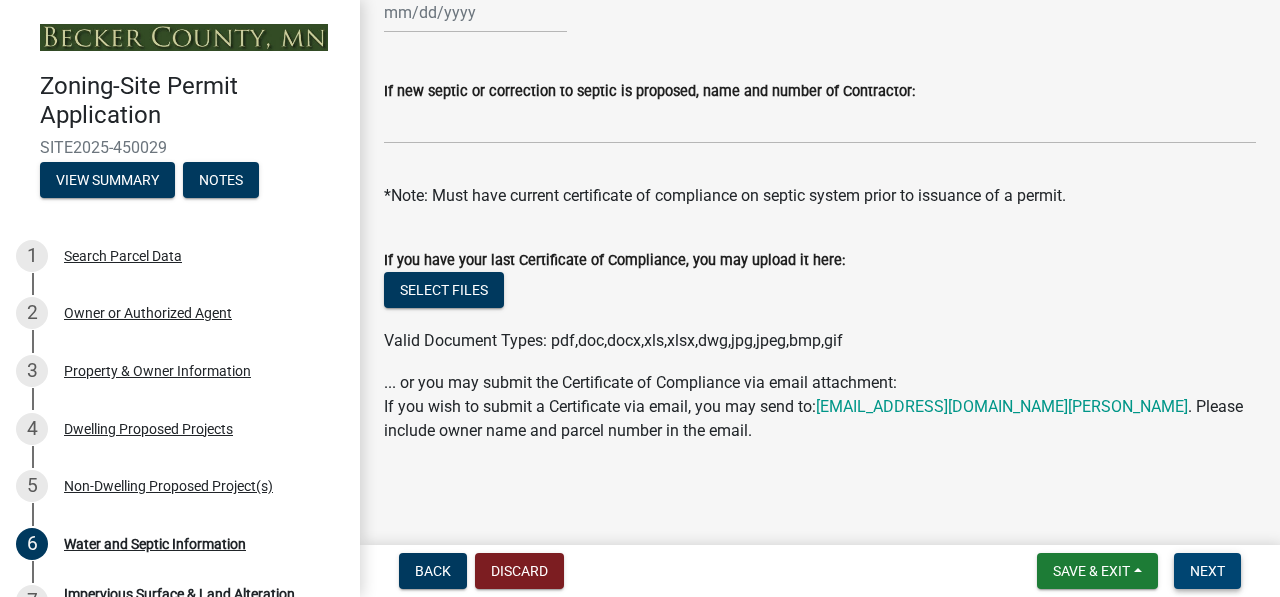 click on "Next" at bounding box center (1207, 571) 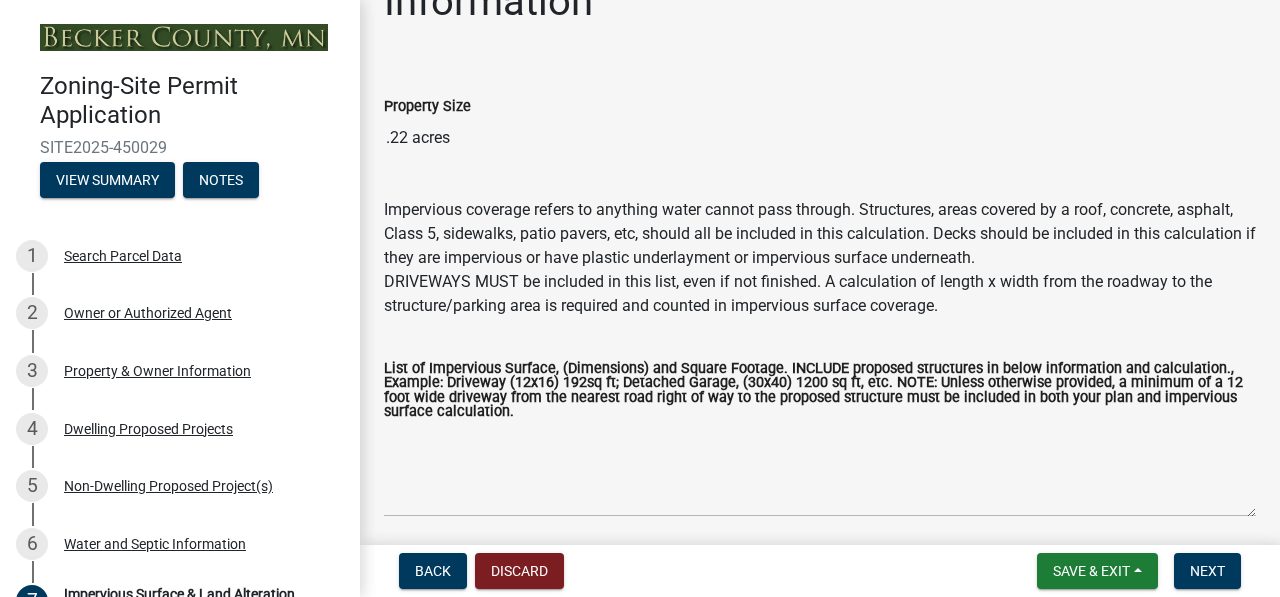scroll, scrollTop: 494, scrollLeft: 0, axis: vertical 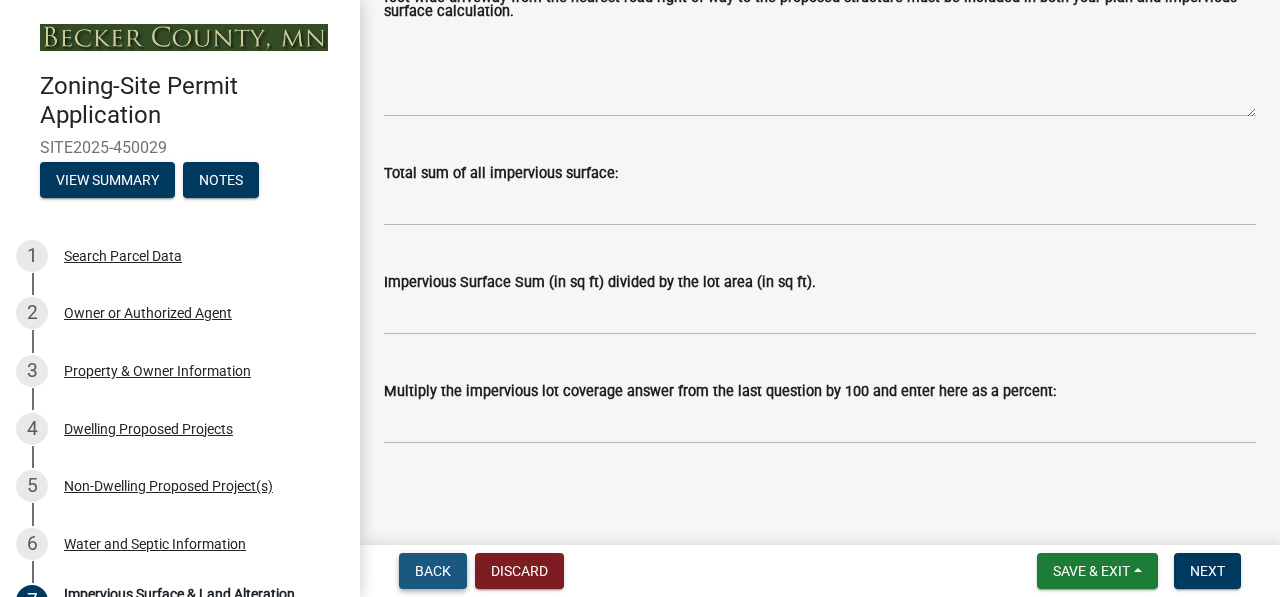 click on "Back" at bounding box center (433, 571) 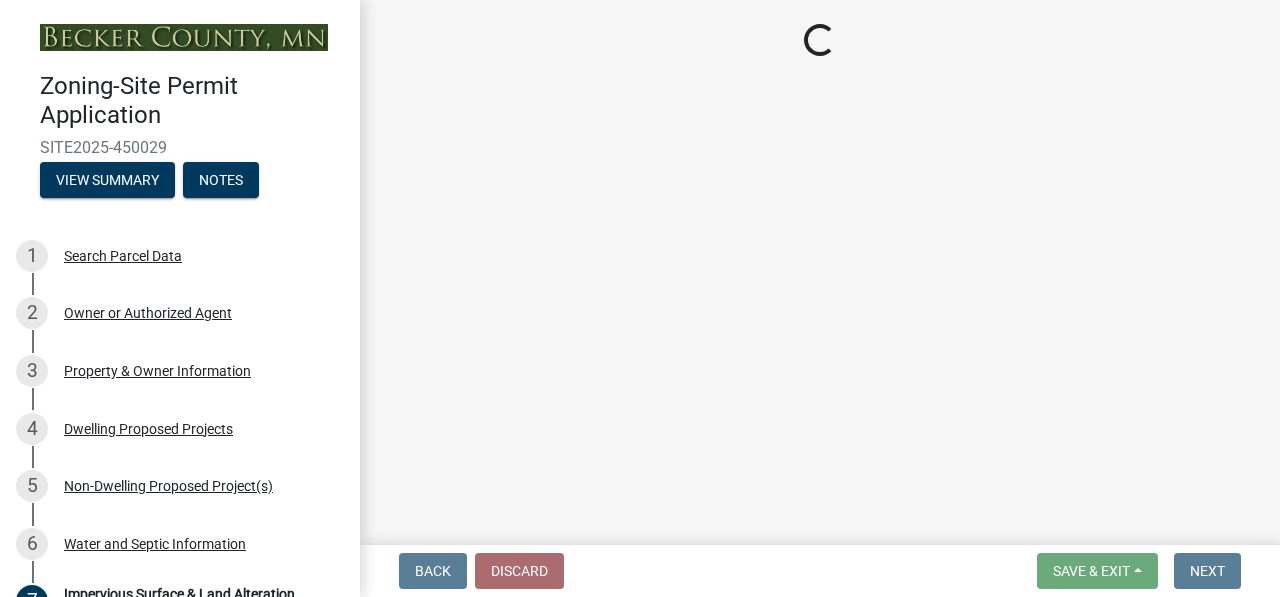 select on "9c51a48b-0bee-4836-8d5c-beab6e77ad2a" 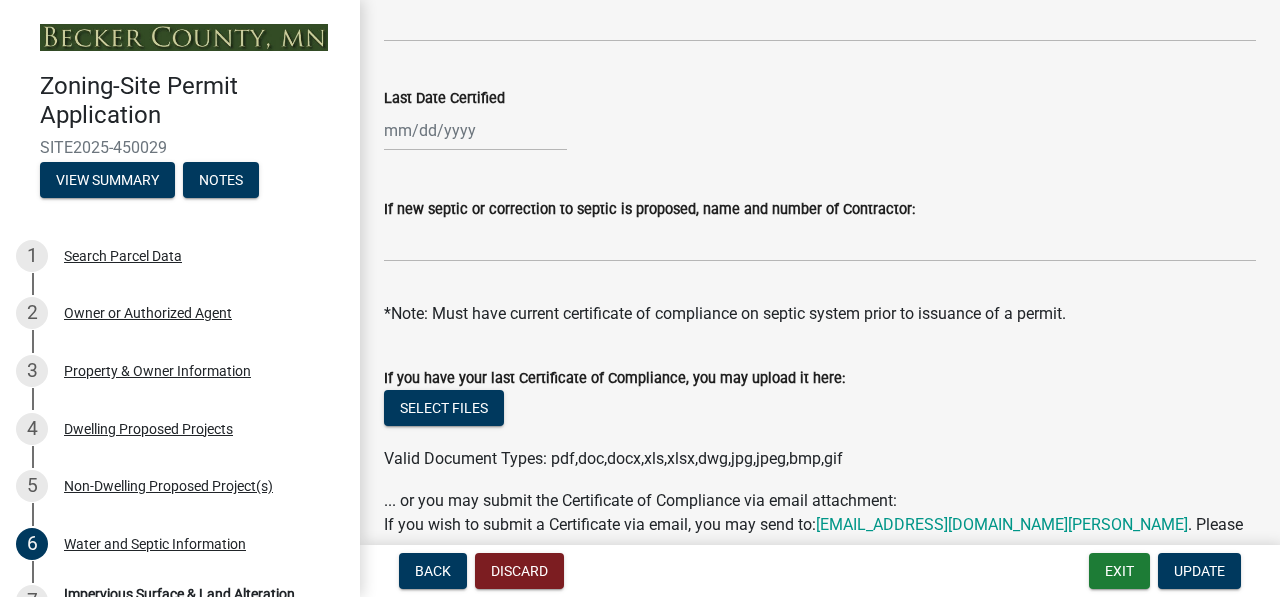 scroll, scrollTop: 918, scrollLeft: 0, axis: vertical 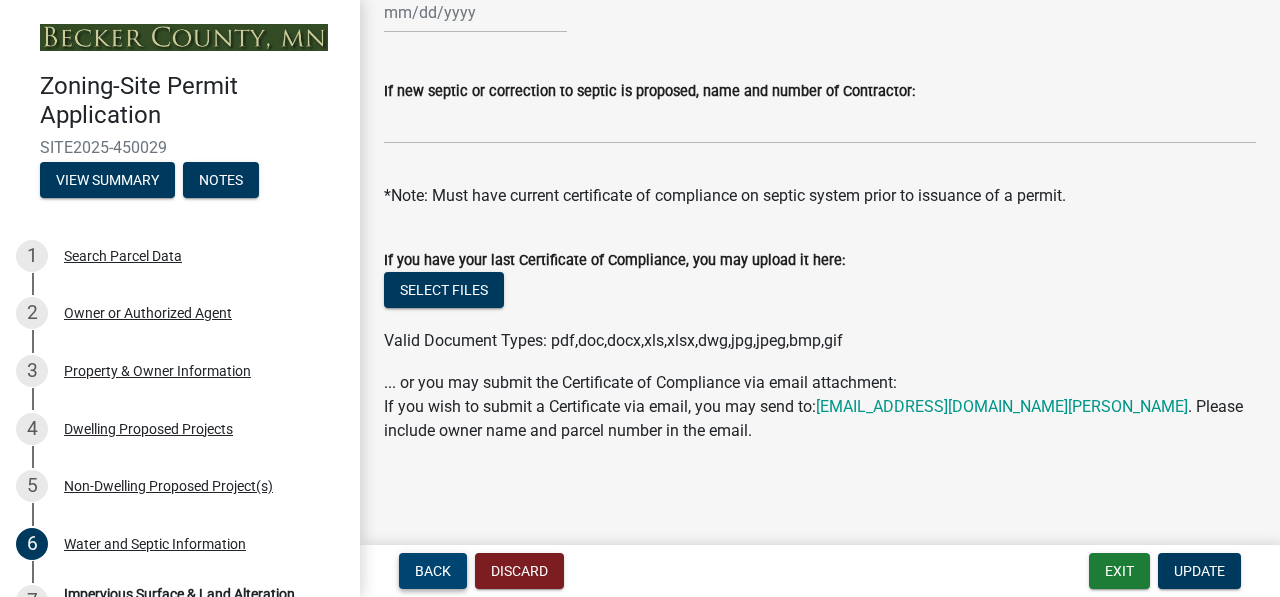 click on "Back" at bounding box center [433, 571] 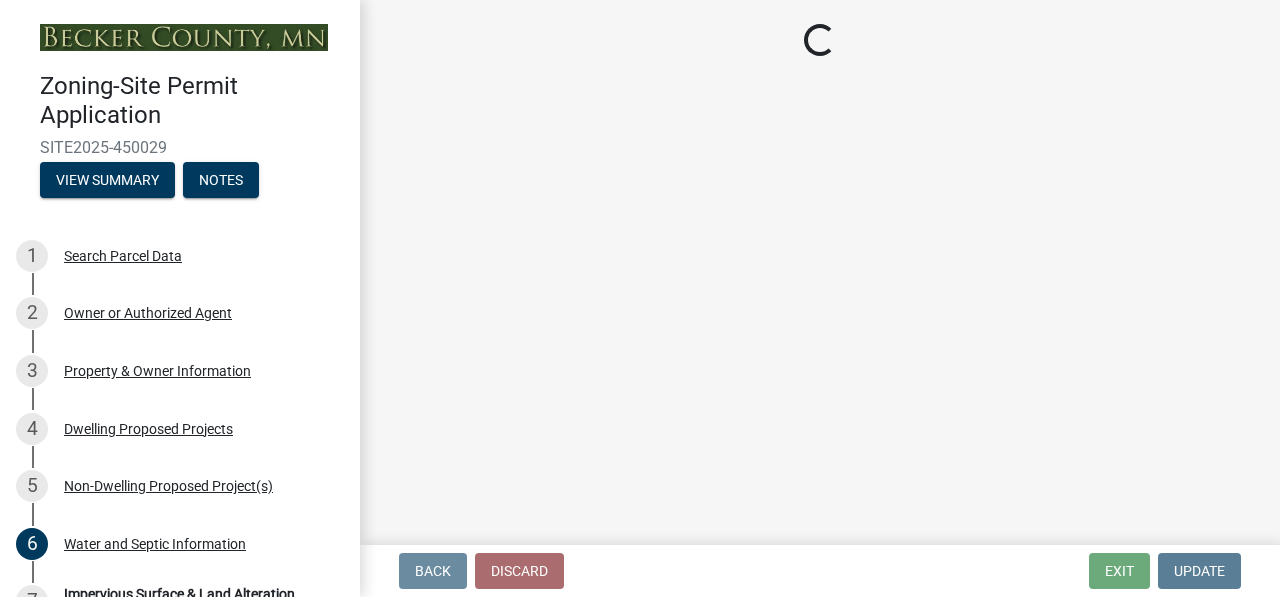 scroll, scrollTop: 0, scrollLeft: 0, axis: both 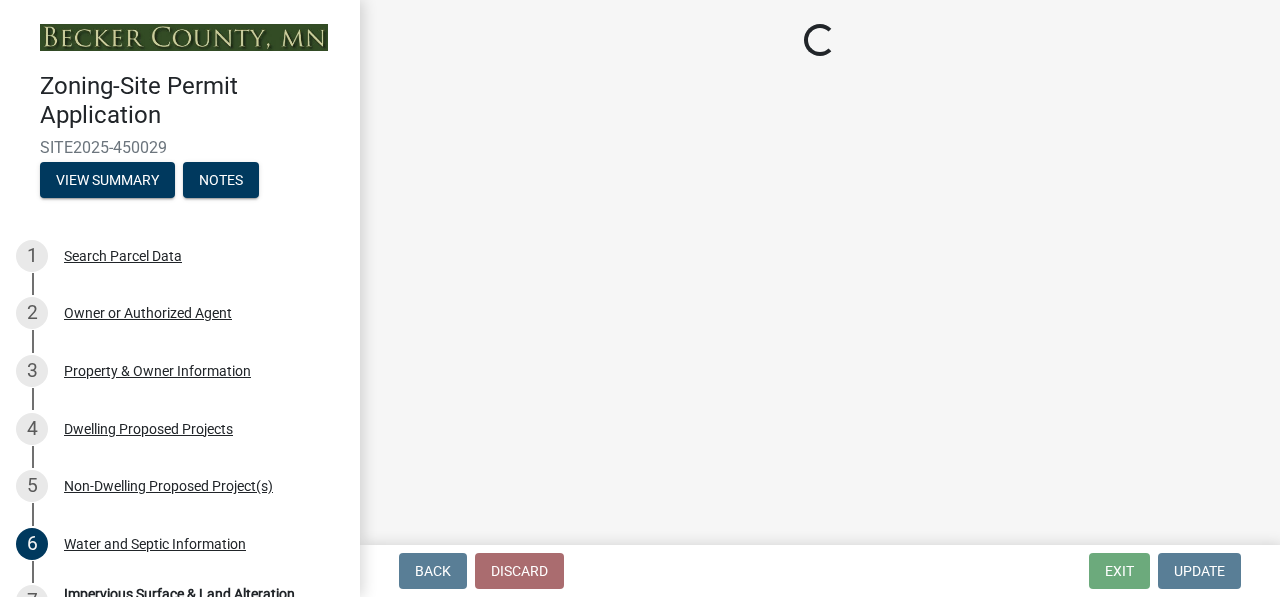 select on "97c48b8f-5b3b-4eb5-baa1-64080d5416e1" 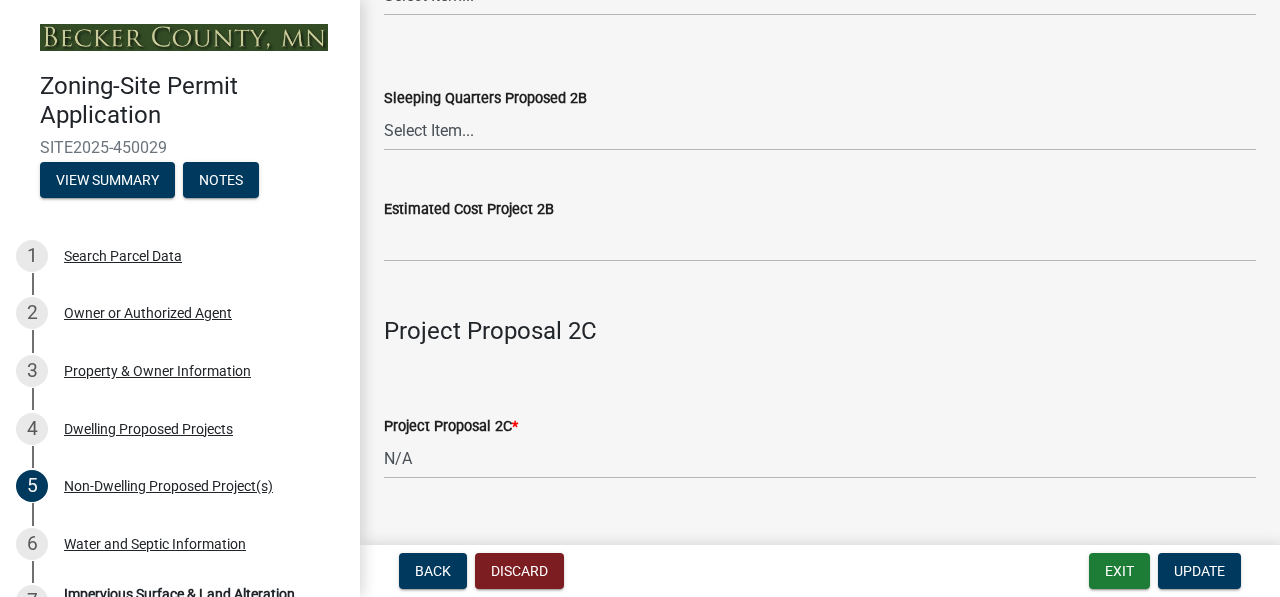scroll, scrollTop: 3200, scrollLeft: 0, axis: vertical 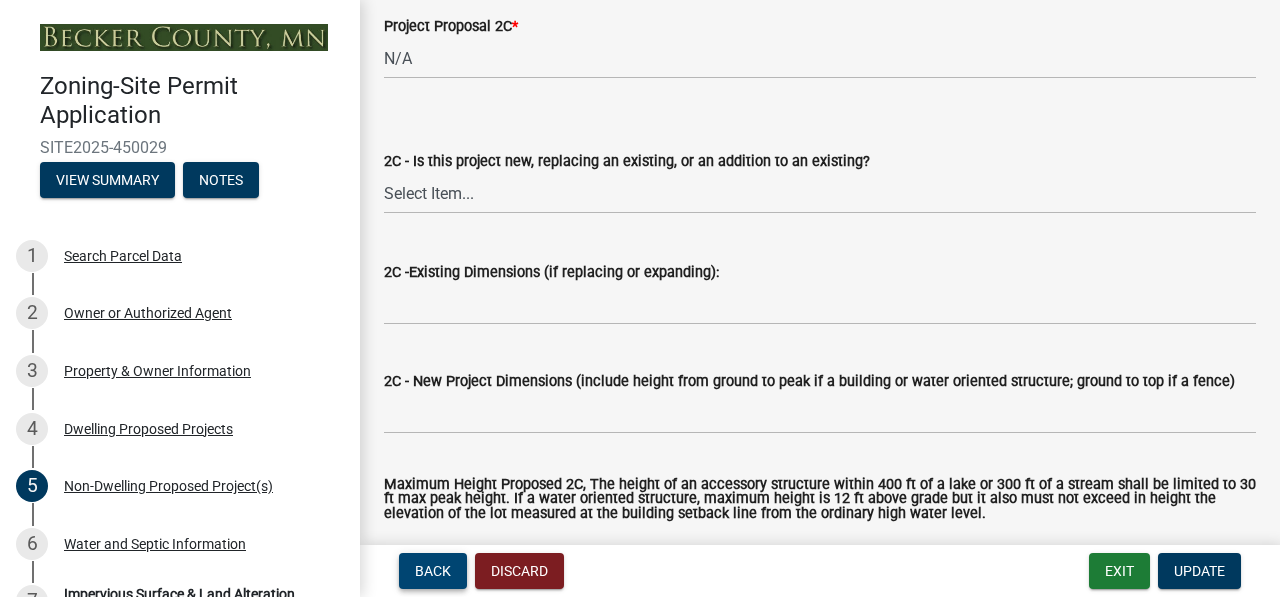 click on "Back" at bounding box center [433, 571] 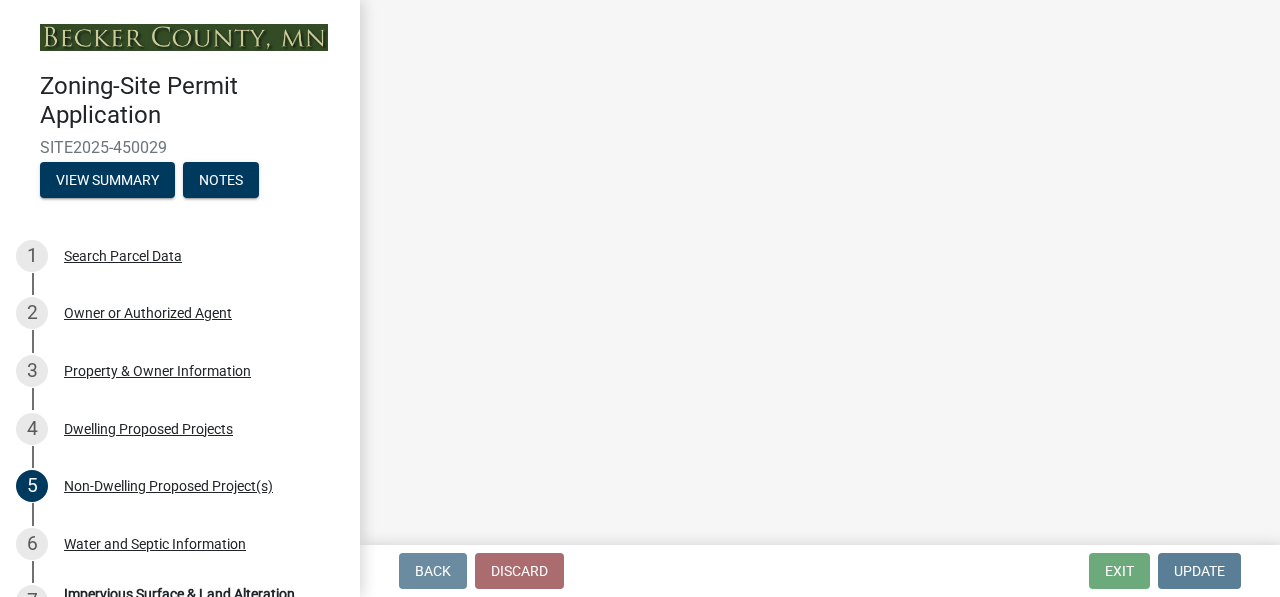 scroll, scrollTop: 0, scrollLeft: 0, axis: both 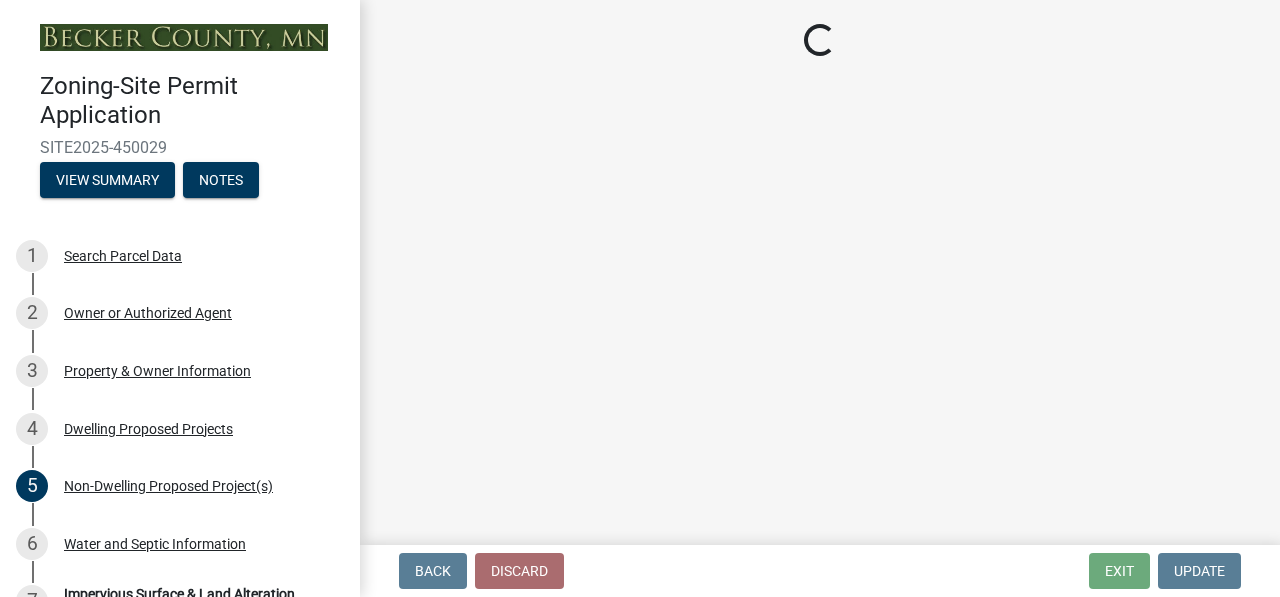 select on "a5b58647-72e6-4a45-9816-4b1990647a33" 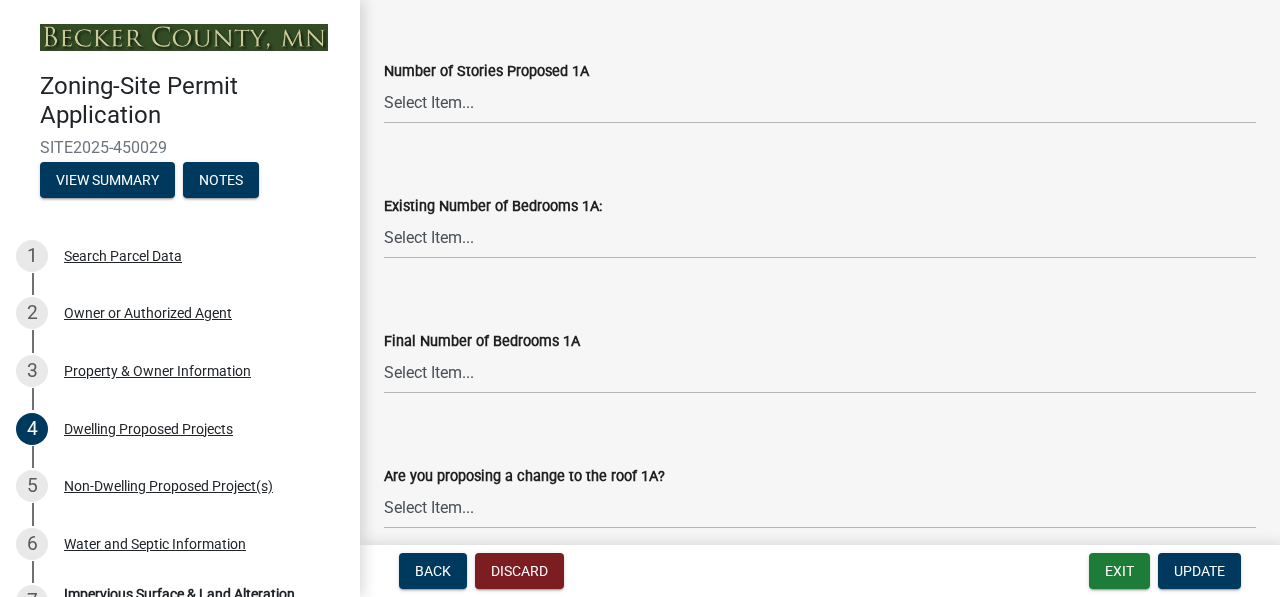 scroll, scrollTop: 1600, scrollLeft: 0, axis: vertical 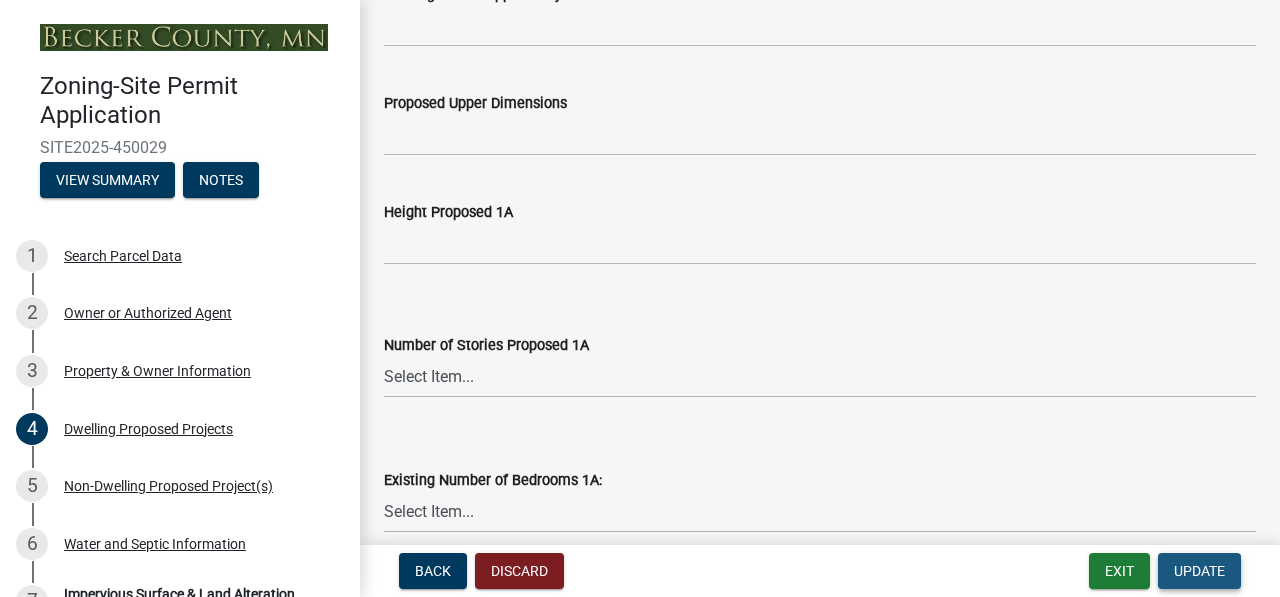 click on "Update" at bounding box center [1199, 571] 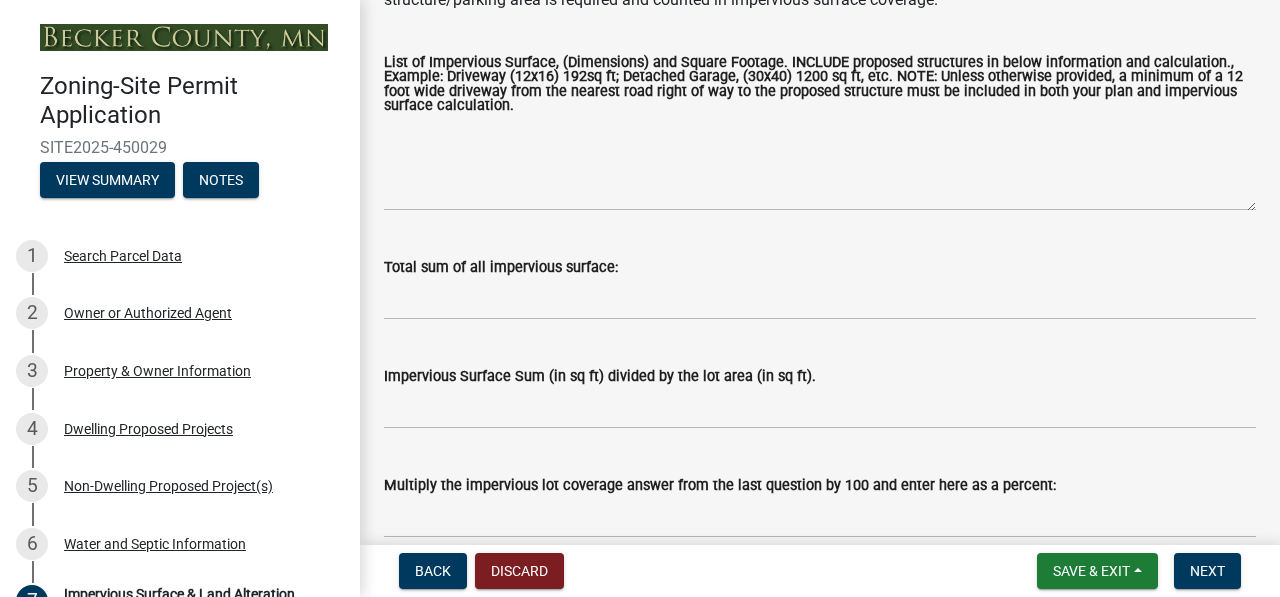 scroll, scrollTop: 494, scrollLeft: 0, axis: vertical 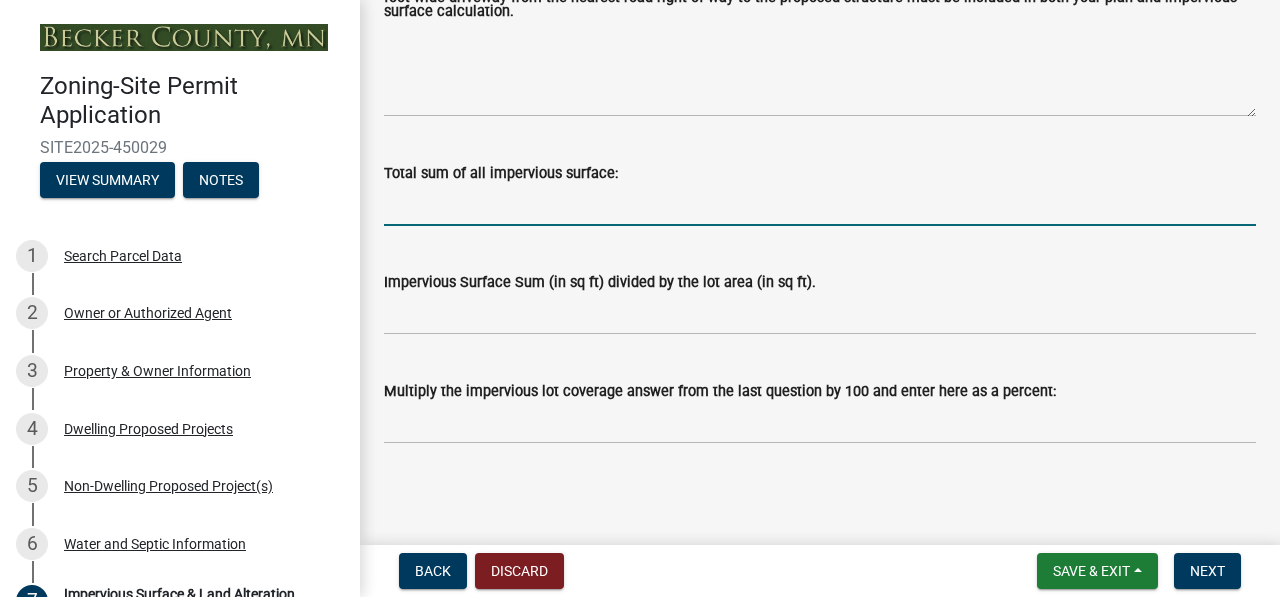 click on "Total sum of all impervious surface:" at bounding box center (820, 205) 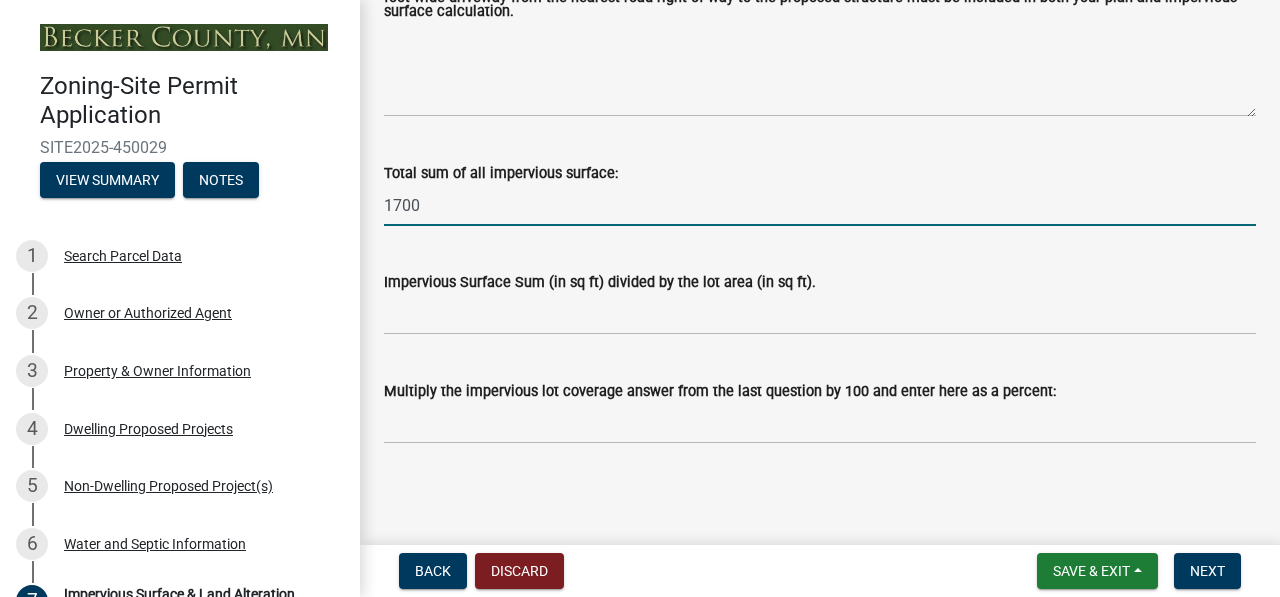 type on "1700" 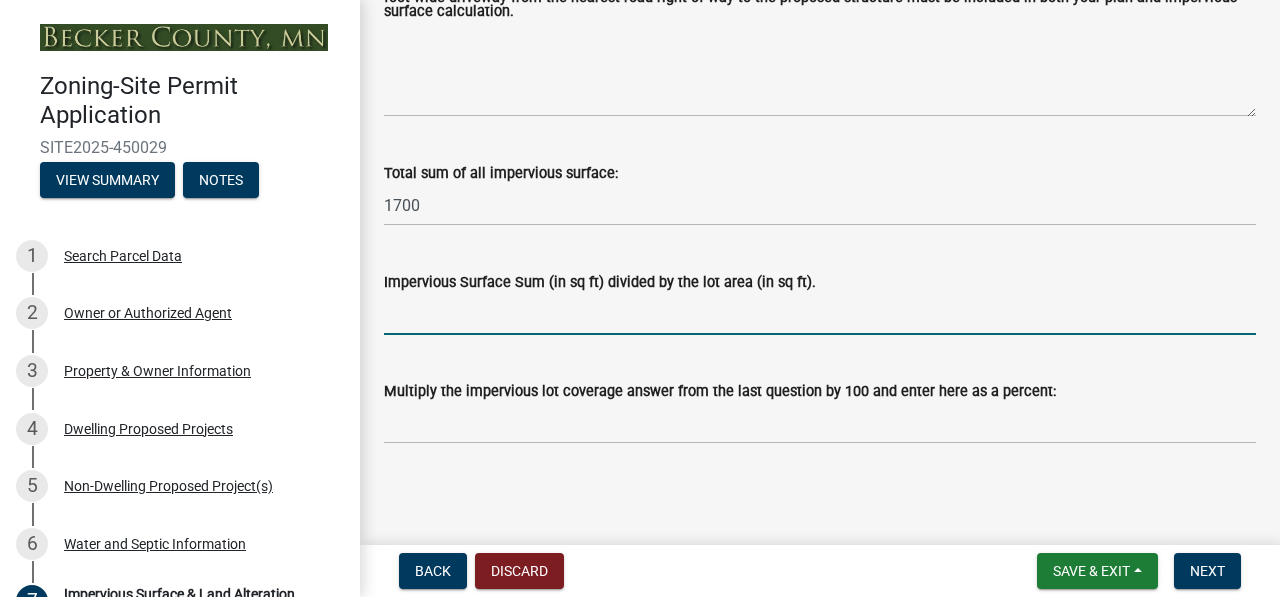 click on "Impervious Surface Sum (in sq ft) divided by the lot area (in sq ft)." at bounding box center [820, 314] 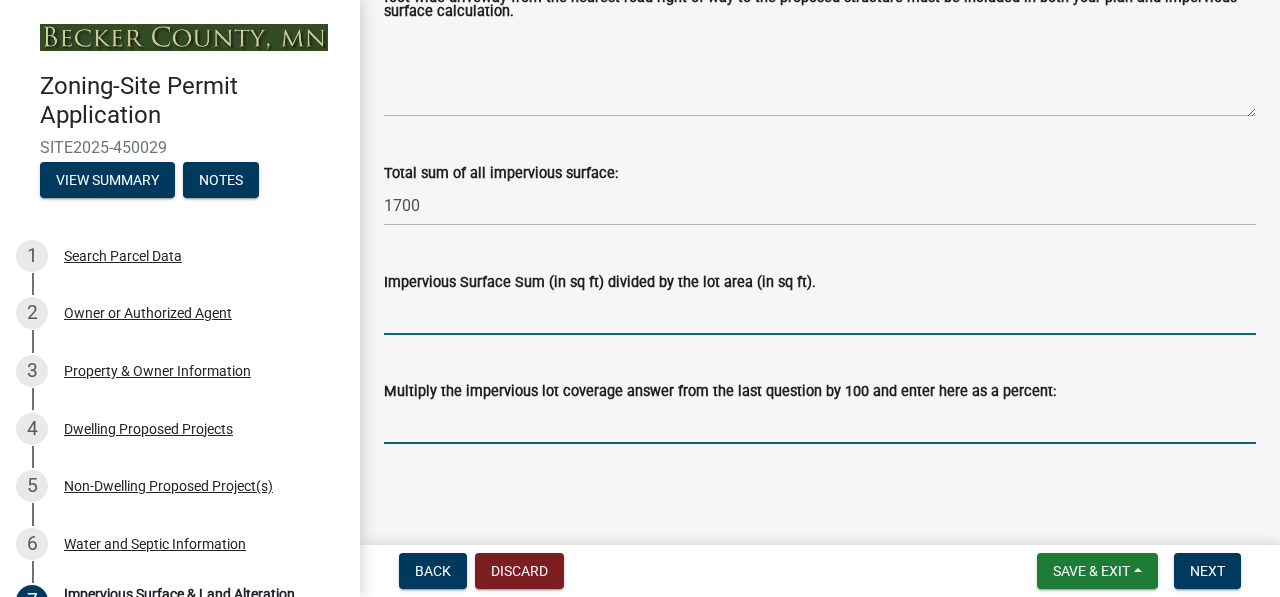 click on "Multiply the impervious lot coverage answer from the last question by 100 and enter here as a percent:" at bounding box center (820, 423) 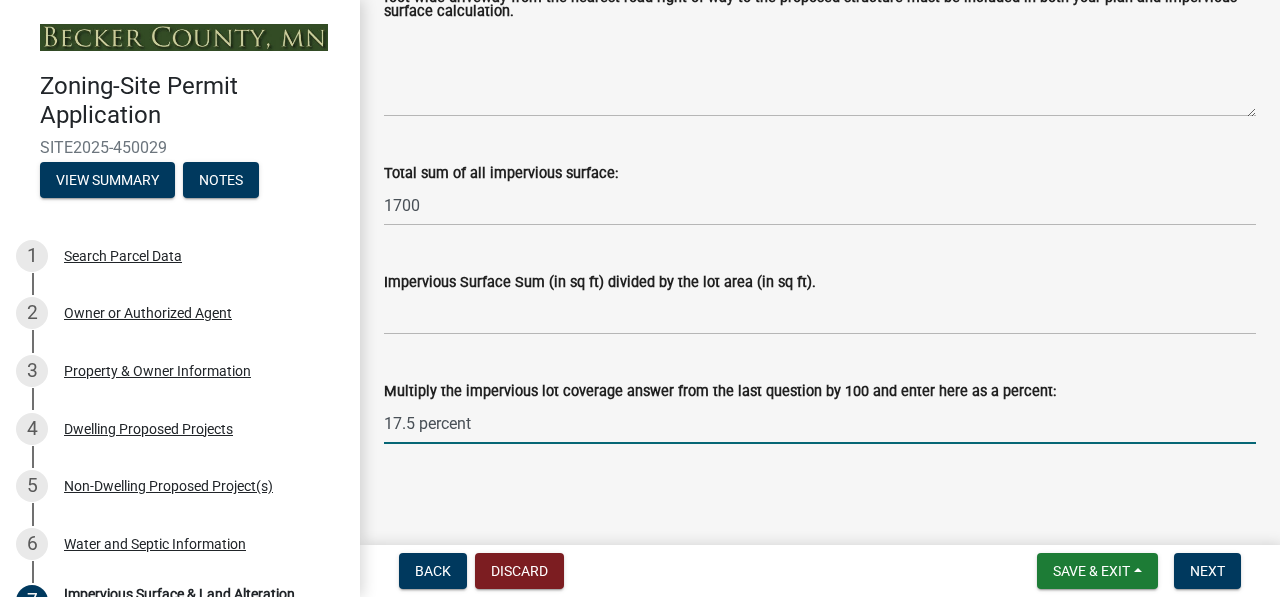 type on "17.5 percent" 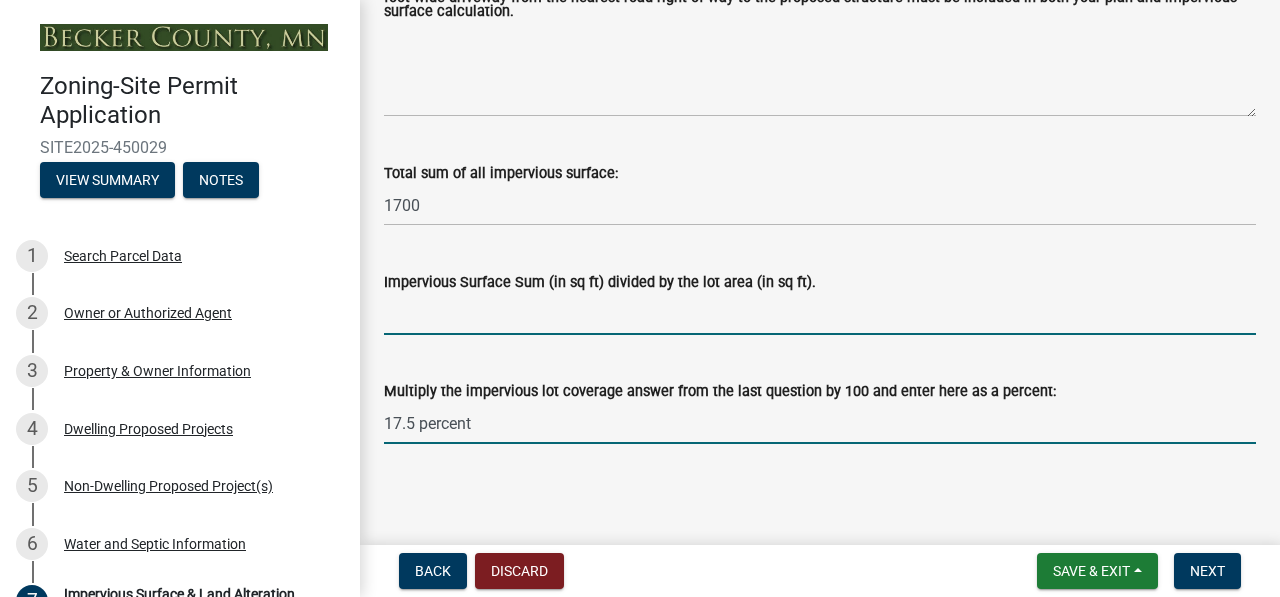 click on "Impervious Surface Sum (in sq ft) divided by the lot area (in sq ft)." at bounding box center (820, 314) 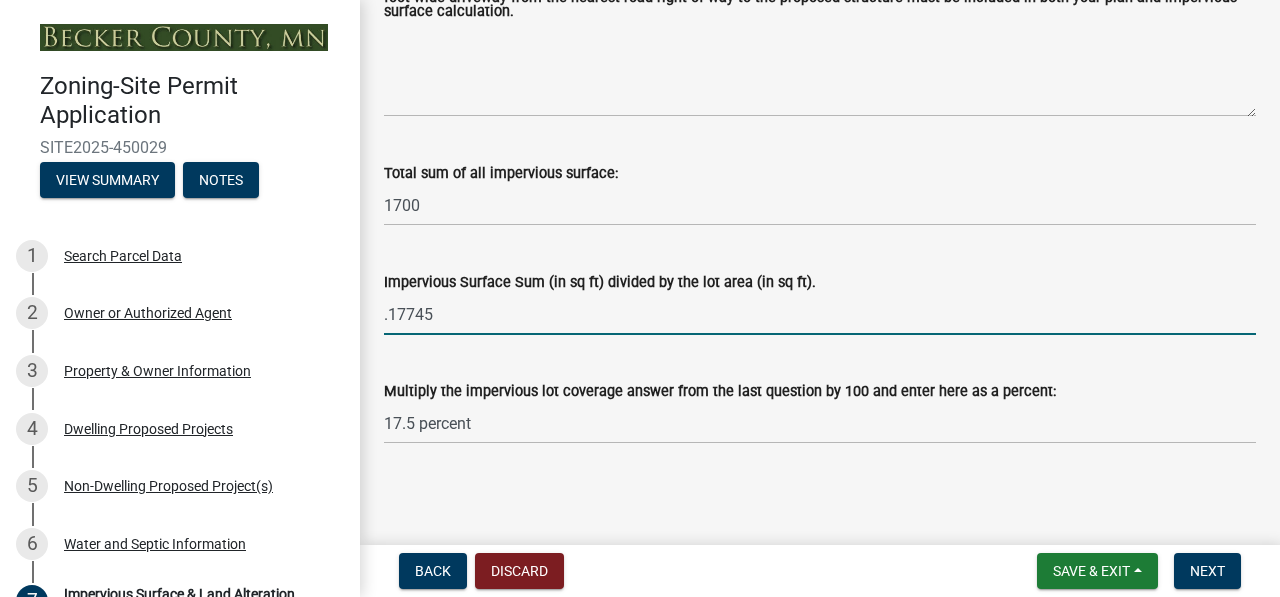 type on ".17745" 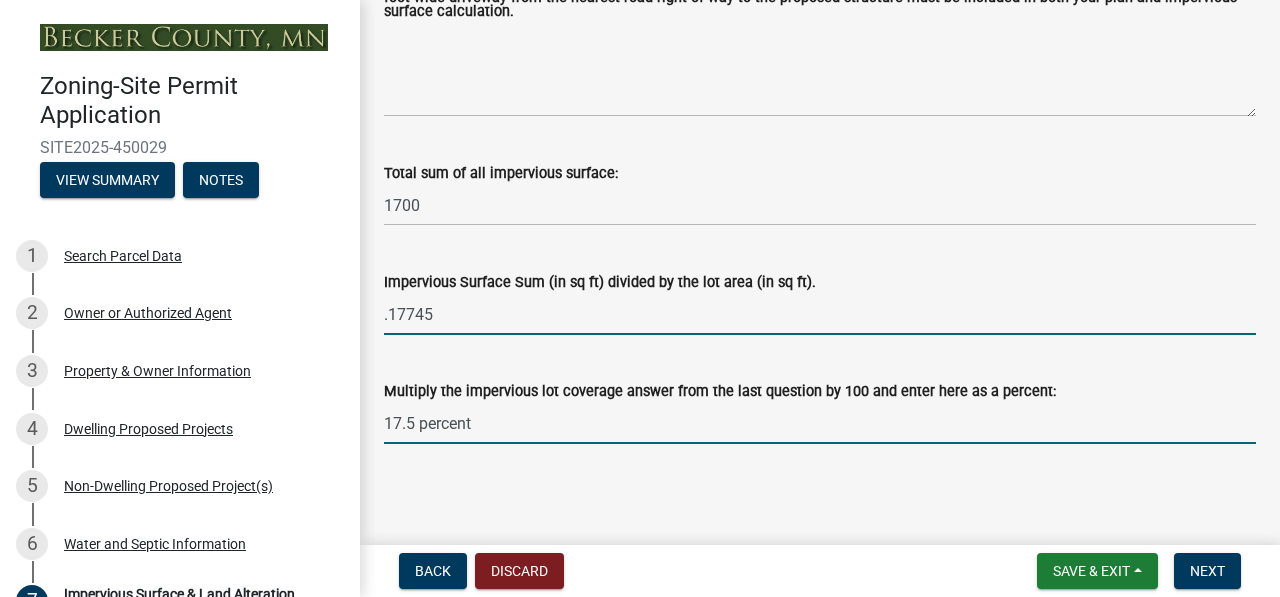 click on "17.5 percent" at bounding box center [820, 423] 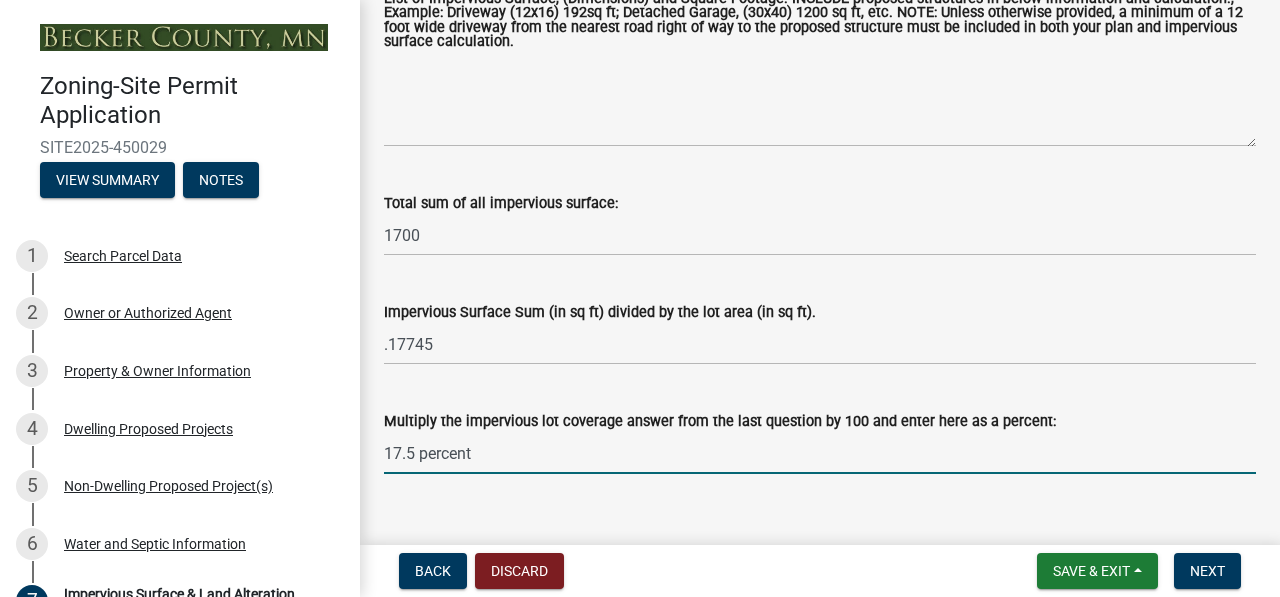 scroll, scrollTop: 494, scrollLeft: 0, axis: vertical 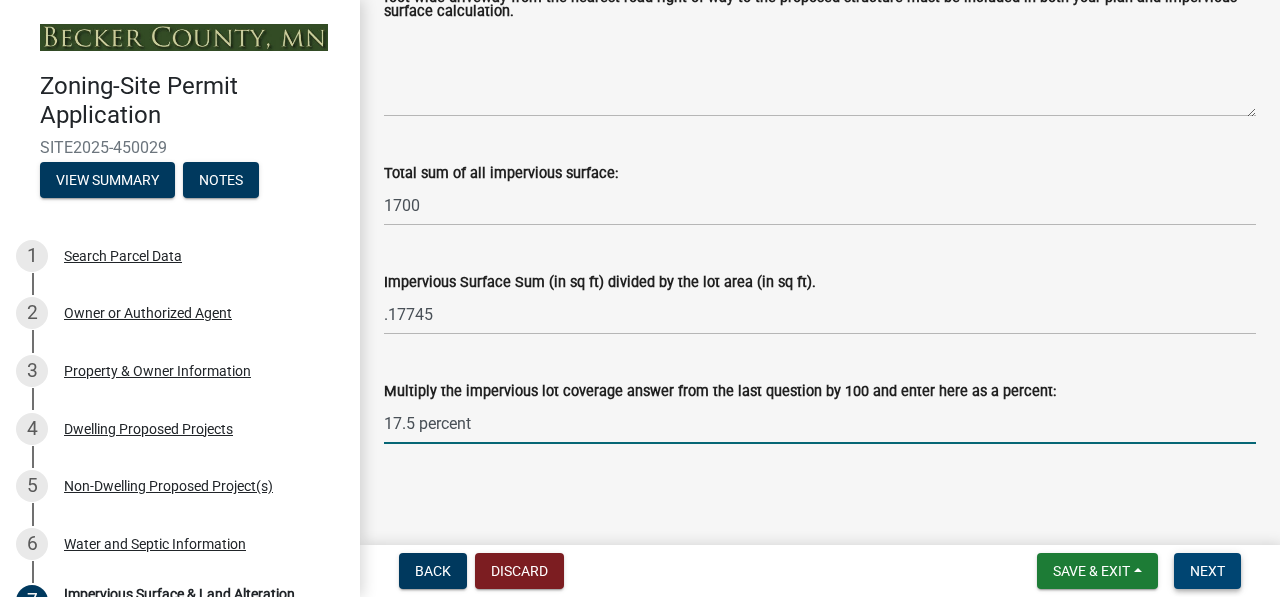 click on "Next" at bounding box center [1207, 571] 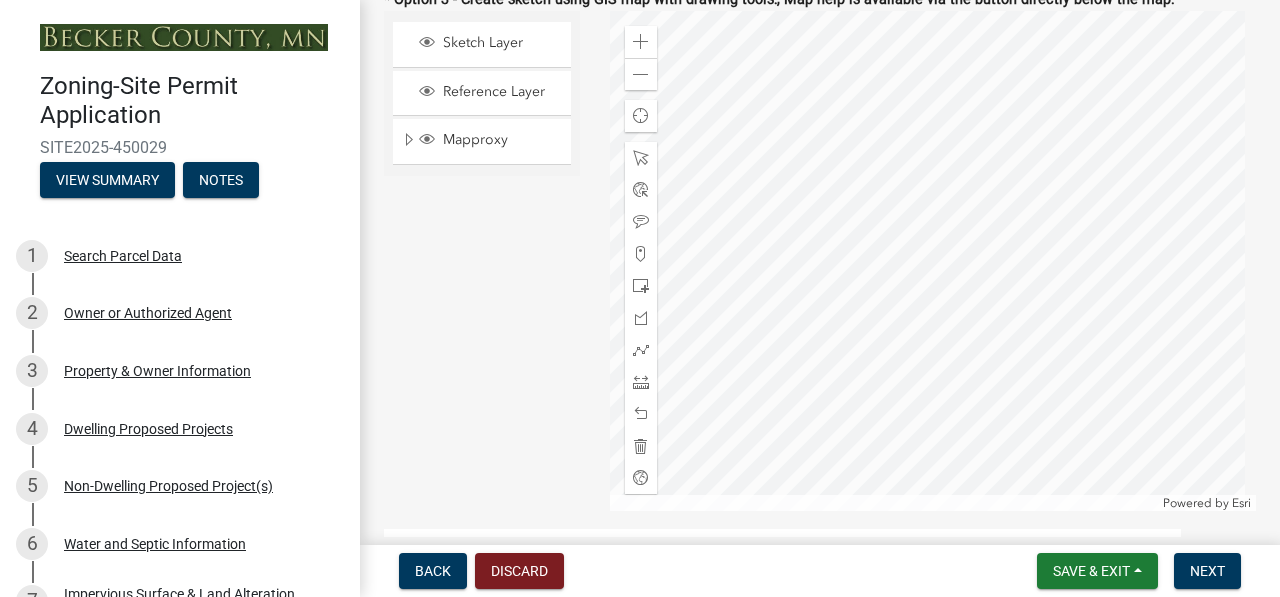 scroll, scrollTop: 400, scrollLeft: 0, axis: vertical 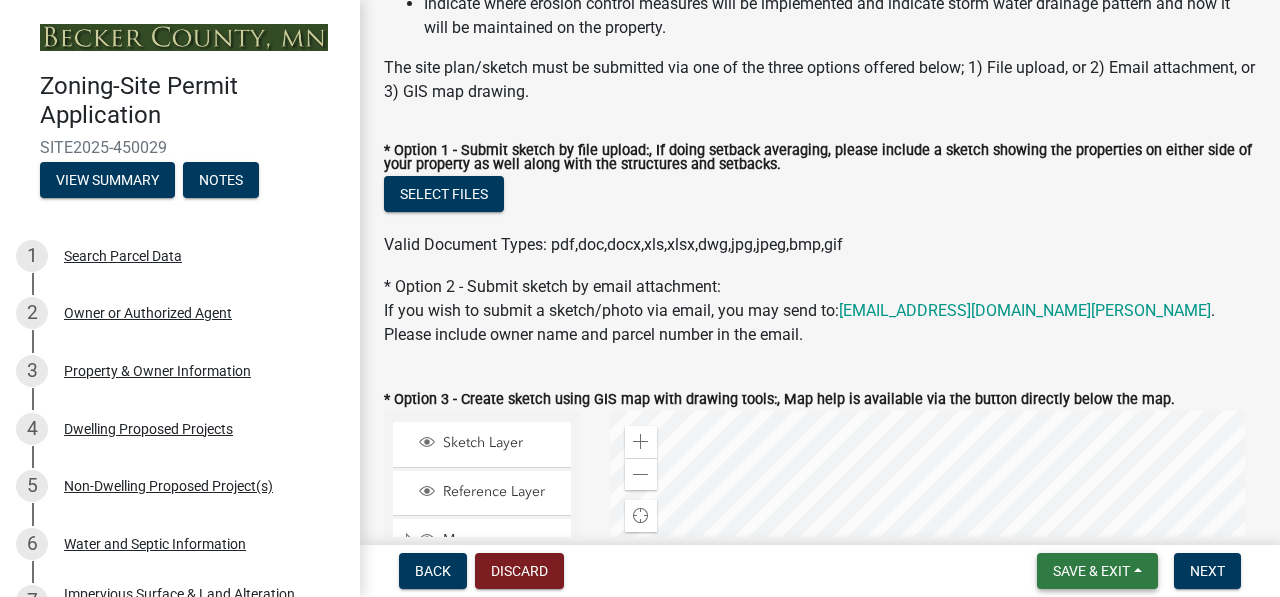 click on "Save & Exit" at bounding box center [1091, 571] 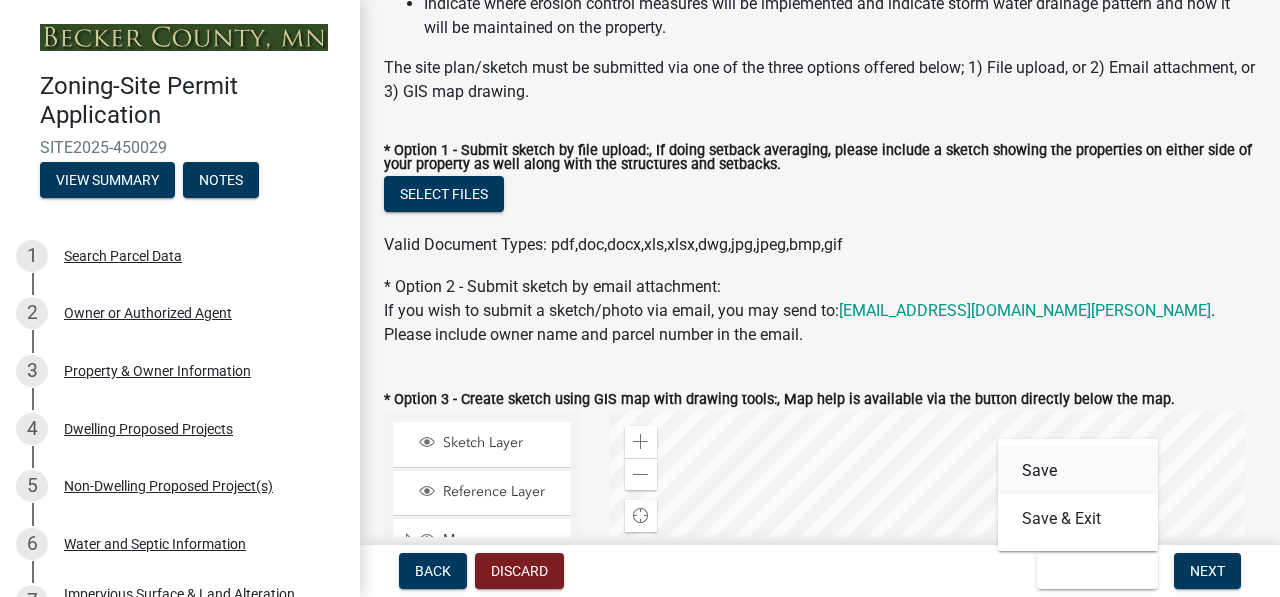 click on "Save" at bounding box center (1078, 471) 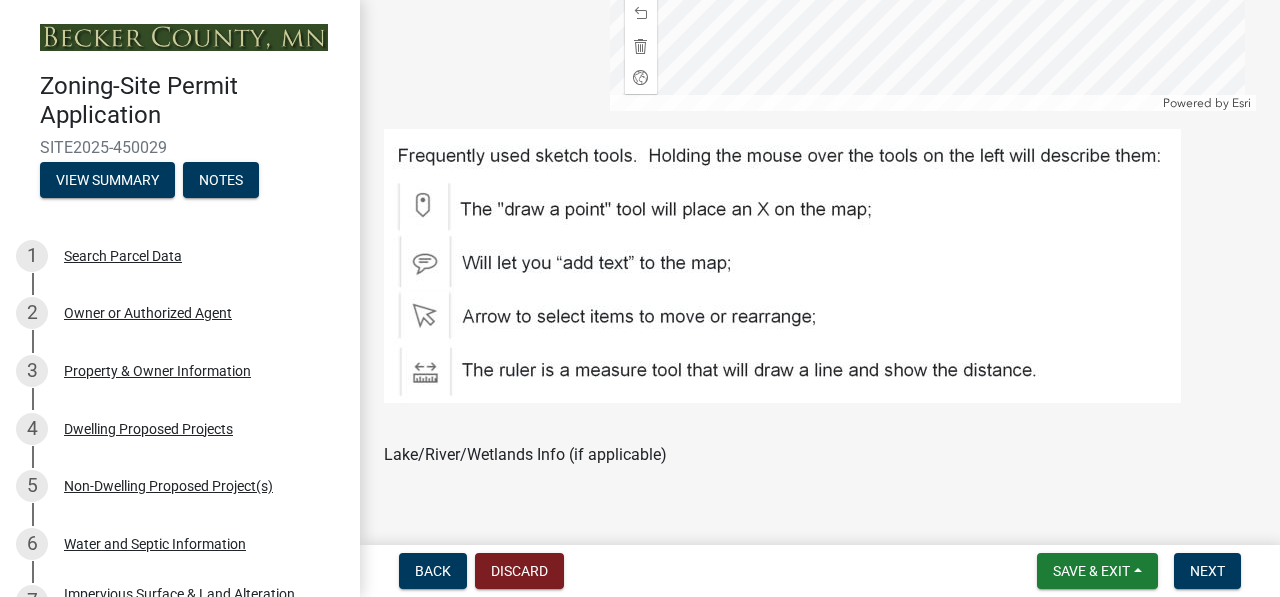 scroll, scrollTop: 1600, scrollLeft: 0, axis: vertical 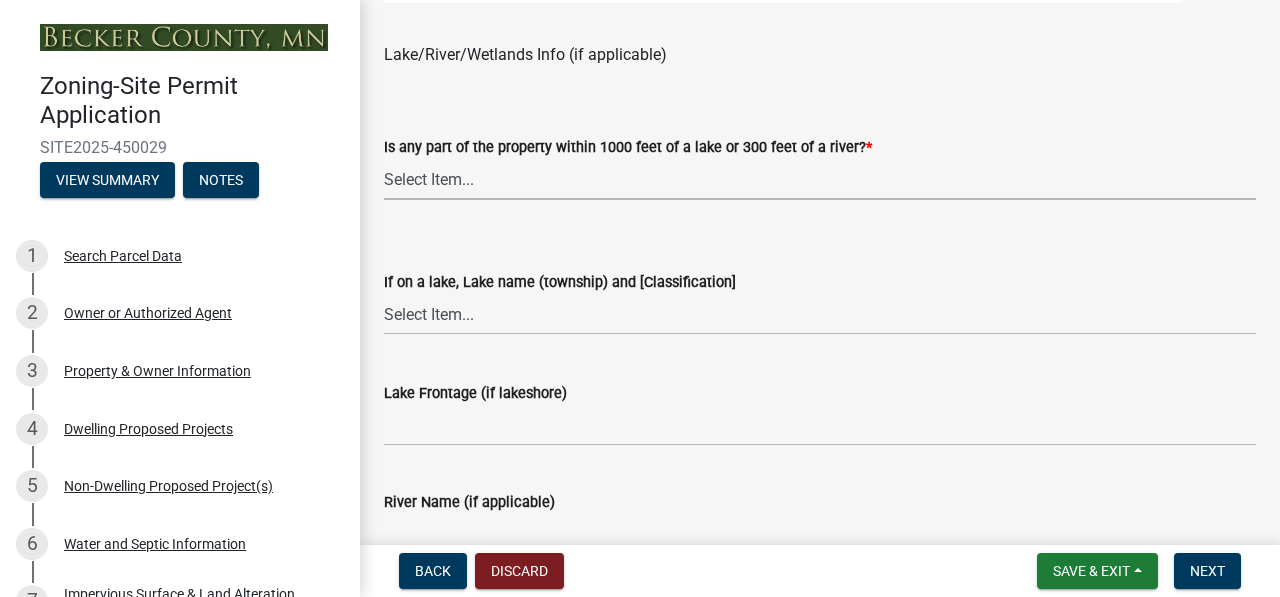 click on "Select Item...   Shoreland-Riparian (Property is bordering a lake, river or stream)   Shoreland-Non-Riparian (Property is within 1000 ft of a lake, stream or river but does not border the water)   Non-Shoreland (Property is more than 1000 ft from a lake and more than 300 ft from a river or stream)" at bounding box center [820, 179] 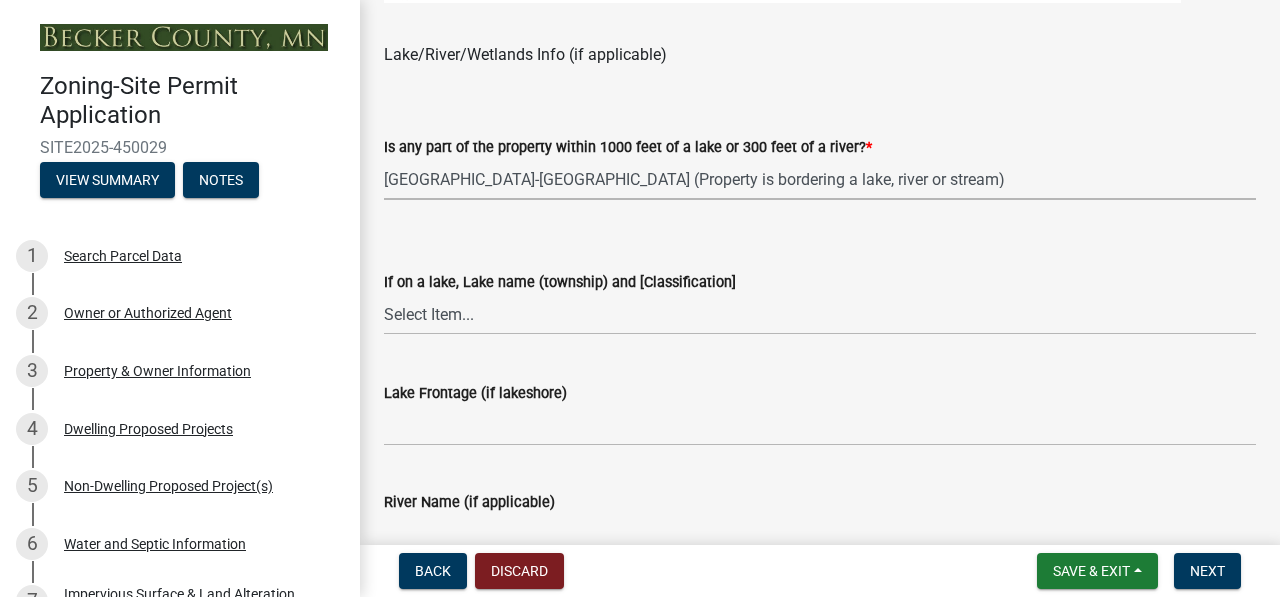 click on "Select Item...   Shoreland-Riparian (Property is bordering a lake, river or stream)   Shoreland-Non-Riparian (Property is within 1000 ft of a lake, stream or river but does not border the water)   Non-Shoreland (Property is more than 1000 ft from a lake and more than 300 ft from a river or stream)" at bounding box center (820, 179) 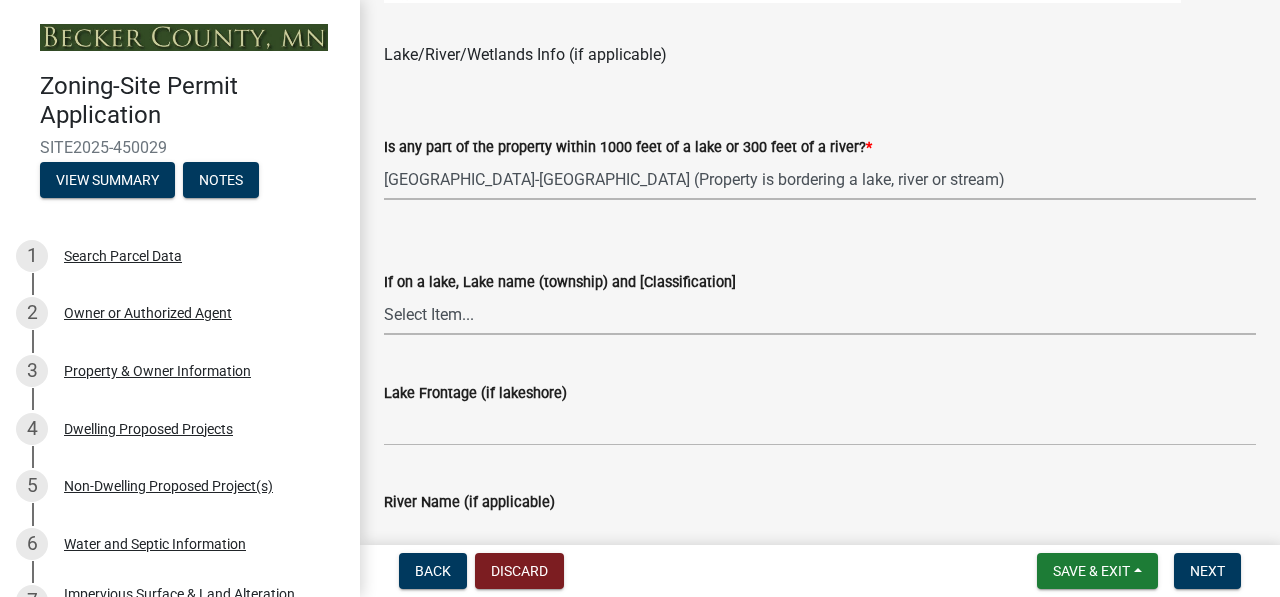 click on "Select Item...   [GEOGRAPHIC_DATA] is not listed below   [GEOGRAPHIC_DATA] ([GEOGRAPHIC_DATA]) [NE Tier 2]   Abners ([GEOGRAPHIC_DATA]) [NE Tier 3]   [GEOGRAPHIC_DATA] ([GEOGRAPHIC_DATA]) [RD]   [GEOGRAPHIC_DATA] ([GEOGRAPHIC_DATA]) [RD]   [GEOGRAPHIC_DATA] ([GEOGRAPHIC_DATA]) [[GEOGRAPHIC_DATA] Tier 1]   [GEOGRAPHIC_DATA] ([GEOGRAPHIC_DATA]) [NE]   [GEOGRAPHIC_DATA] ([GEOGRAPHIC_DATA]) [NE Tier 1]   Arrow ([PERSON_NAME]) [[GEOGRAPHIC_DATA] Tier 2]   [GEOGRAPHIC_DATA] ([GEOGRAPHIC_DATA]) [NE Tier 3]   [GEOGRAPHIC_DATA] ([GEOGRAPHIC_DATA]) [RD]   [PERSON_NAME]([GEOGRAPHIC_DATA]) ([GEOGRAPHIC_DATA]) [NE Tier 2]   [GEOGRAPHIC_DATA] ([GEOGRAPHIC_DATA]) [[GEOGRAPHIC_DATA] Tier 3]   Bad Medicine (Forest) [RD]   [PERSON_NAME] ([GEOGRAPHIC_DATA]) [GD]   [GEOGRAPHIC_DATA] ([GEOGRAPHIC_DATA]) [[GEOGRAPHIC_DATA] Tier 1]   [GEOGRAPHIC_DATA] (Height of Land S) [NE Tier 3]   [GEOGRAPHIC_DATA] ([GEOGRAPHIC_DATA]) [[GEOGRAPHIC_DATA] Tier 3]   [GEOGRAPHIC_DATA] ([GEOGRAPHIC_DATA]) [NE Tier 1]   Bass (Forest) [RD]   Bass ([PERSON_NAME]) [NE Tier 2]   Bass ([GEOGRAPHIC_DATA]) [NE Tier 3]   Bass (Shell Lake & [GEOGRAPHIC_DATA]) [NE Tier 3]   [GEOGRAPHIC_DATA] (Forest) [NE Tier 3]   Bay ([GEOGRAPHIC_DATA]) [NE Tier 1]   [PERSON_NAME] ([GEOGRAPHIC_DATA]) [[GEOGRAPHIC_DATA] Tier 3]   [PERSON_NAME] ([GEOGRAPHIC_DATA]) [NE Tier 2]   Beer ([GEOGRAPHIC_DATA]) [NE Tier 2]   [PERSON_NAME] ([GEOGRAPHIC_DATA]) [NE Tier 2]   Bijou ([GEOGRAPHIC_DATA]) [RD]" at bounding box center [820, 314] 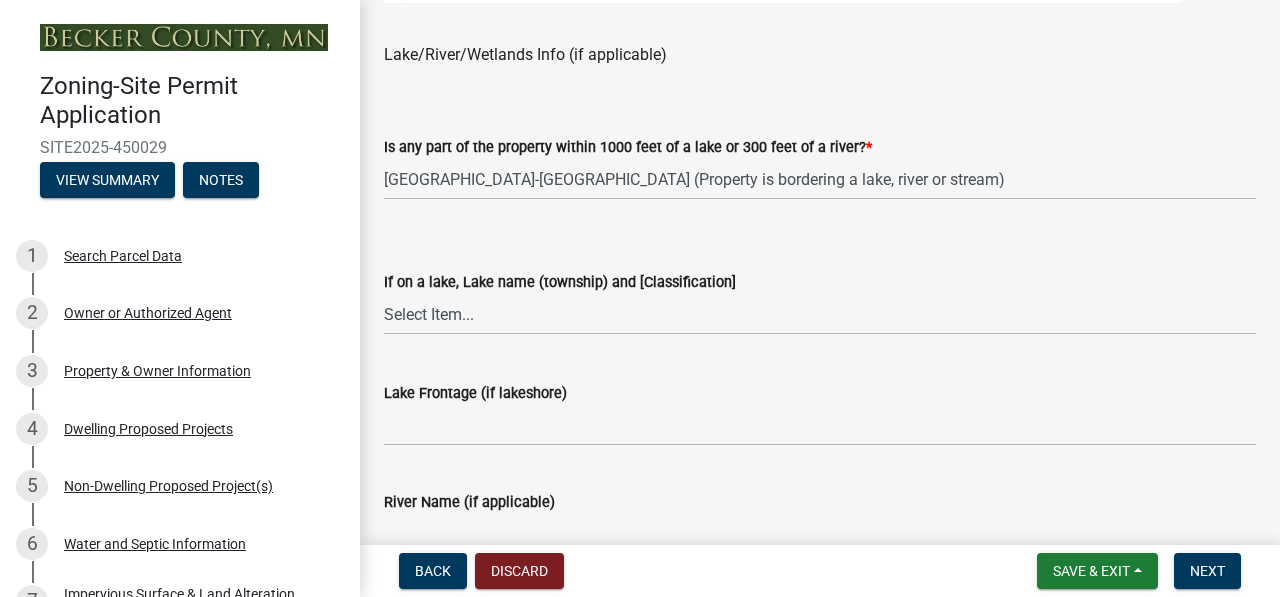 click on "Lake Frontage (if lakeshore)" 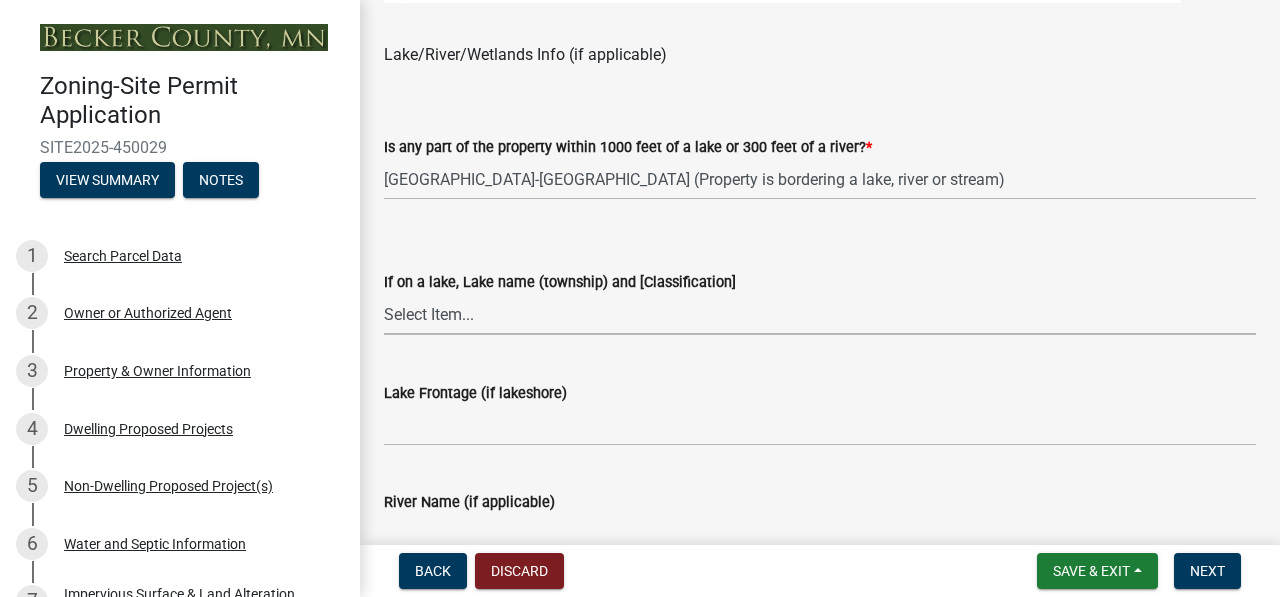 click on "Select Item...   [GEOGRAPHIC_DATA] is not listed below   [GEOGRAPHIC_DATA] ([GEOGRAPHIC_DATA]) [NE Tier 2]   Abners ([GEOGRAPHIC_DATA]) [NE Tier 3]   [GEOGRAPHIC_DATA] ([GEOGRAPHIC_DATA]) [RD]   [GEOGRAPHIC_DATA] ([GEOGRAPHIC_DATA]) [RD]   [GEOGRAPHIC_DATA] ([GEOGRAPHIC_DATA]) [[GEOGRAPHIC_DATA] Tier 1]   [GEOGRAPHIC_DATA] ([GEOGRAPHIC_DATA]) [NE]   [GEOGRAPHIC_DATA] ([GEOGRAPHIC_DATA]) [NE Tier 1]   Arrow ([PERSON_NAME]) [[GEOGRAPHIC_DATA] Tier 2]   [GEOGRAPHIC_DATA] ([GEOGRAPHIC_DATA]) [NE Tier 3]   [GEOGRAPHIC_DATA] ([GEOGRAPHIC_DATA]) [RD]   [PERSON_NAME]([GEOGRAPHIC_DATA]) ([GEOGRAPHIC_DATA]) [NE Tier 2]   [GEOGRAPHIC_DATA] ([GEOGRAPHIC_DATA]) [[GEOGRAPHIC_DATA] Tier 3]   Bad Medicine (Forest) [RD]   [PERSON_NAME] ([GEOGRAPHIC_DATA]) [GD]   [GEOGRAPHIC_DATA] ([GEOGRAPHIC_DATA]) [[GEOGRAPHIC_DATA] Tier 1]   [GEOGRAPHIC_DATA] (Height of Land S) [NE Tier 3]   [GEOGRAPHIC_DATA] ([GEOGRAPHIC_DATA]) [[GEOGRAPHIC_DATA] Tier 3]   [GEOGRAPHIC_DATA] ([GEOGRAPHIC_DATA]) [NE Tier 1]   Bass (Forest) [RD]   Bass ([PERSON_NAME]) [NE Tier 2]   Bass ([GEOGRAPHIC_DATA]) [NE Tier 3]   Bass (Shell Lake & [GEOGRAPHIC_DATA]) [NE Tier 3]   [GEOGRAPHIC_DATA] (Forest) [NE Tier 3]   Bay ([GEOGRAPHIC_DATA]) [NE Tier 1]   [PERSON_NAME] ([GEOGRAPHIC_DATA]) [[GEOGRAPHIC_DATA] Tier 3]   [PERSON_NAME] ([GEOGRAPHIC_DATA]) [NE Tier 2]   Beer ([GEOGRAPHIC_DATA]) [NE Tier 2]   [PERSON_NAME] ([GEOGRAPHIC_DATA]) [NE Tier 2]   Bijou ([GEOGRAPHIC_DATA]) [RD]" at bounding box center [820, 314] 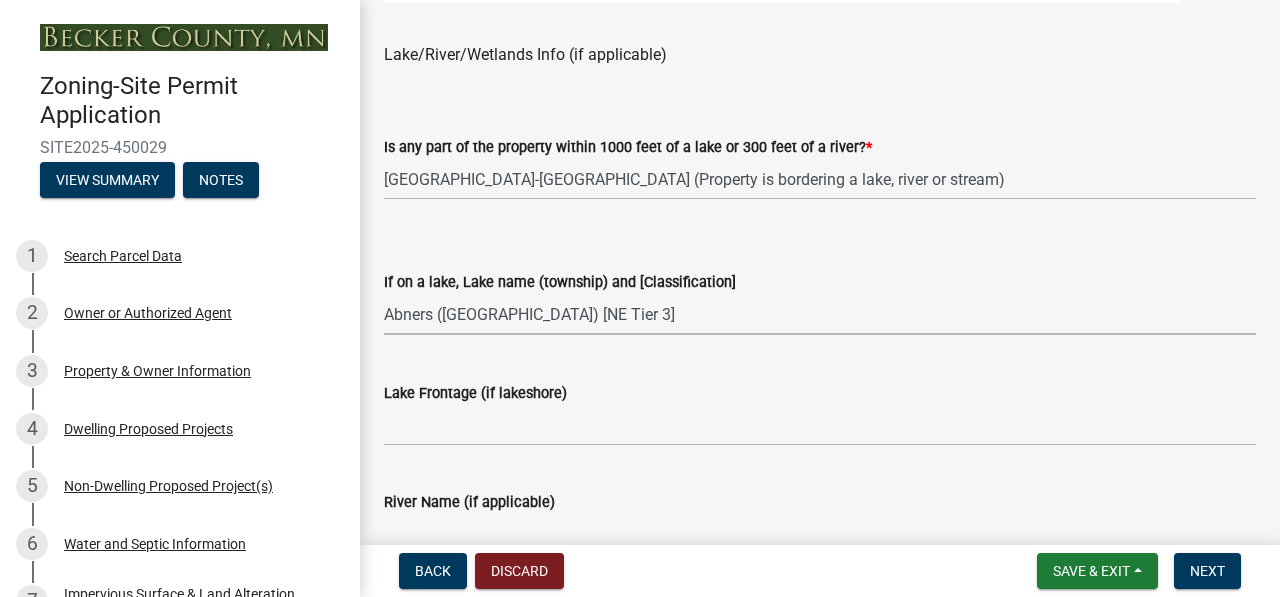 click on "Select Item...   [GEOGRAPHIC_DATA] is not listed below   [GEOGRAPHIC_DATA] ([GEOGRAPHIC_DATA]) [NE Tier 2]   Abners ([GEOGRAPHIC_DATA]) [NE Tier 3]   [GEOGRAPHIC_DATA] ([GEOGRAPHIC_DATA]) [RD]   [GEOGRAPHIC_DATA] ([GEOGRAPHIC_DATA]) [RD]   [GEOGRAPHIC_DATA] ([GEOGRAPHIC_DATA]) [[GEOGRAPHIC_DATA] Tier 1]   [GEOGRAPHIC_DATA] ([GEOGRAPHIC_DATA]) [NE]   [GEOGRAPHIC_DATA] ([GEOGRAPHIC_DATA]) [NE Tier 1]   Arrow ([PERSON_NAME]) [[GEOGRAPHIC_DATA] Tier 2]   [GEOGRAPHIC_DATA] ([GEOGRAPHIC_DATA]) [NE Tier 3]   [GEOGRAPHIC_DATA] ([GEOGRAPHIC_DATA]) [RD]   [PERSON_NAME]([GEOGRAPHIC_DATA]) ([GEOGRAPHIC_DATA]) [NE Tier 2]   [GEOGRAPHIC_DATA] ([GEOGRAPHIC_DATA]) [[GEOGRAPHIC_DATA] Tier 3]   Bad Medicine (Forest) [RD]   [PERSON_NAME] ([GEOGRAPHIC_DATA]) [GD]   [GEOGRAPHIC_DATA] ([GEOGRAPHIC_DATA]) [[GEOGRAPHIC_DATA] Tier 1]   [GEOGRAPHIC_DATA] (Height of Land S) [NE Tier 3]   [GEOGRAPHIC_DATA] ([GEOGRAPHIC_DATA]) [[GEOGRAPHIC_DATA] Tier 3]   [GEOGRAPHIC_DATA] ([GEOGRAPHIC_DATA]) [NE Tier 1]   Bass (Forest) [RD]   Bass ([PERSON_NAME]) [NE Tier 2]   Bass ([GEOGRAPHIC_DATA]) [NE Tier 3]   Bass (Shell Lake & [GEOGRAPHIC_DATA]) [NE Tier 3]   [GEOGRAPHIC_DATA] (Forest) [NE Tier 3]   Bay ([GEOGRAPHIC_DATA]) [NE Tier 1]   [PERSON_NAME] ([GEOGRAPHIC_DATA]) [[GEOGRAPHIC_DATA] Tier 3]   [PERSON_NAME] ([GEOGRAPHIC_DATA]) [NE Tier 2]   Beer ([GEOGRAPHIC_DATA]) [NE Tier 2]   [PERSON_NAME] ([GEOGRAPHIC_DATA]) [NE Tier 2]   Bijou ([GEOGRAPHIC_DATA]) [RD]" at bounding box center [820, 314] 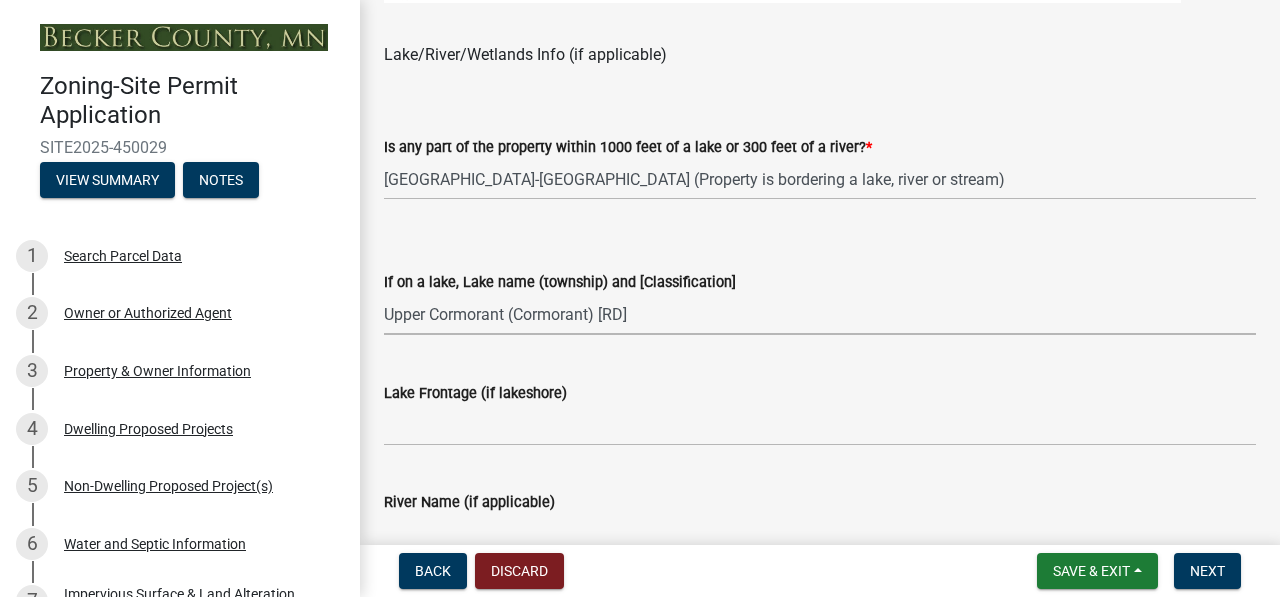 click on "Select Item...   [GEOGRAPHIC_DATA] is not listed below   [GEOGRAPHIC_DATA] ([GEOGRAPHIC_DATA]) [NE Tier 2]   Abners ([GEOGRAPHIC_DATA]) [NE Tier 3]   [GEOGRAPHIC_DATA] ([GEOGRAPHIC_DATA]) [RD]   [GEOGRAPHIC_DATA] ([GEOGRAPHIC_DATA]) [RD]   [GEOGRAPHIC_DATA] ([GEOGRAPHIC_DATA]) [[GEOGRAPHIC_DATA] Tier 1]   [GEOGRAPHIC_DATA] ([GEOGRAPHIC_DATA]) [NE]   [GEOGRAPHIC_DATA] ([GEOGRAPHIC_DATA]) [NE Tier 1]   Arrow ([PERSON_NAME]) [[GEOGRAPHIC_DATA] Tier 2]   [GEOGRAPHIC_DATA] ([GEOGRAPHIC_DATA]) [NE Tier 3]   [GEOGRAPHIC_DATA] ([GEOGRAPHIC_DATA]) [RD]   [PERSON_NAME]([GEOGRAPHIC_DATA]) ([GEOGRAPHIC_DATA]) [NE Tier 2]   [GEOGRAPHIC_DATA] ([GEOGRAPHIC_DATA]) [[GEOGRAPHIC_DATA] Tier 3]   Bad Medicine (Forest) [RD]   [PERSON_NAME] ([GEOGRAPHIC_DATA]) [GD]   [GEOGRAPHIC_DATA] ([GEOGRAPHIC_DATA]) [[GEOGRAPHIC_DATA] Tier 1]   [GEOGRAPHIC_DATA] (Height of Land S) [NE Tier 3]   [GEOGRAPHIC_DATA] ([GEOGRAPHIC_DATA]) [[GEOGRAPHIC_DATA] Tier 3]   [GEOGRAPHIC_DATA] ([GEOGRAPHIC_DATA]) [NE Tier 1]   Bass (Forest) [RD]   Bass ([PERSON_NAME]) [NE Tier 2]   Bass ([GEOGRAPHIC_DATA]) [NE Tier 3]   Bass (Shell Lake & [GEOGRAPHIC_DATA]) [NE Tier 3]   [GEOGRAPHIC_DATA] (Forest) [NE Tier 3]   Bay ([GEOGRAPHIC_DATA]) [NE Tier 1]   [PERSON_NAME] ([GEOGRAPHIC_DATA]) [[GEOGRAPHIC_DATA] Tier 3]   [PERSON_NAME] ([GEOGRAPHIC_DATA]) [NE Tier 2]   Beer ([GEOGRAPHIC_DATA]) [NE Tier 2]   [PERSON_NAME] ([GEOGRAPHIC_DATA]) [NE Tier 2]   Bijou ([GEOGRAPHIC_DATA]) [RD]" at bounding box center (820, 314) 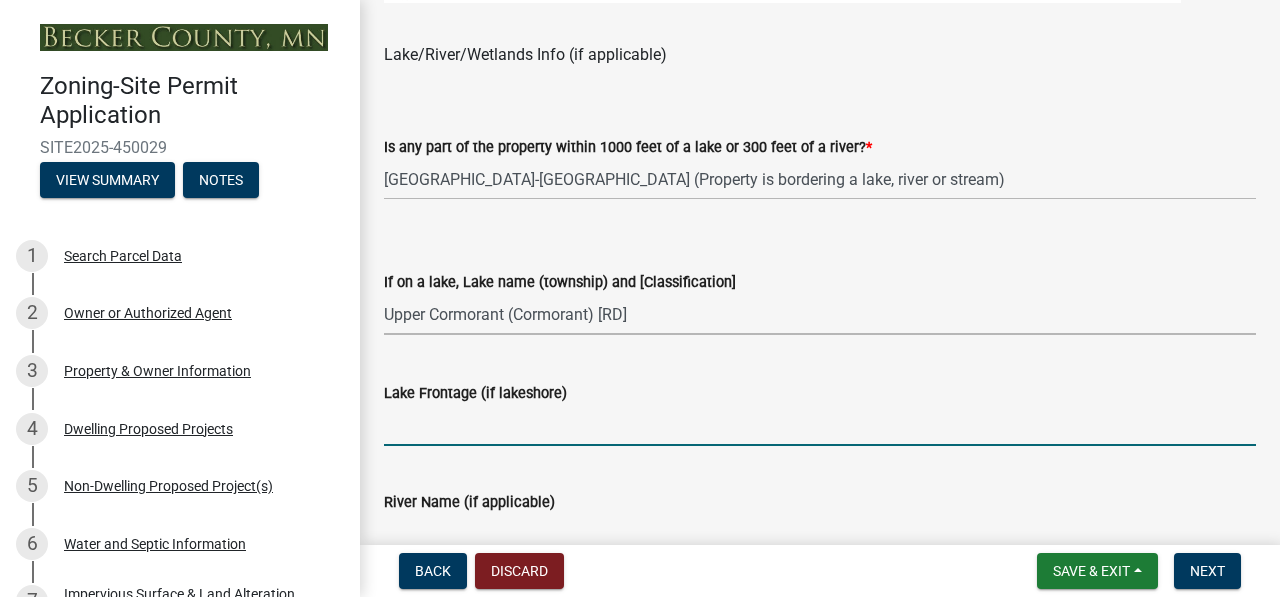 click on "Lake Frontage (if lakeshore)" at bounding box center [820, 425] 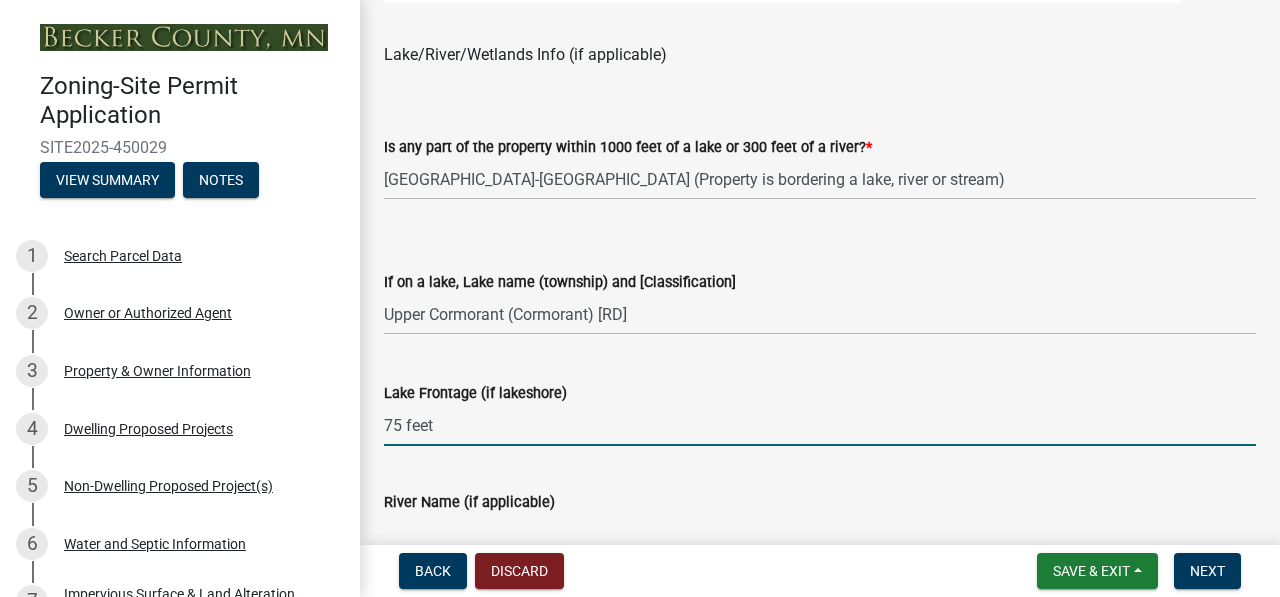 scroll, scrollTop: 2000, scrollLeft: 0, axis: vertical 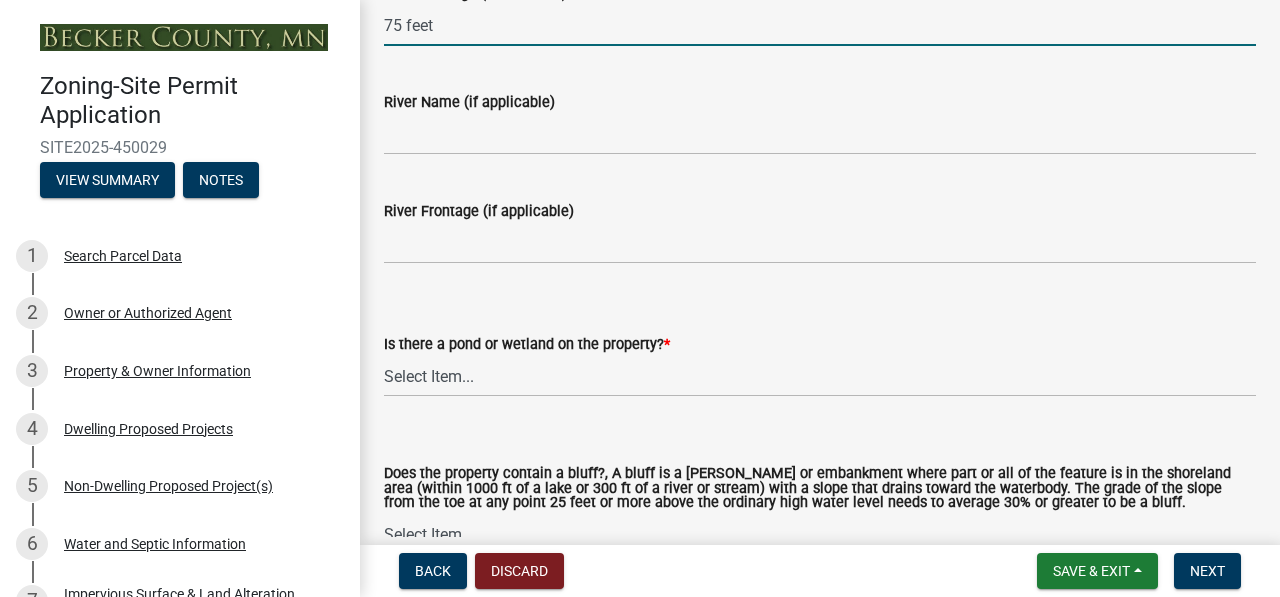 type on "75 feet" 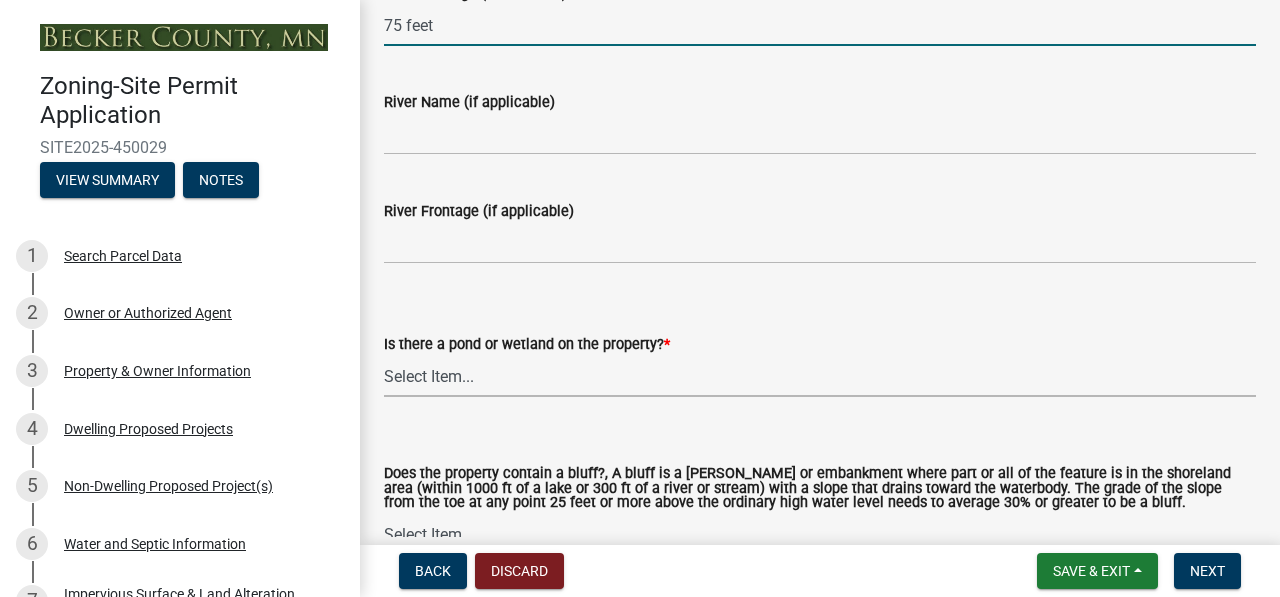 click on "Select Item...   Yes   No" at bounding box center (820, 376) 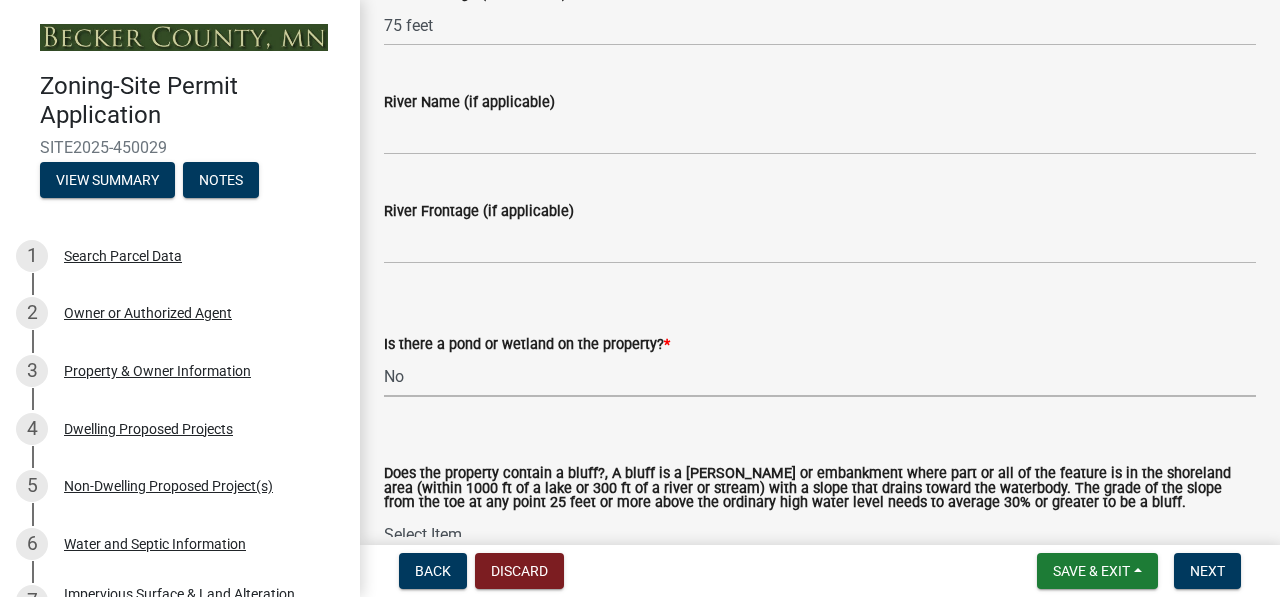 click on "Select Item...   Yes   No" at bounding box center (820, 376) 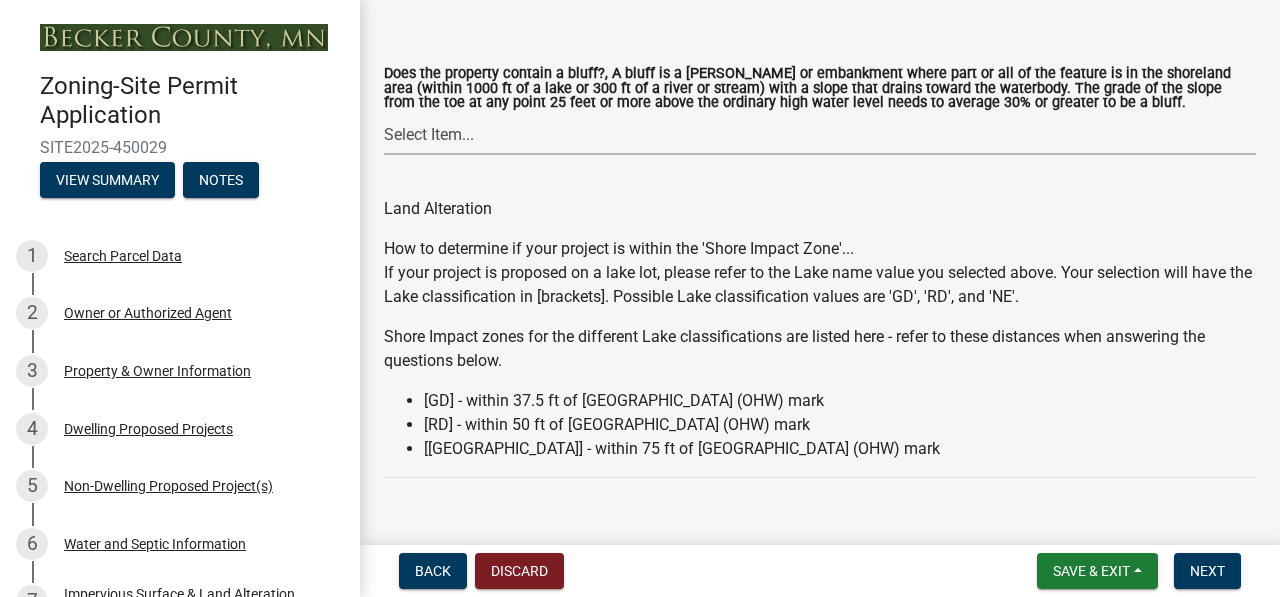 click on "Select Item...   Yes   No" at bounding box center (820, 134) 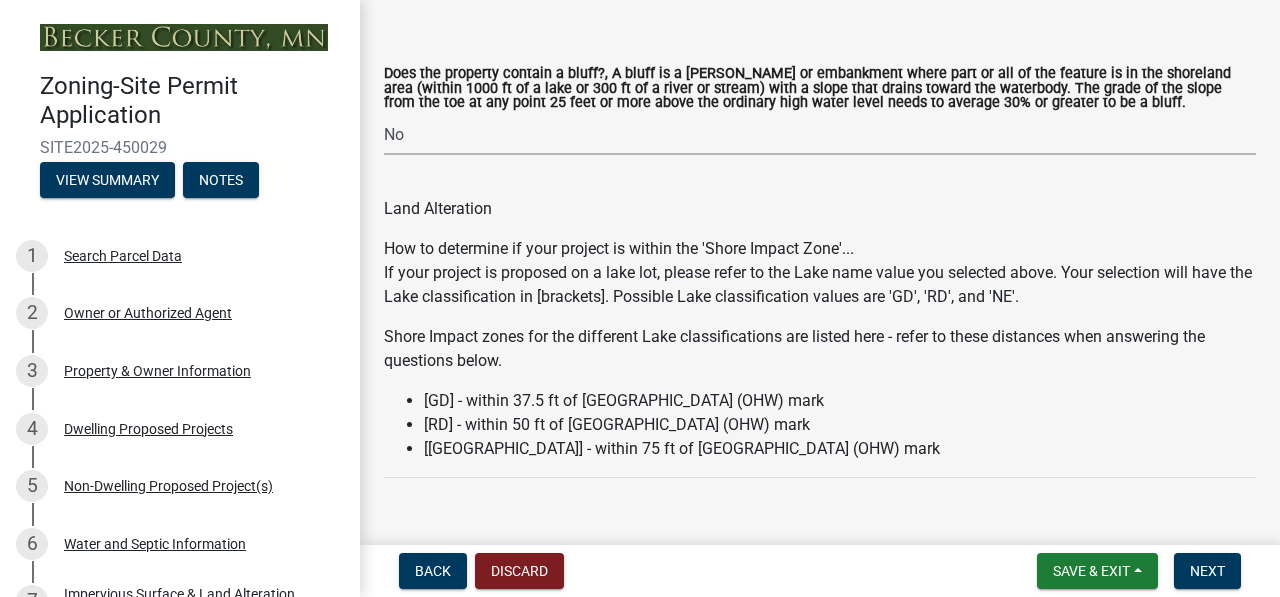 click on "Select Item...   Yes   No" at bounding box center [820, 134] 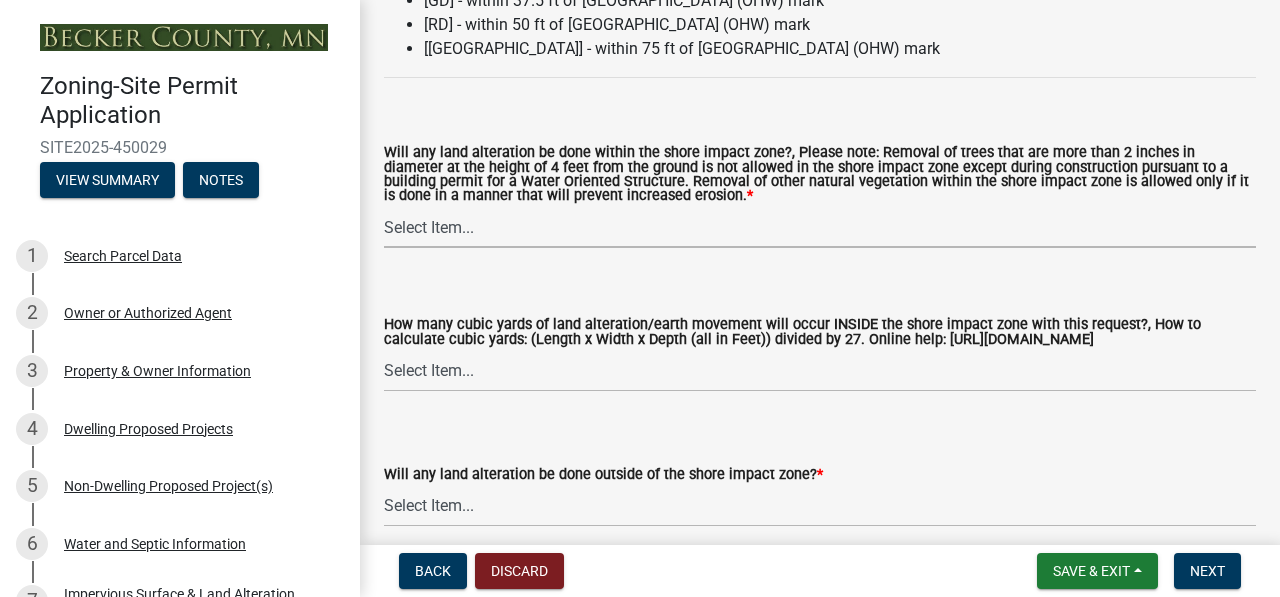 click on "Select Item...   Yes   No   N/A" at bounding box center (820, 227) 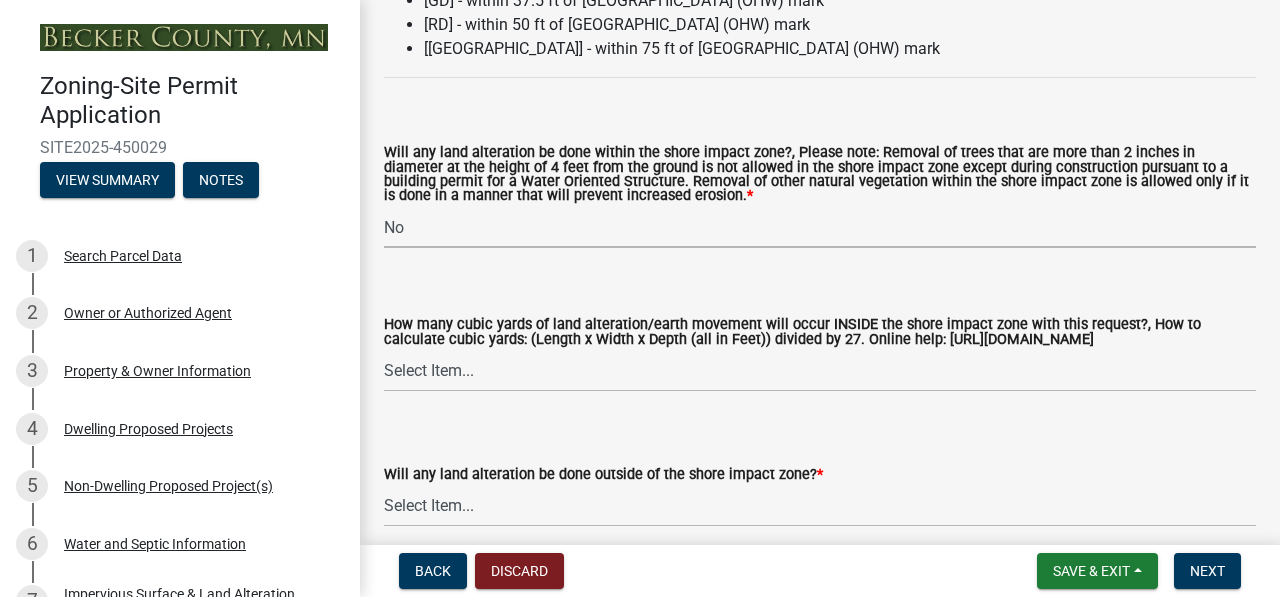 click on "Select Item...   Yes   No   N/A" at bounding box center (820, 227) 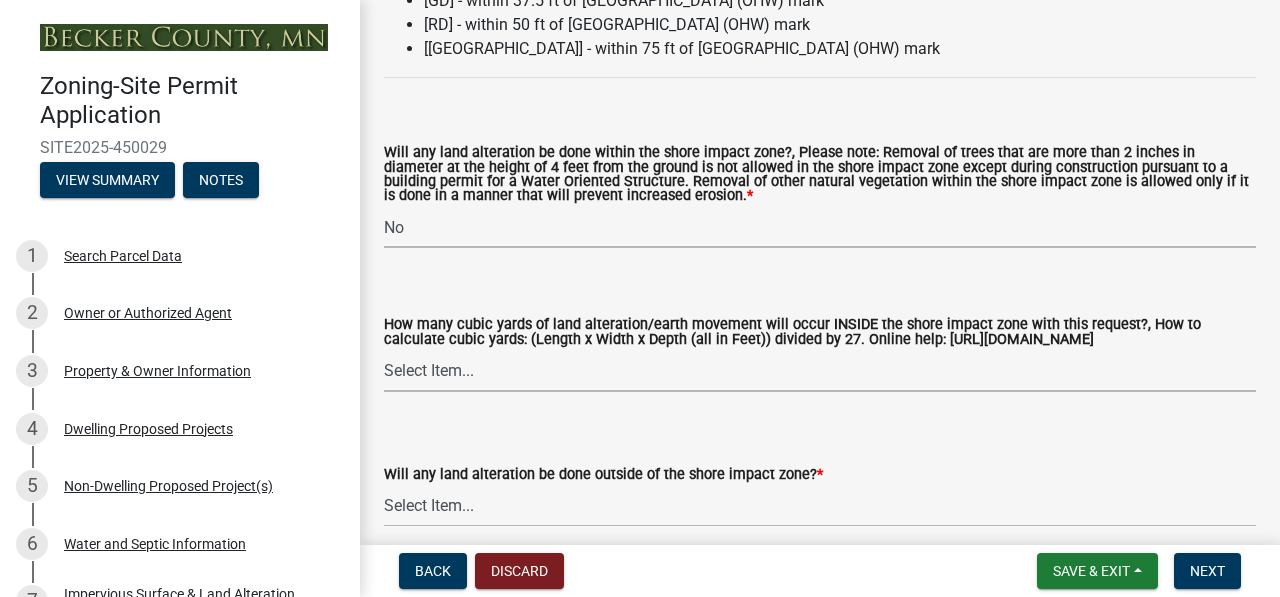 click on "Select Item...   None   10 Cubic Yards or less   11-50 Cubic Yards   Over 50 Cubic Yards" at bounding box center (820, 371) 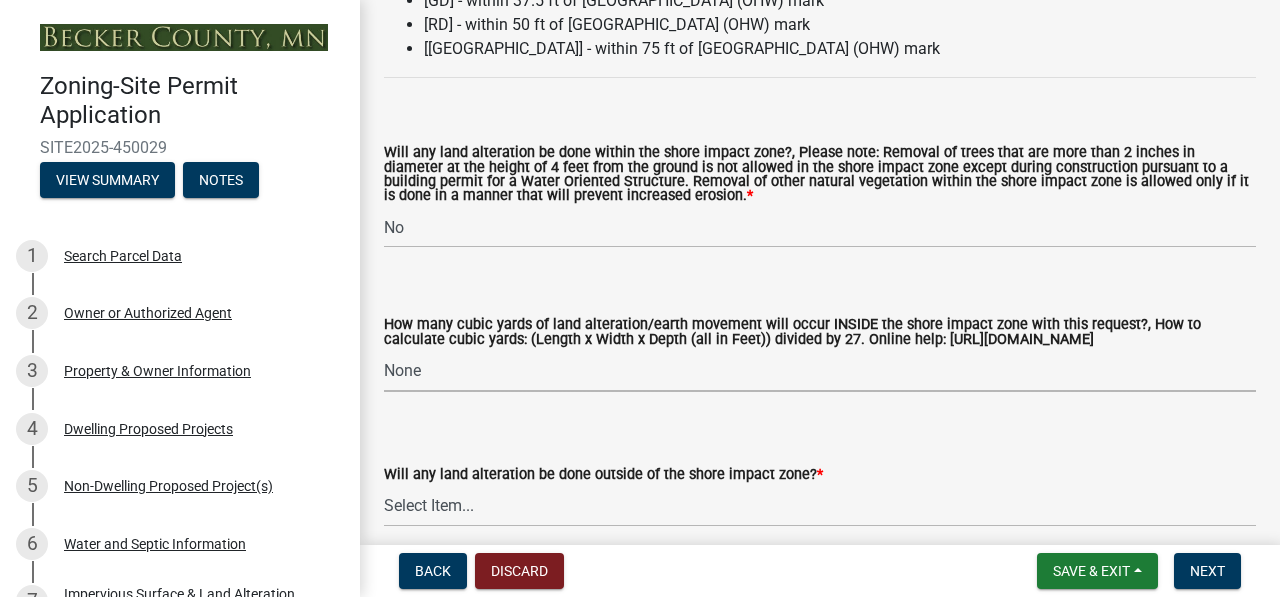 click on "Select Item...   None   10 Cubic Yards or less   11-50 Cubic Yards   Over 50 Cubic Yards" at bounding box center [820, 371] 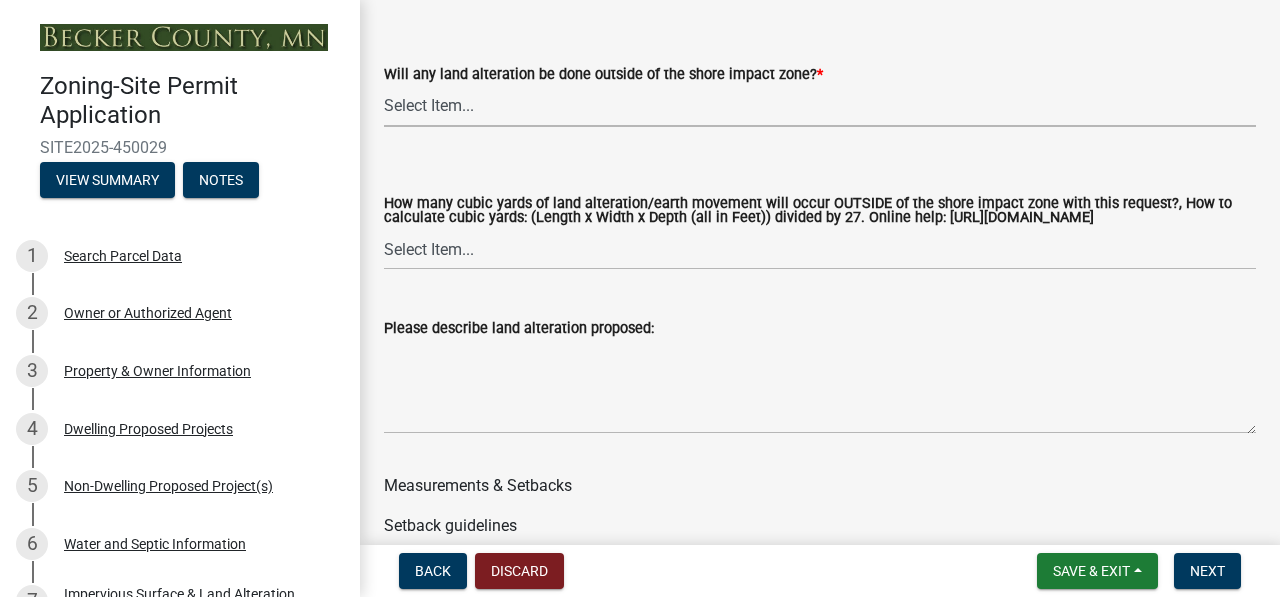 click on "Select Item...   Yes   No   N/A" at bounding box center [820, 106] 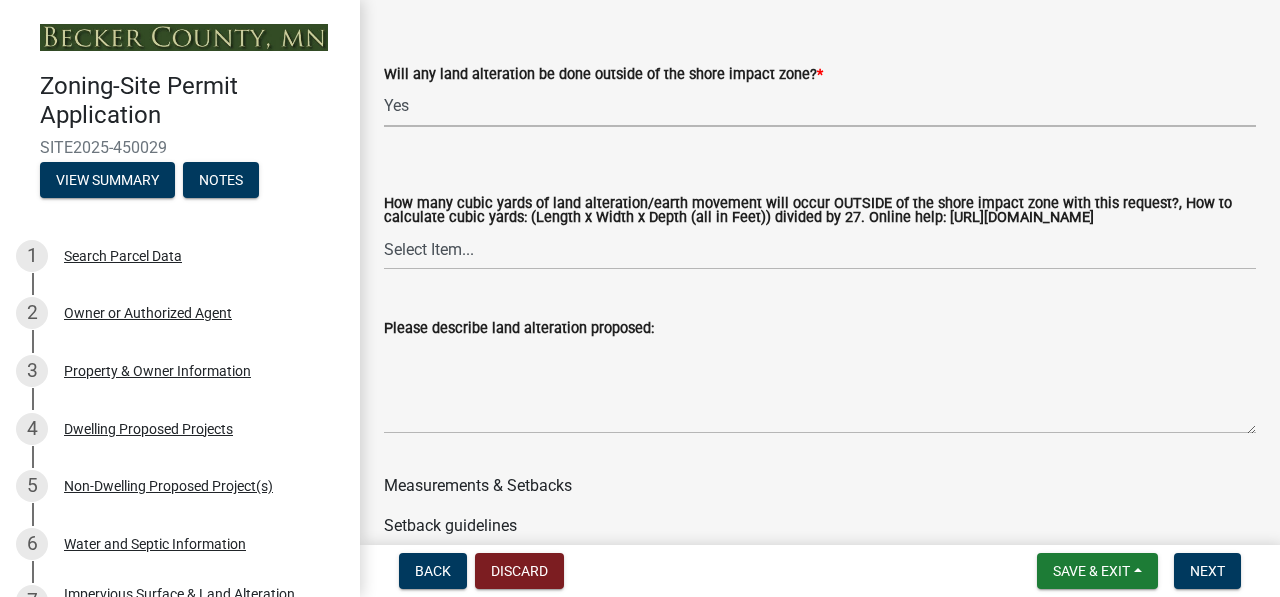click on "Select Item...   Yes   No   N/A" at bounding box center (820, 106) 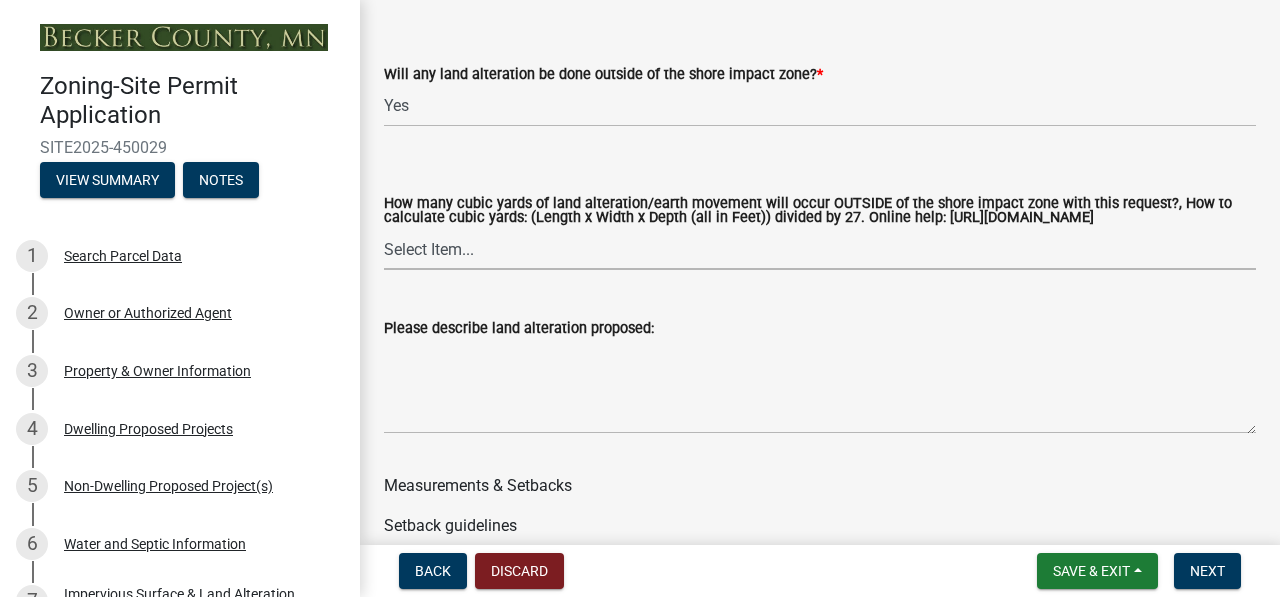 click on "Select Item...   None   10 Cubic Yards or less   11-50 Cubic Yards   Over 50 Cubic Yards" at bounding box center [820, 249] 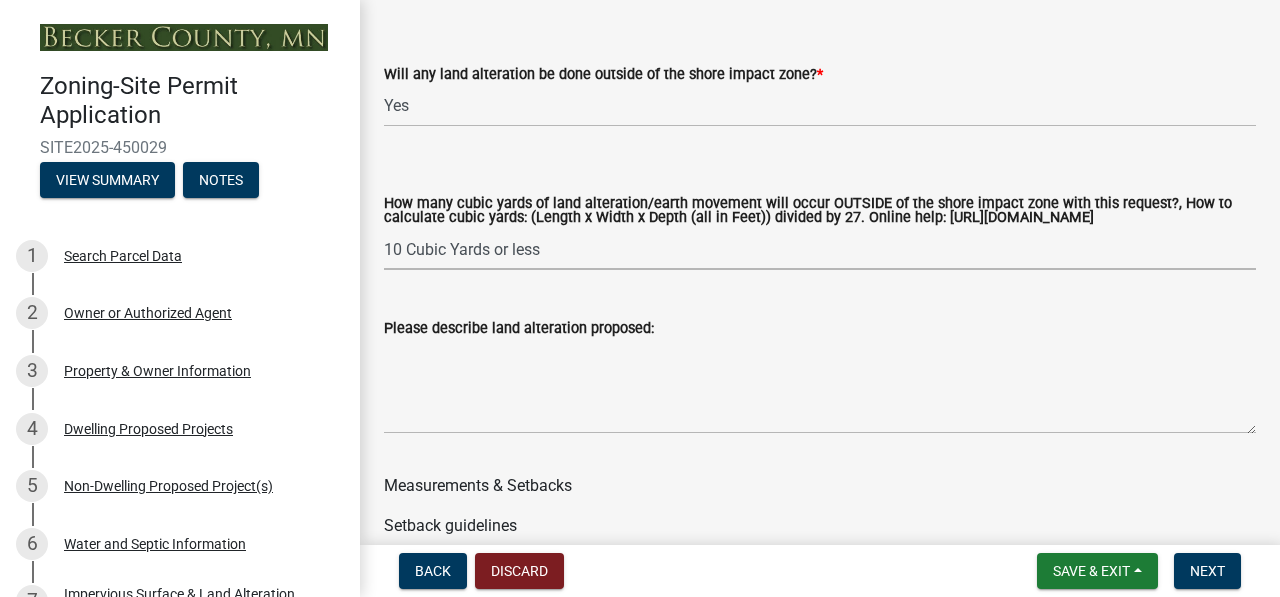 click on "Select Item...   None   10 Cubic Yards or less   11-50 Cubic Yards   Over 50 Cubic Yards" at bounding box center [820, 249] 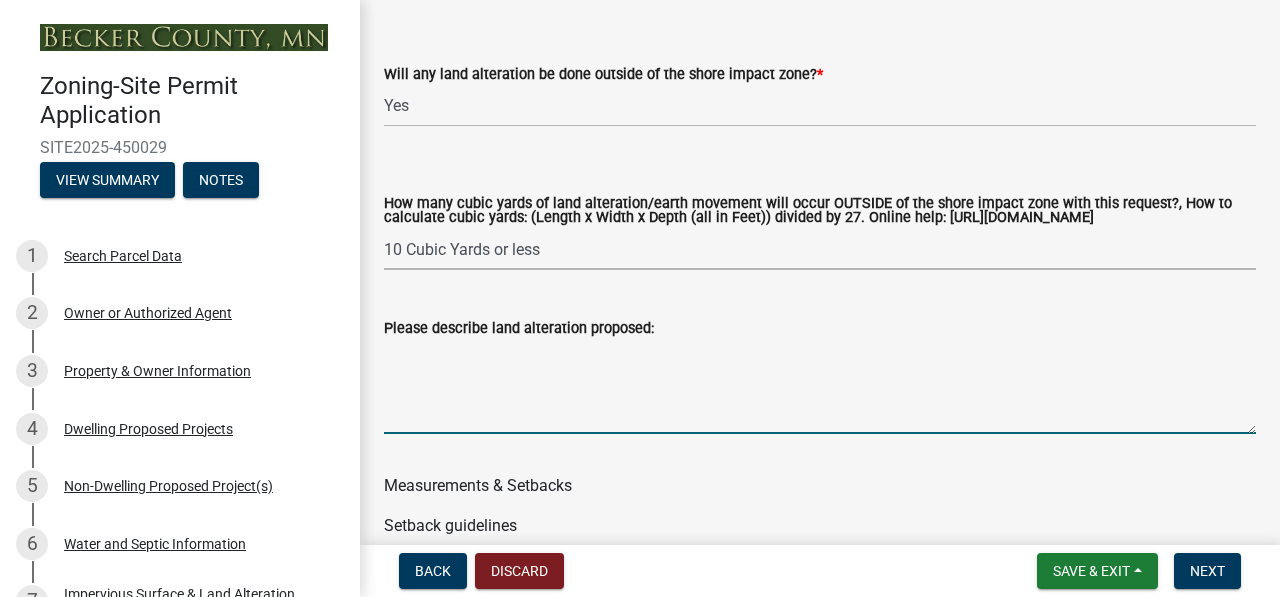 click on "Please describe land alteration proposed:" at bounding box center (820, 387) 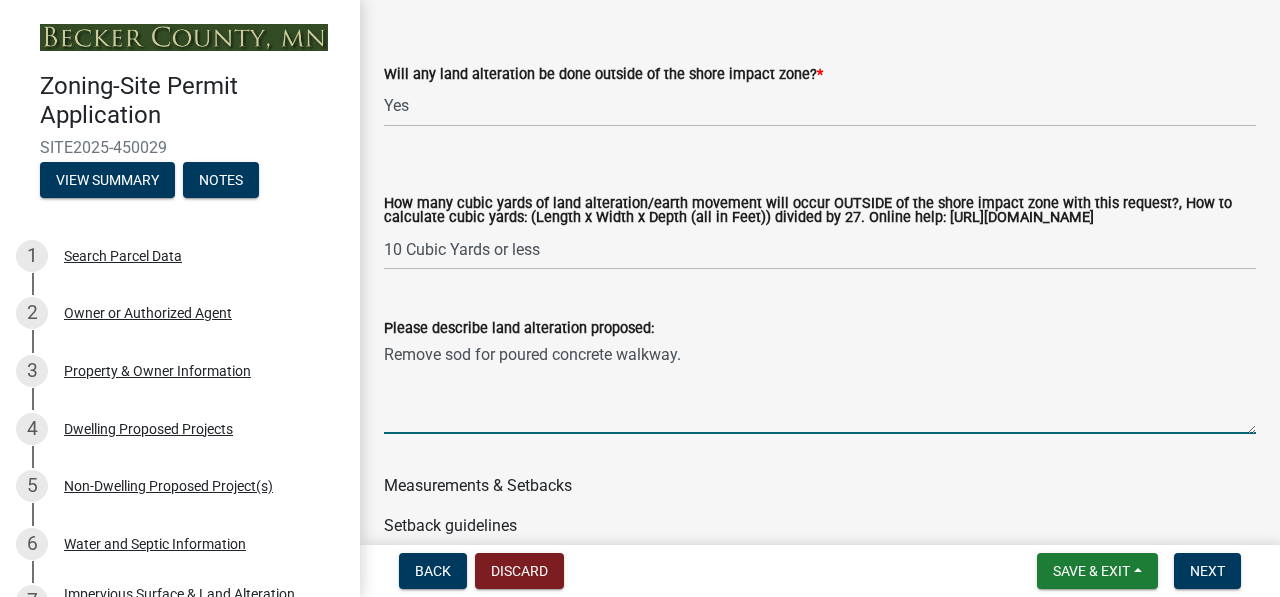 scroll, scrollTop: 3600, scrollLeft: 0, axis: vertical 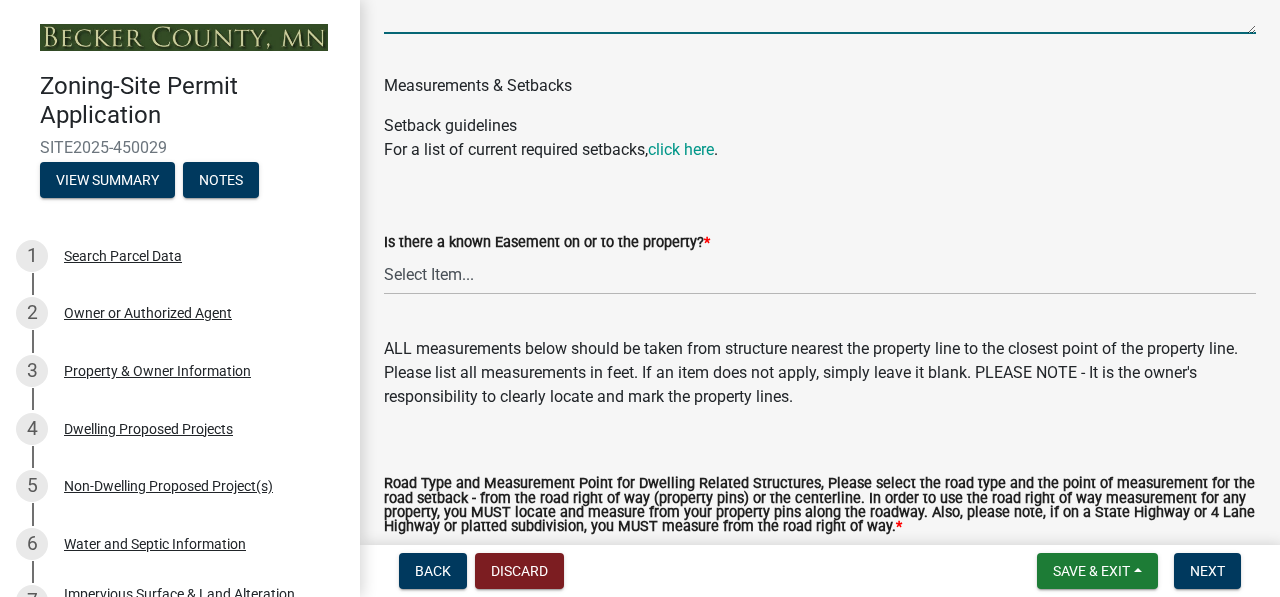 type on "Remove sod for poured concrete walkway." 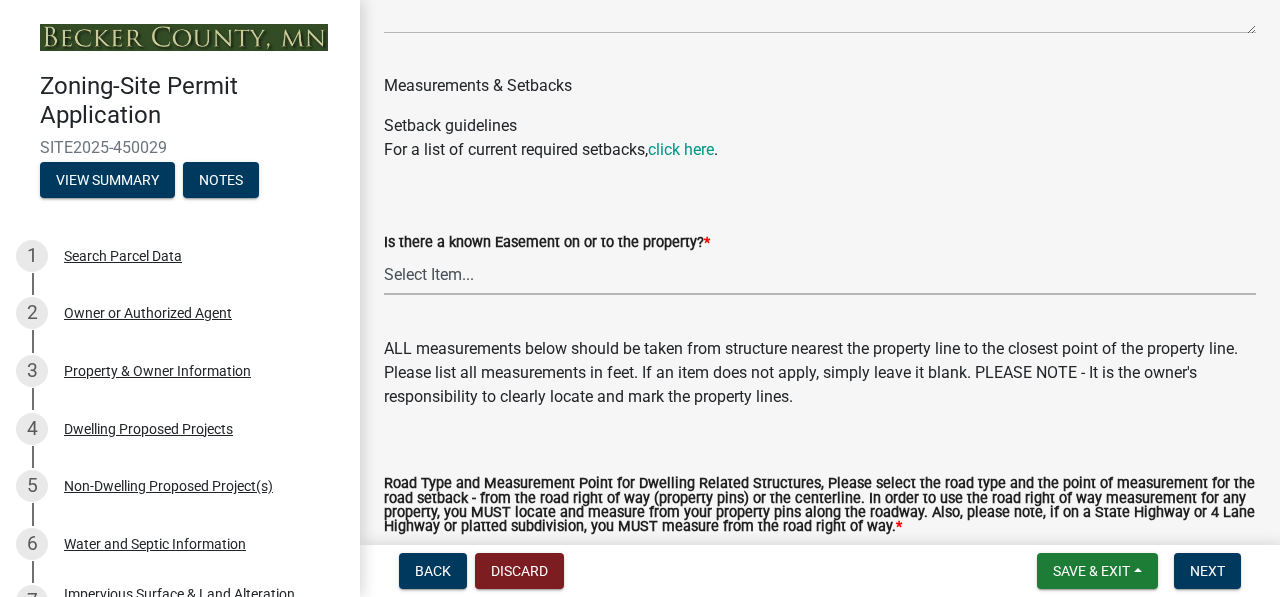 click on "Select Item...   Yes   No" at bounding box center (820, 274) 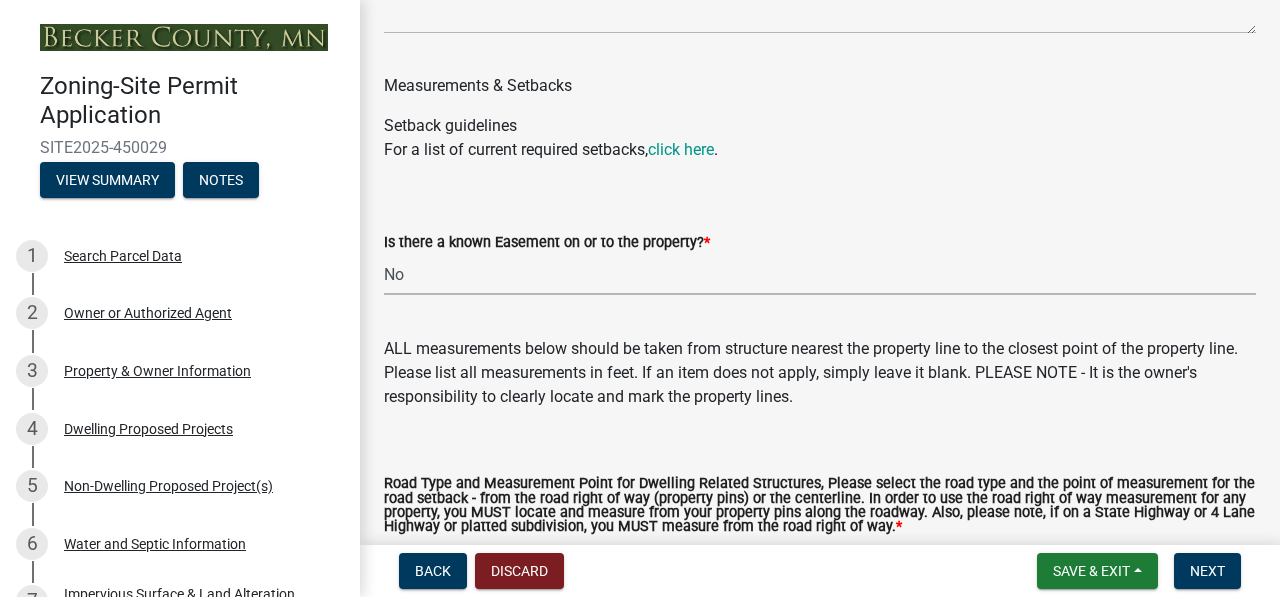click on "Select Item...   Yes   No" at bounding box center [820, 274] 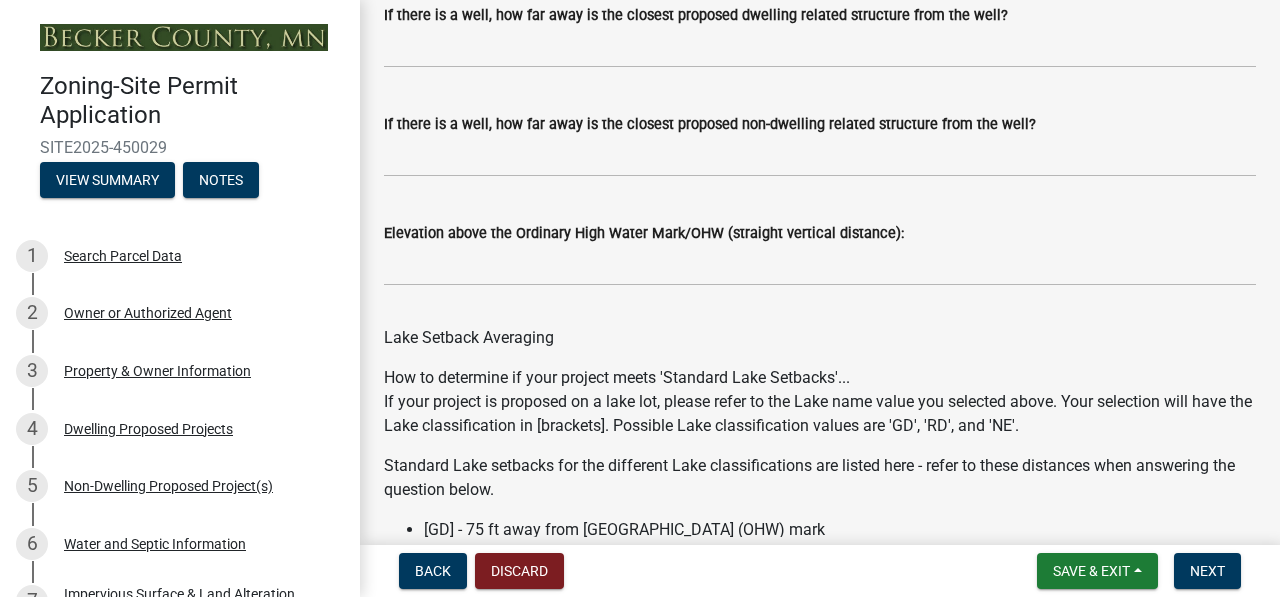 scroll, scrollTop: 6311, scrollLeft: 0, axis: vertical 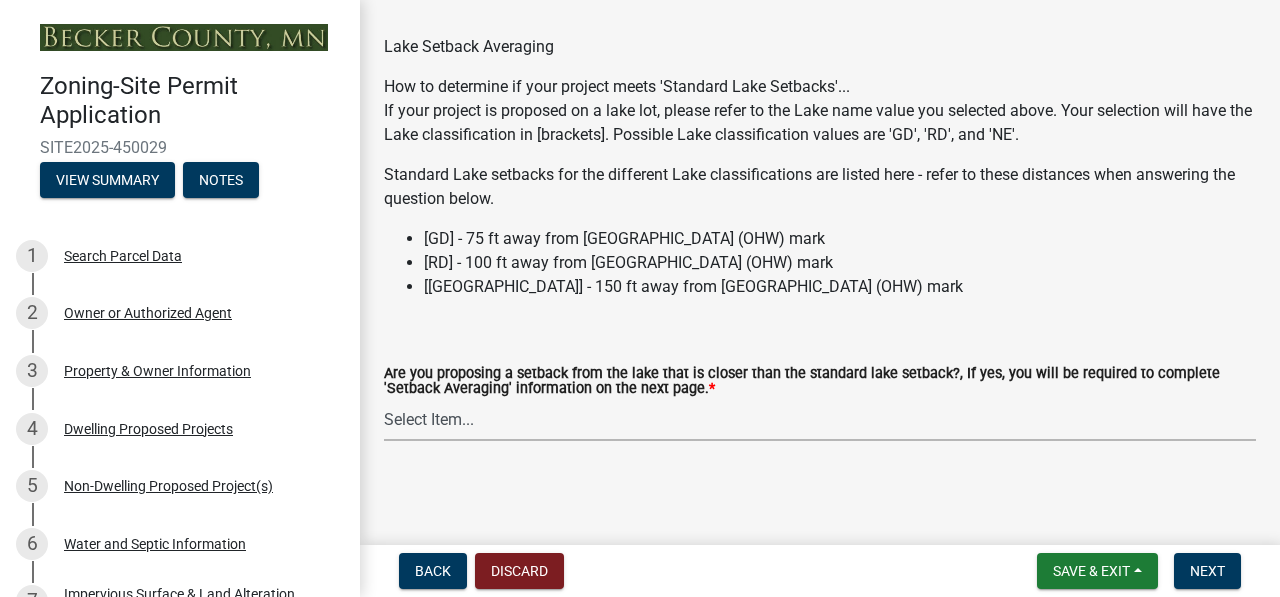 click on "Select Item...   Yes   No   N/A" at bounding box center [820, 420] 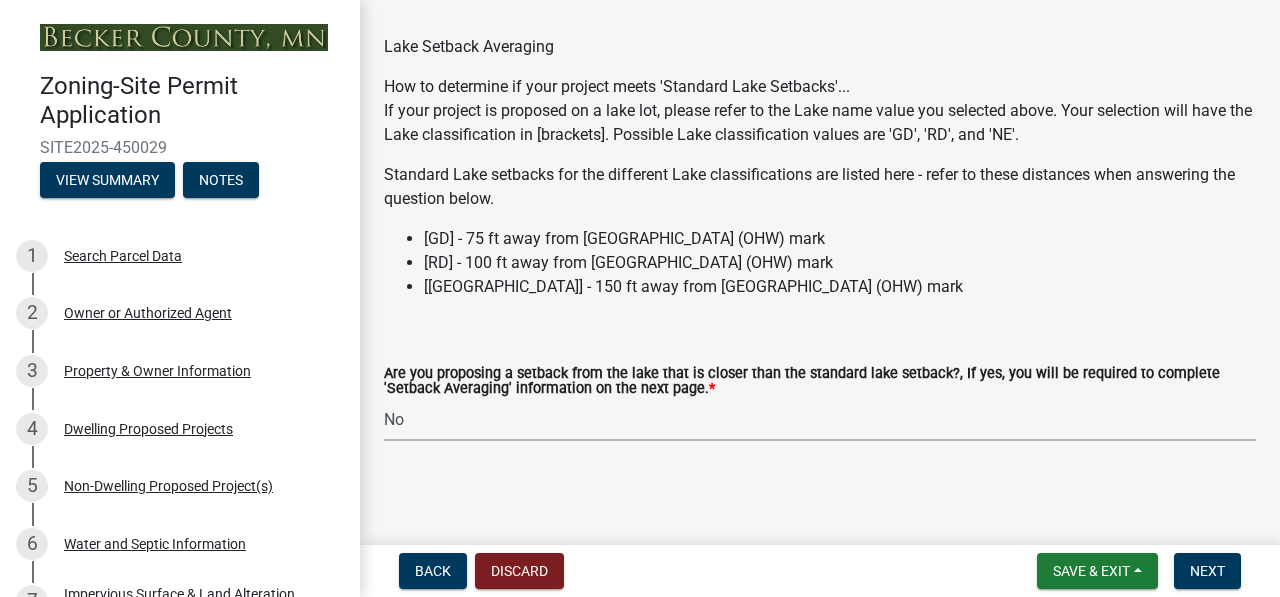 click on "Select Item...   Yes   No   N/A" at bounding box center [820, 420] 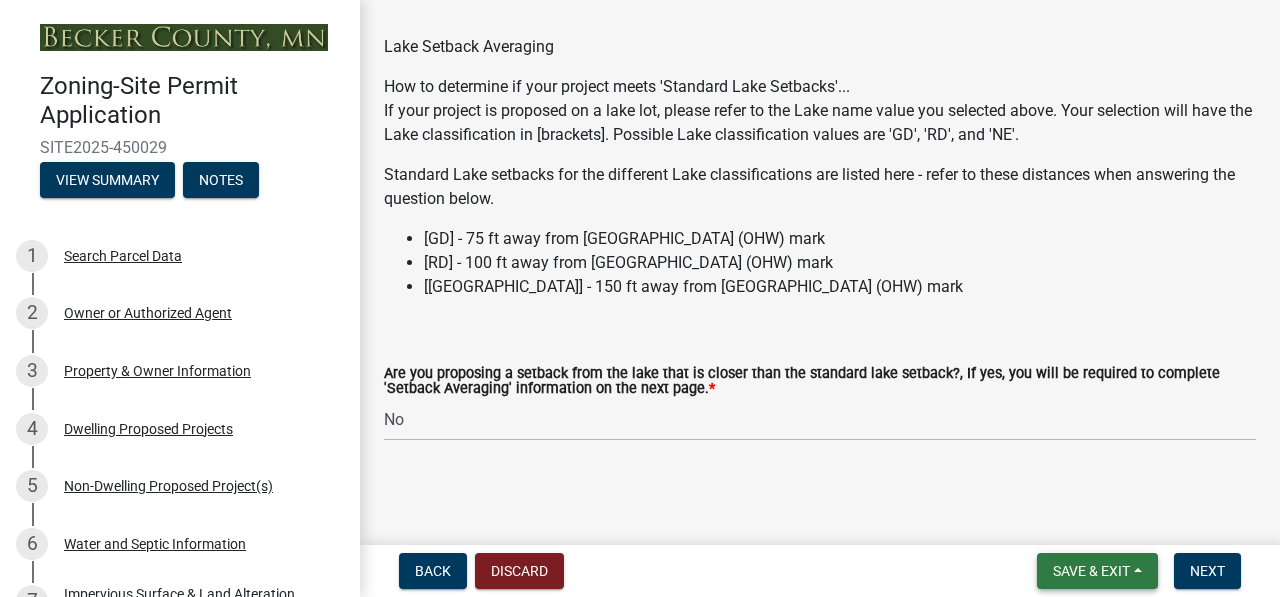 click on "Save & Exit" at bounding box center [1091, 571] 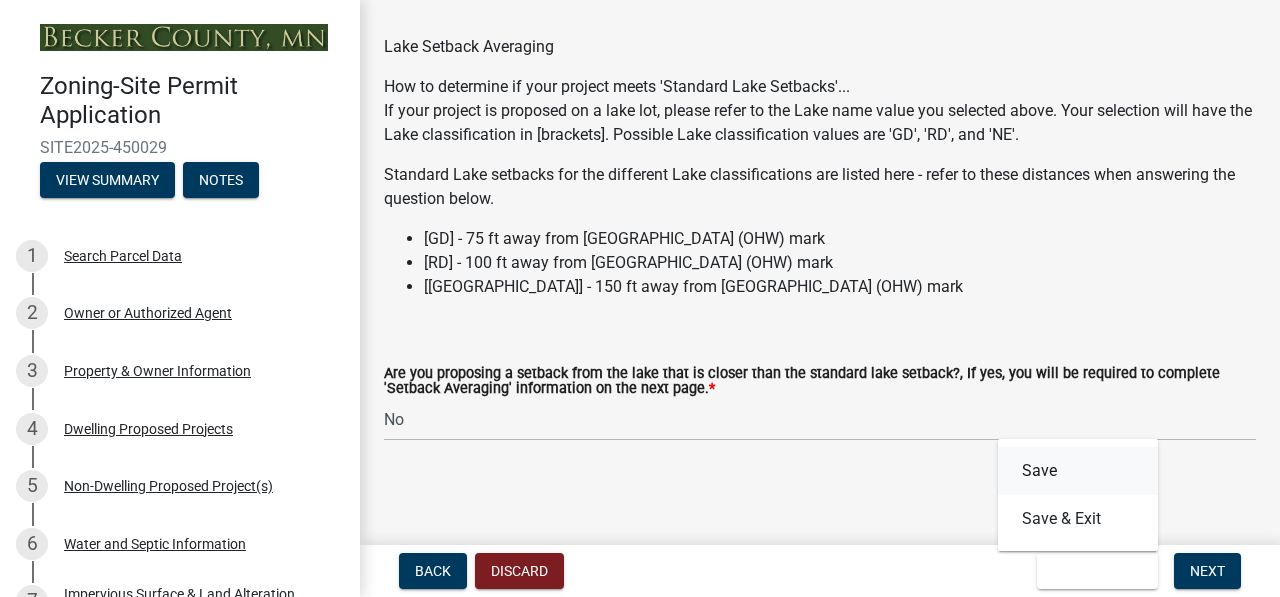 click on "Save" at bounding box center [1078, 471] 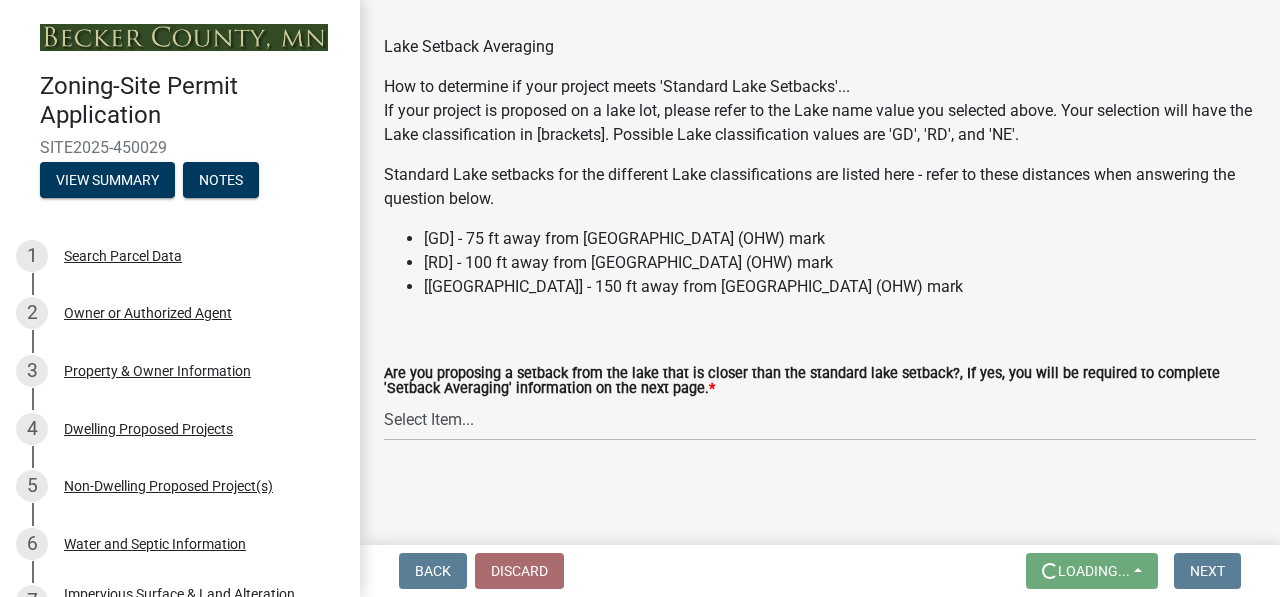 scroll, scrollTop: 0, scrollLeft: 0, axis: both 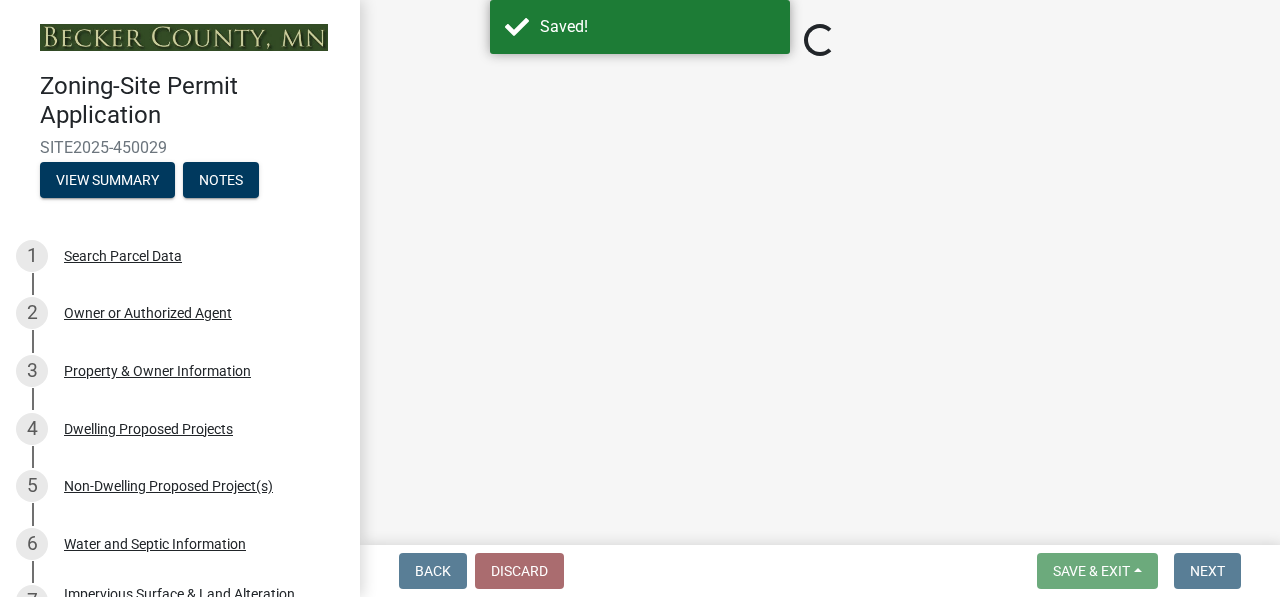 select on "7b13c63f-e699-4112-b373-98fbd28ec536" 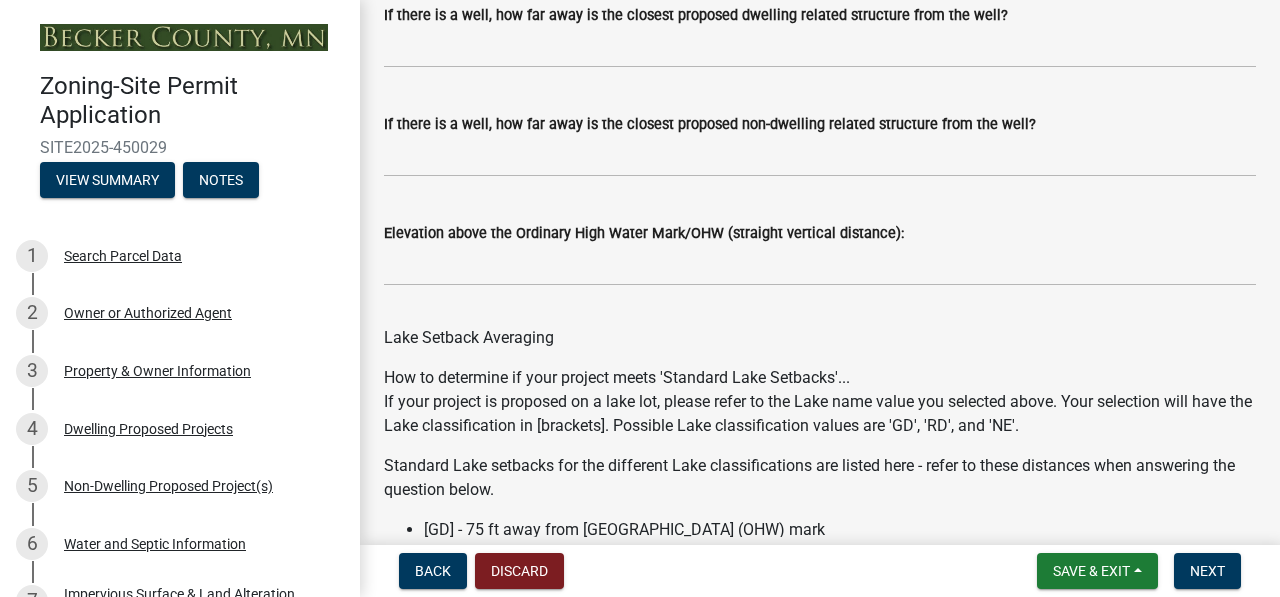 scroll, scrollTop: 6311, scrollLeft: 0, axis: vertical 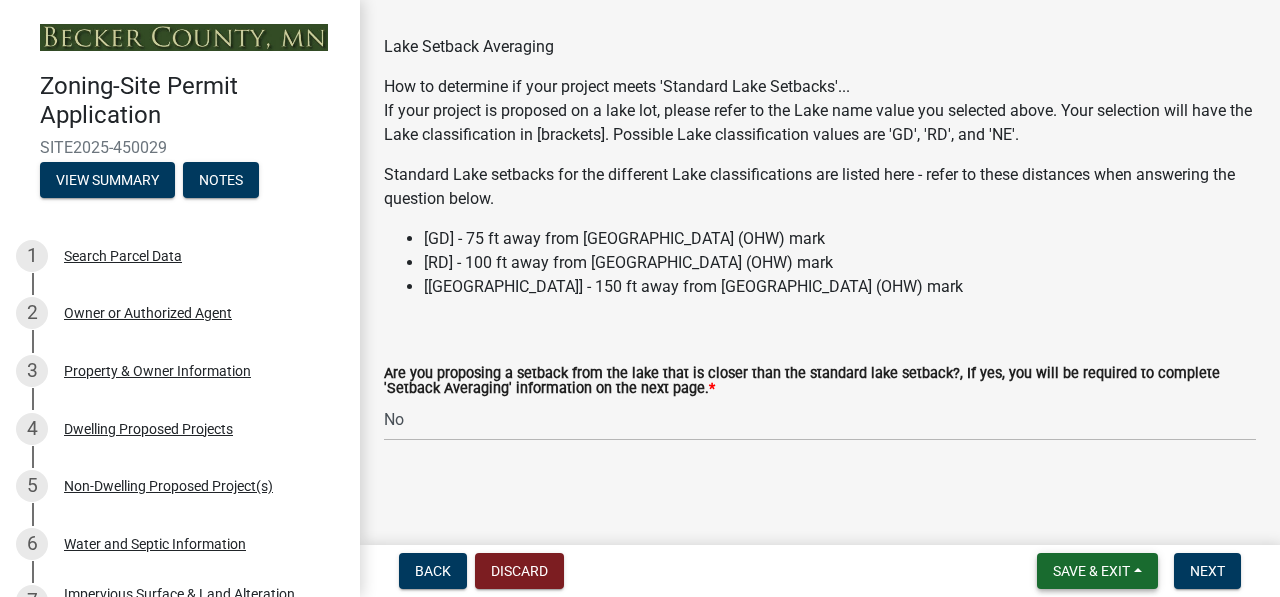 click on "Save & Exit" at bounding box center [1091, 571] 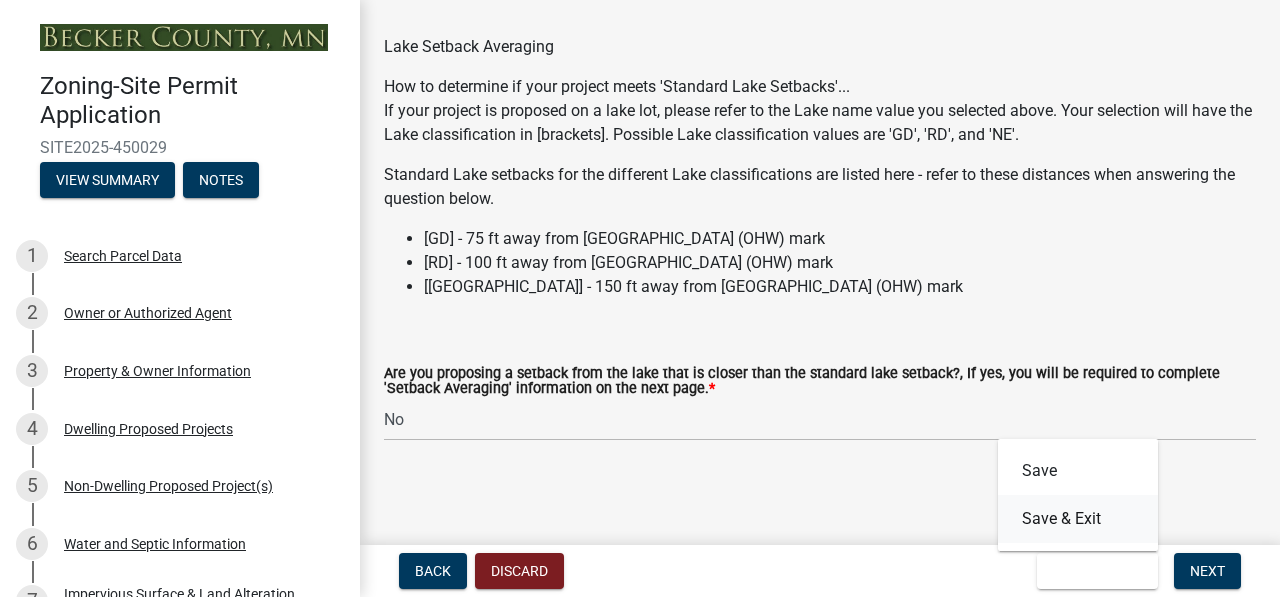 click on "Save & Exit" at bounding box center [1078, 519] 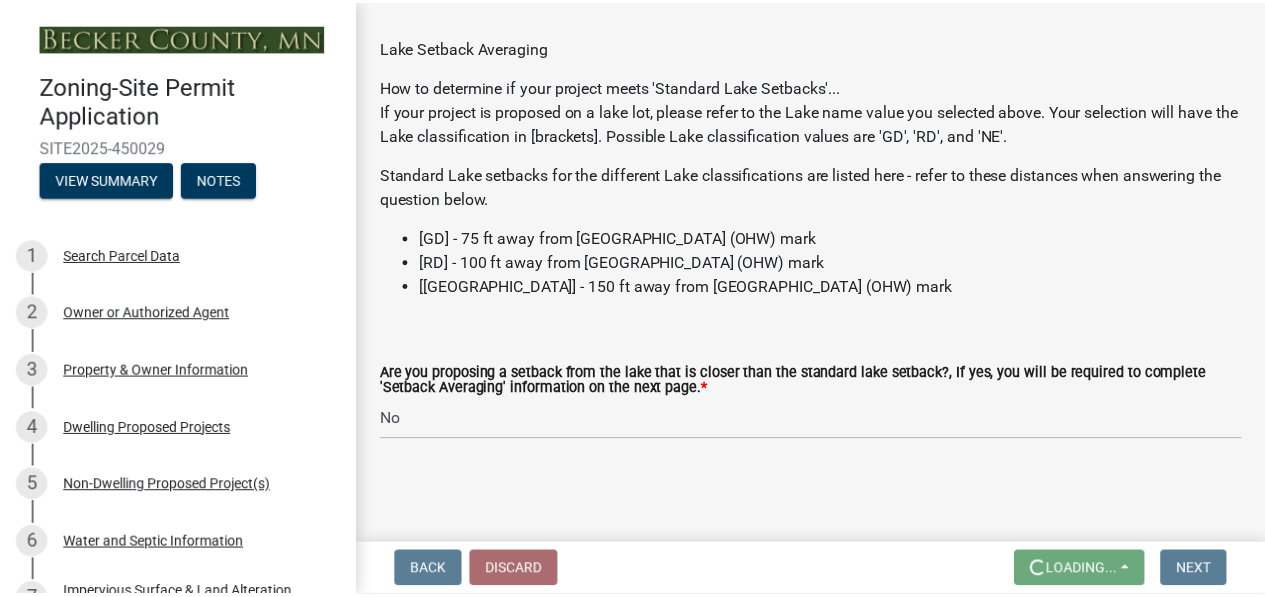 scroll, scrollTop: 0, scrollLeft: 0, axis: both 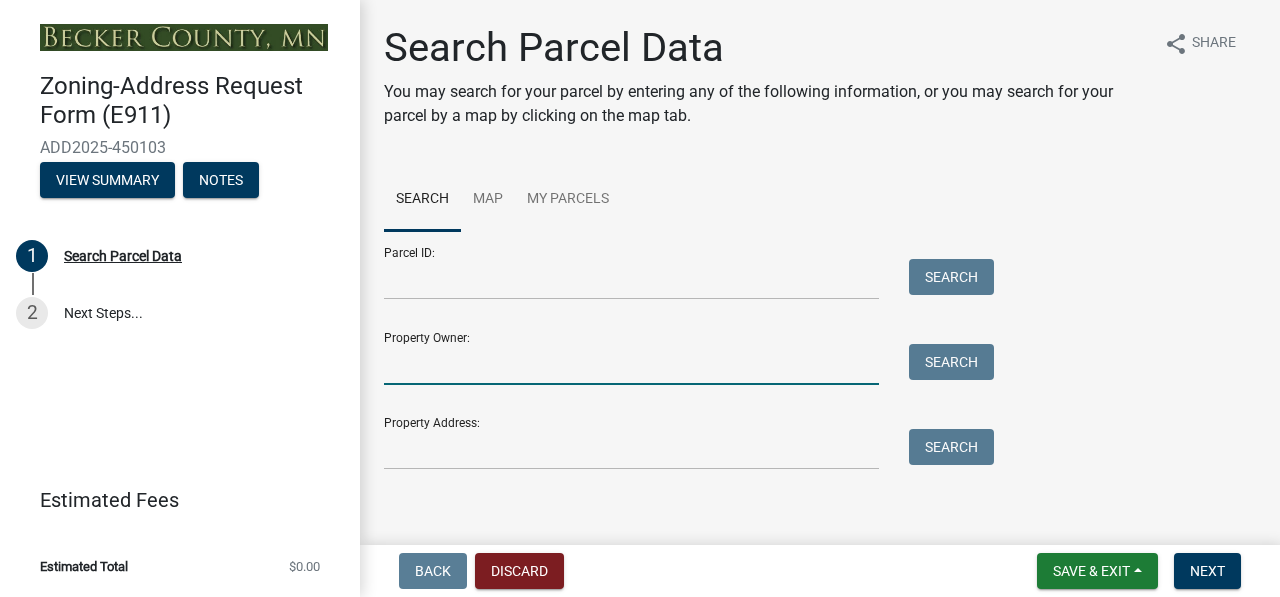 click on "Property Owner:" at bounding box center [631, 364] 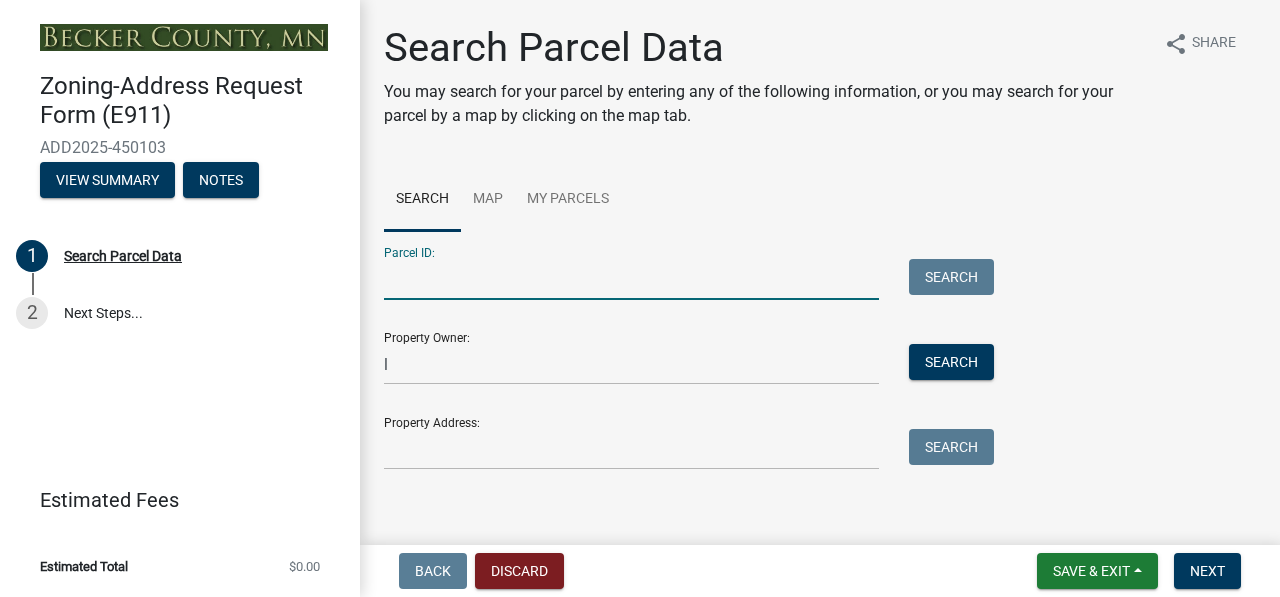 click on "Parcel ID:" at bounding box center (631, 279) 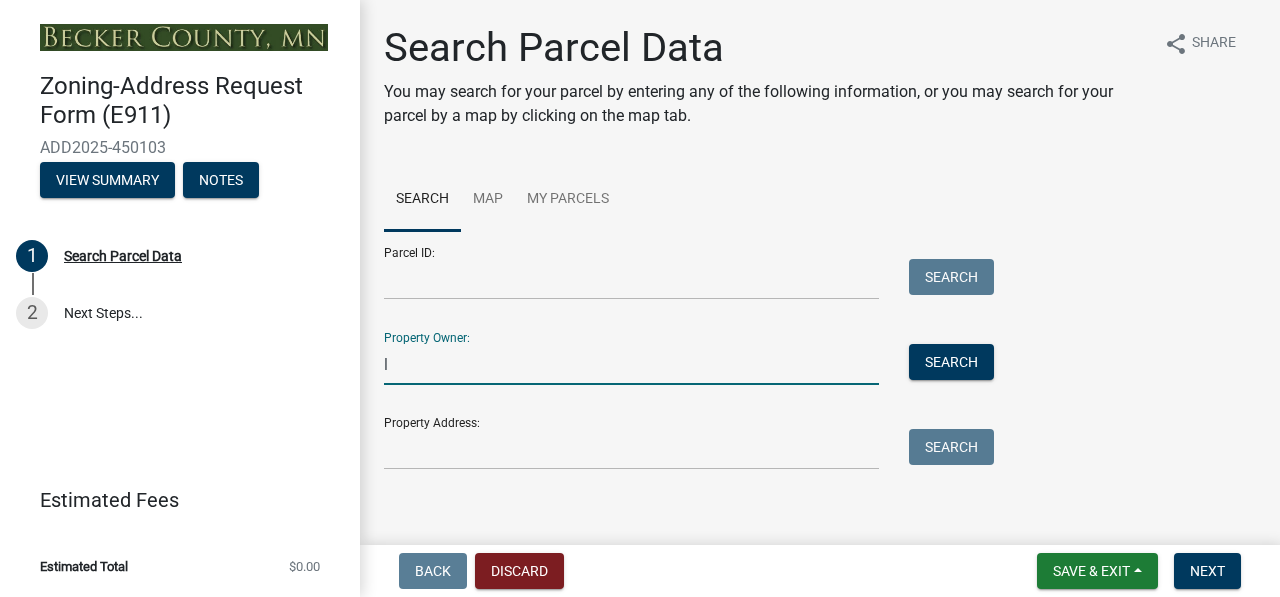 click on "l" at bounding box center [631, 364] 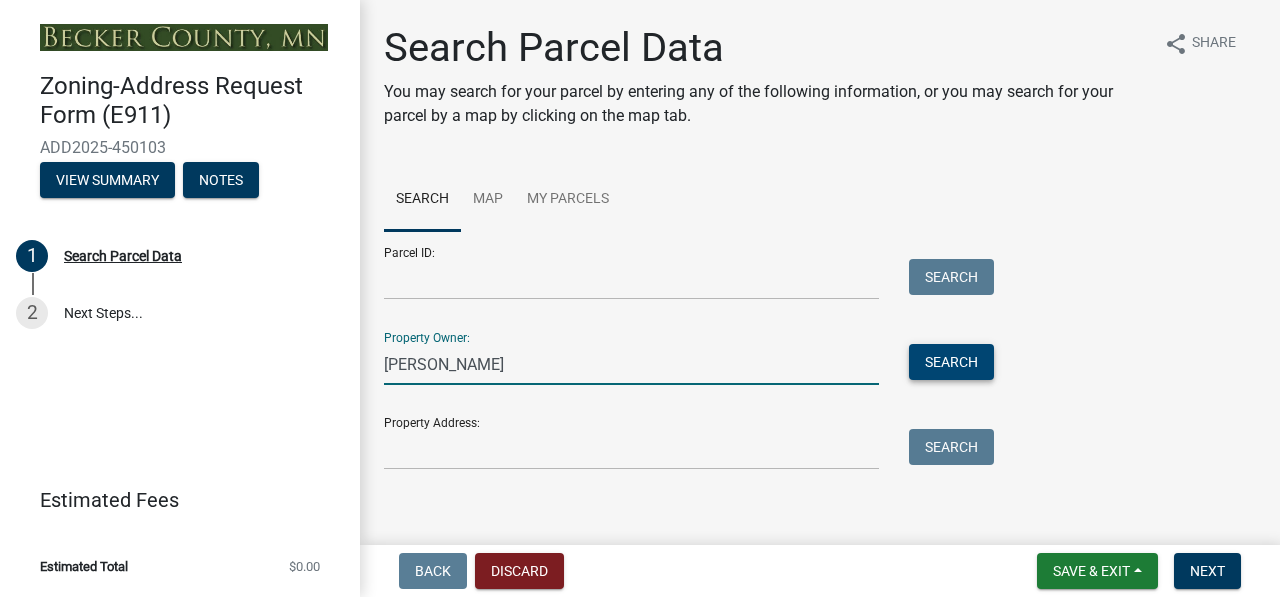 type on "ladoucer" 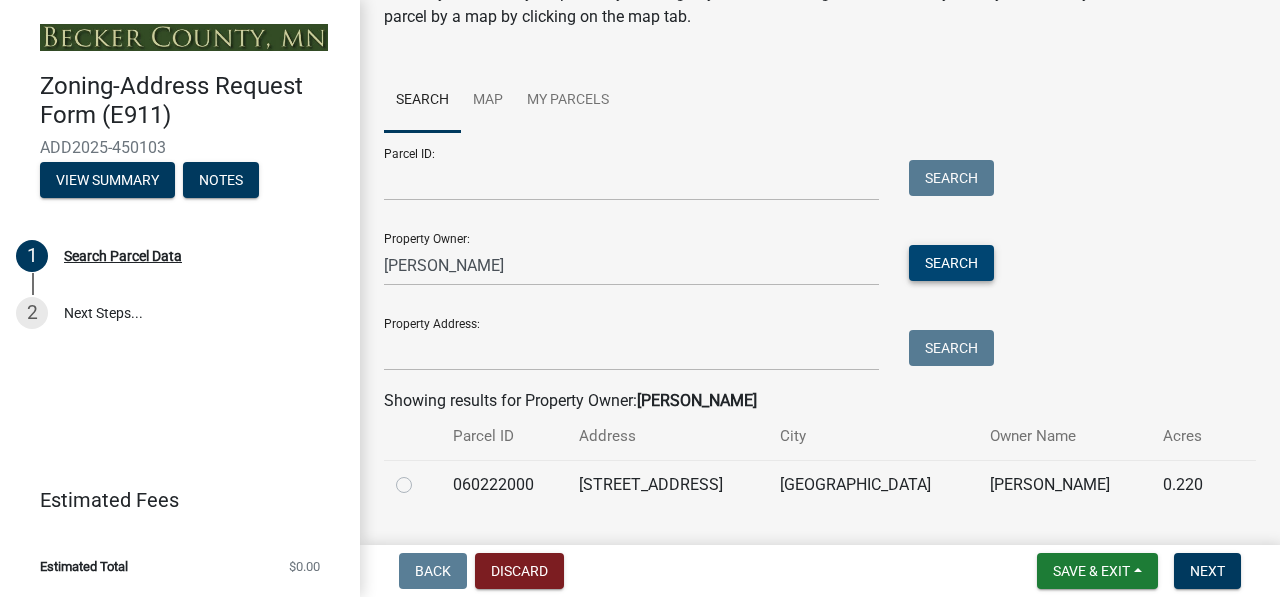 scroll, scrollTop: 148, scrollLeft: 0, axis: vertical 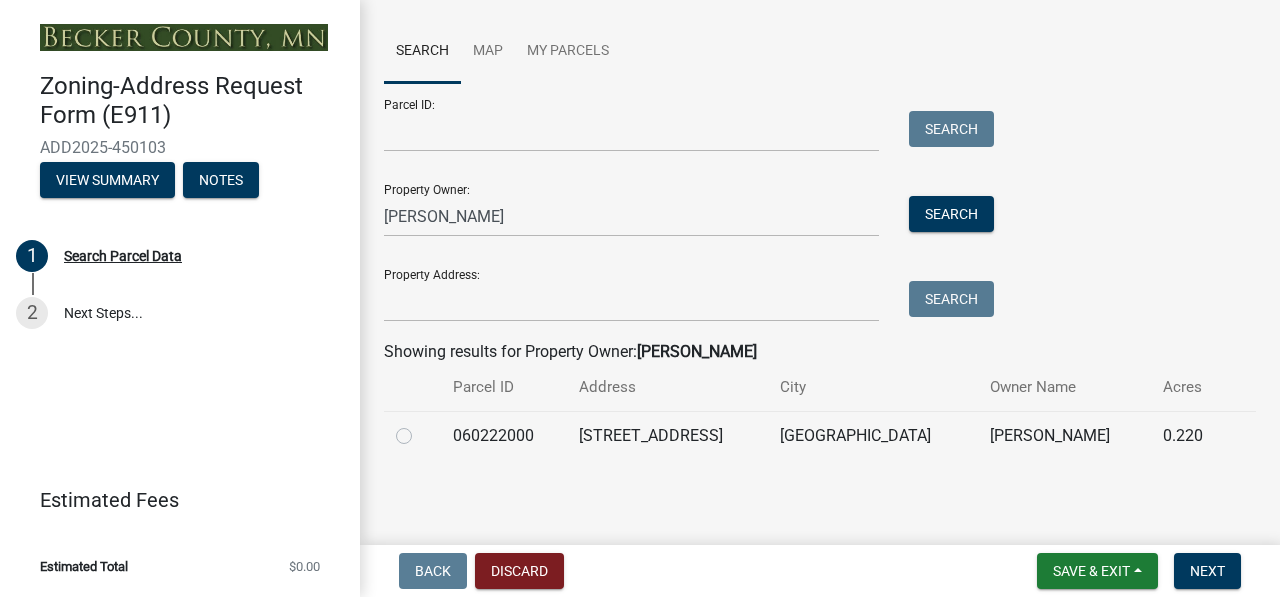 click 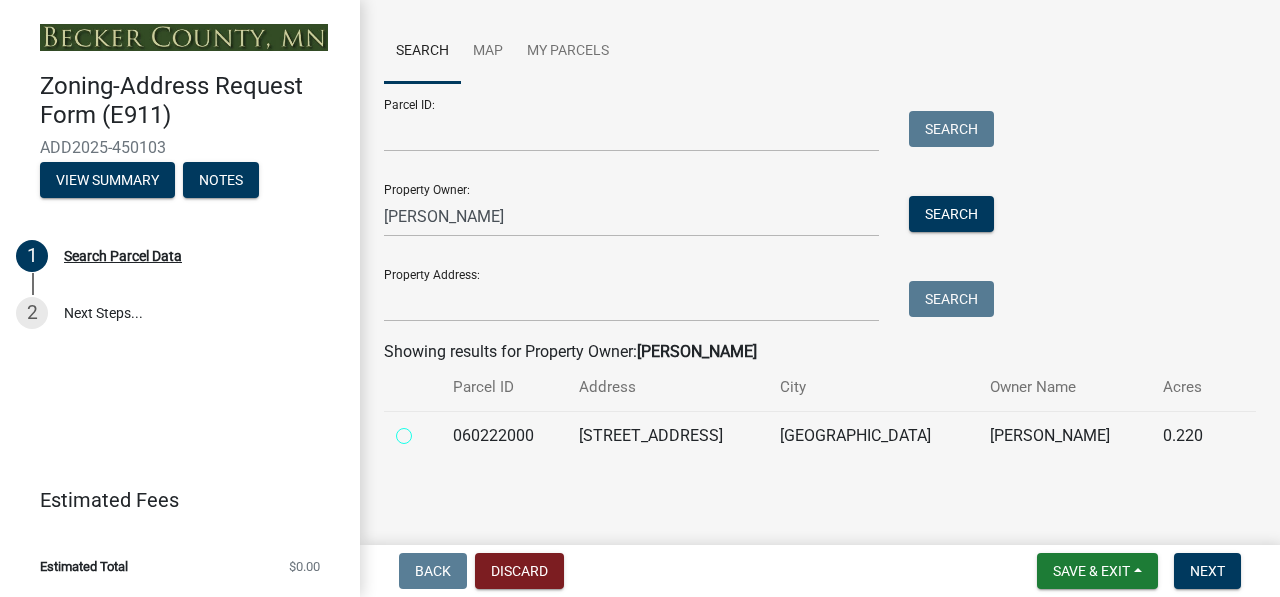 click at bounding box center (426, 430) 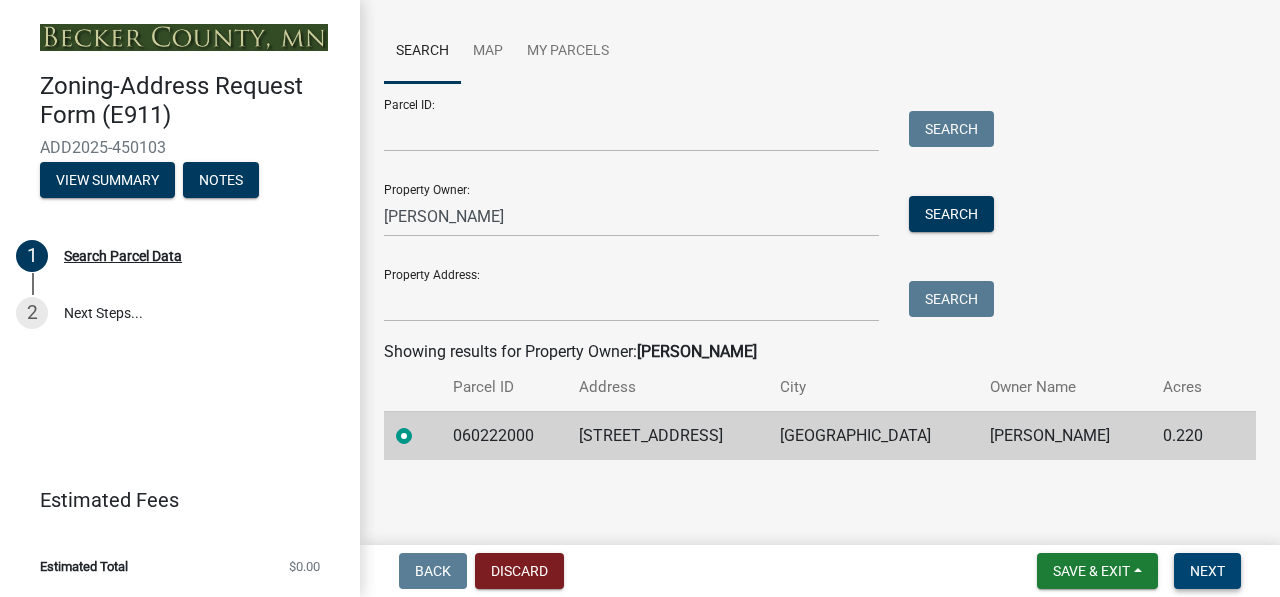 click on "Next" at bounding box center (1207, 571) 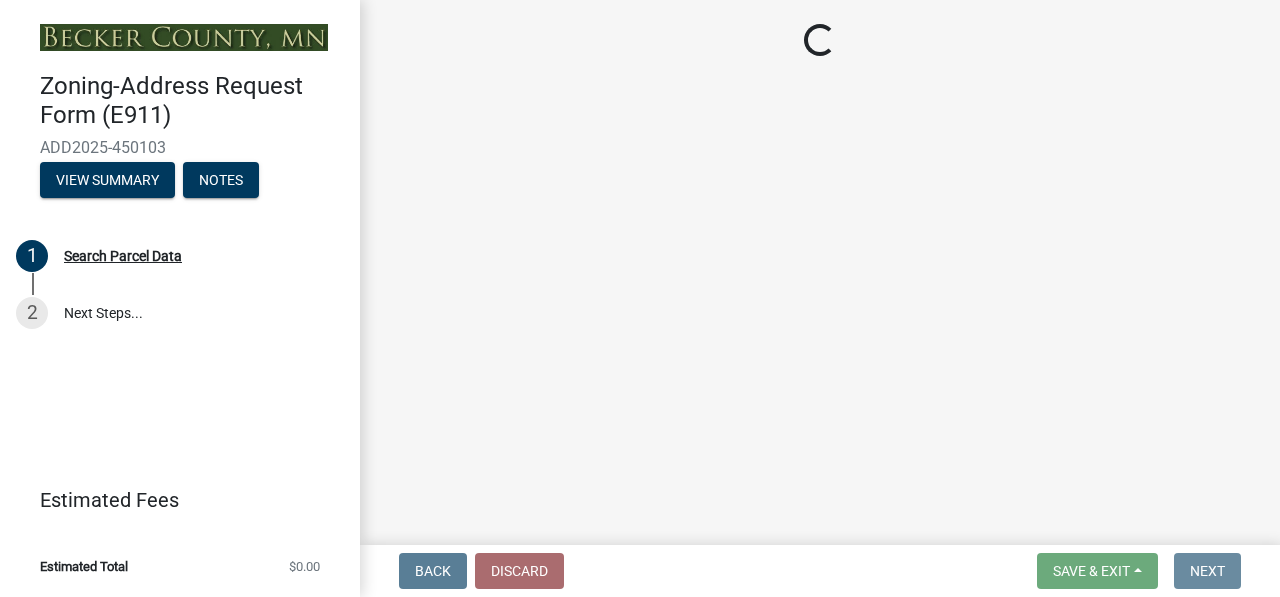 scroll, scrollTop: 0, scrollLeft: 0, axis: both 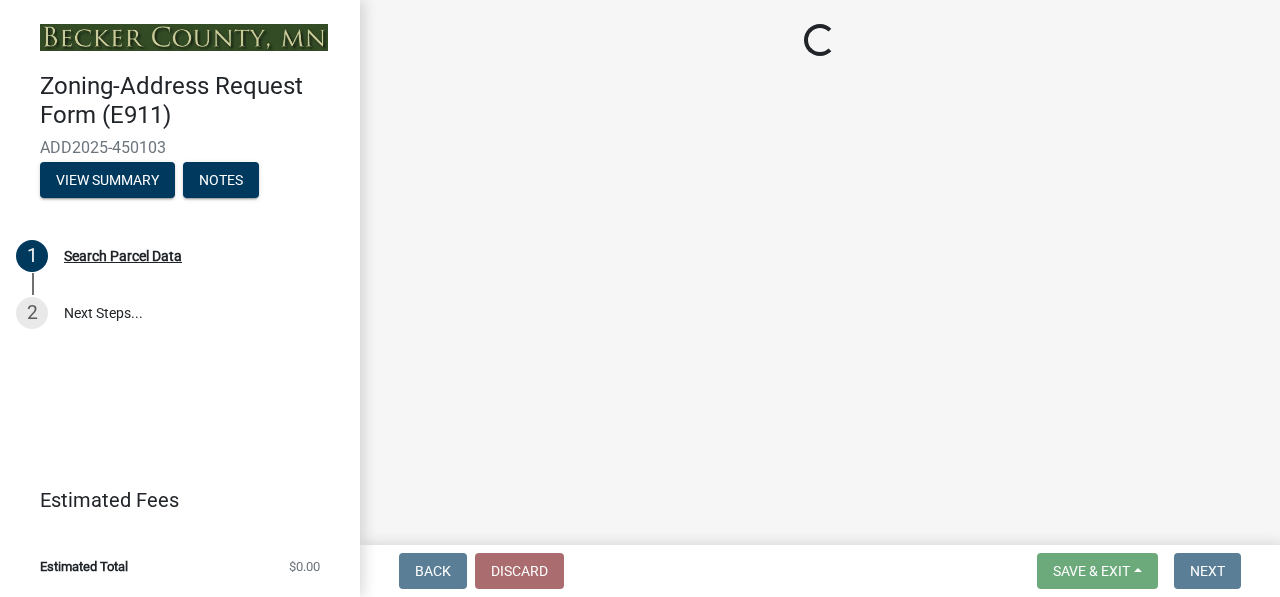 select on "88b5706e-d202-400f-81a6-4aa4d41f4d1b" 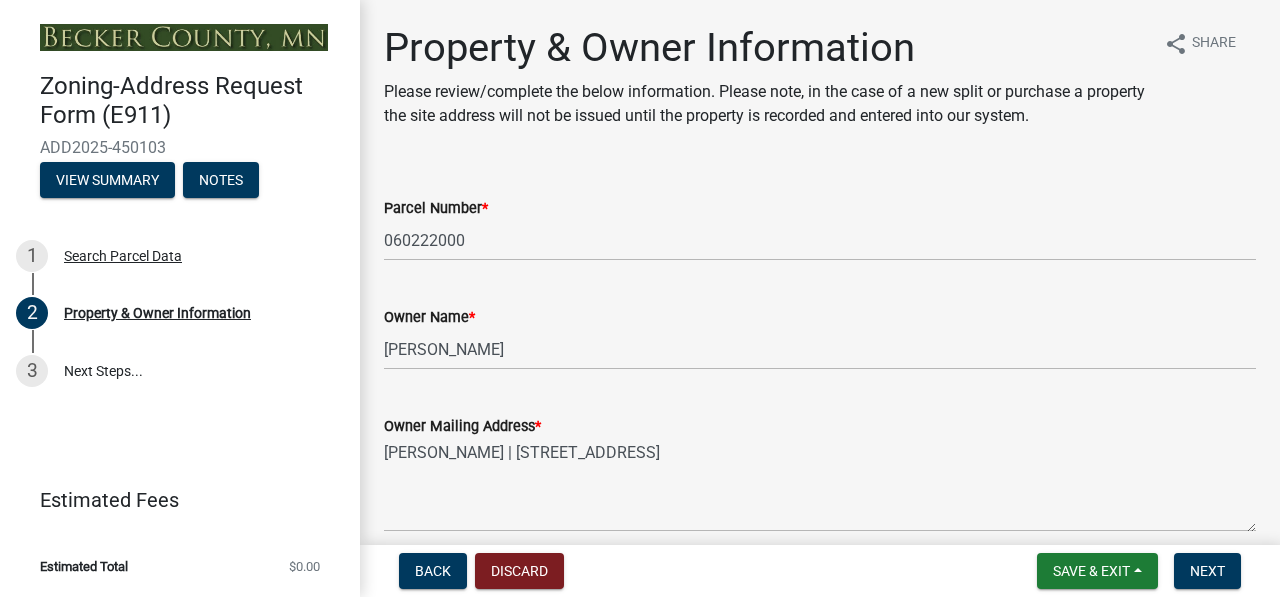 scroll, scrollTop: 400, scrollLeft: 0, axis: vertical 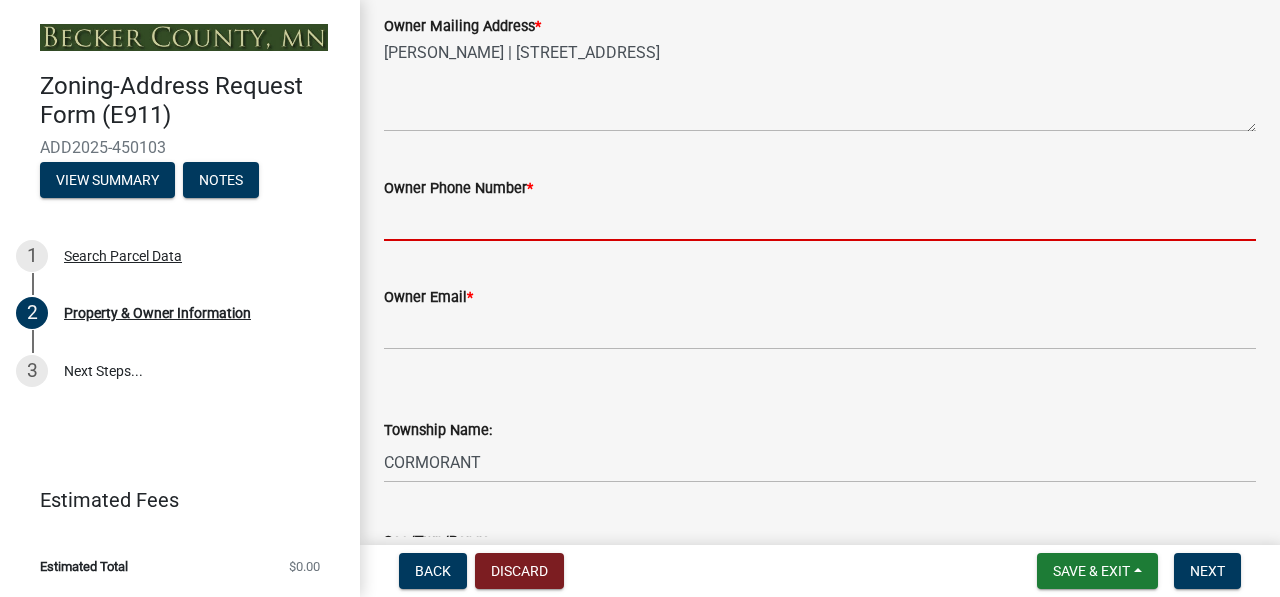click on "Owner Phone Number  *" at bounding box center [820, 220] 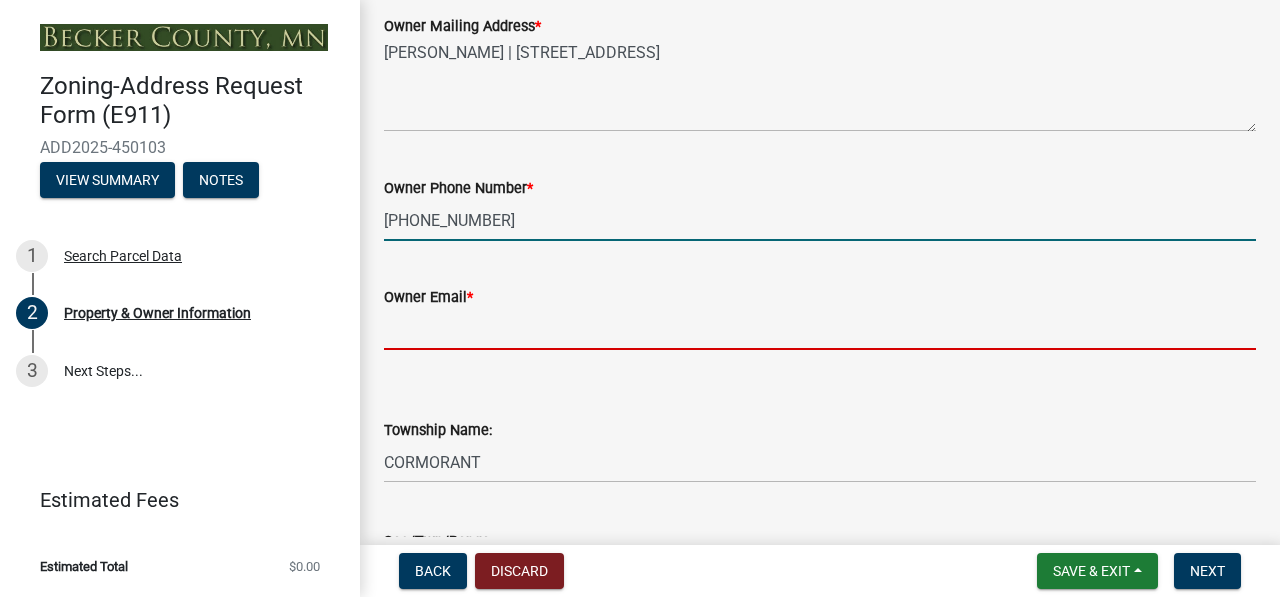 type on "[EMAIL_ADDRESS][DOMAIN_NAME]" 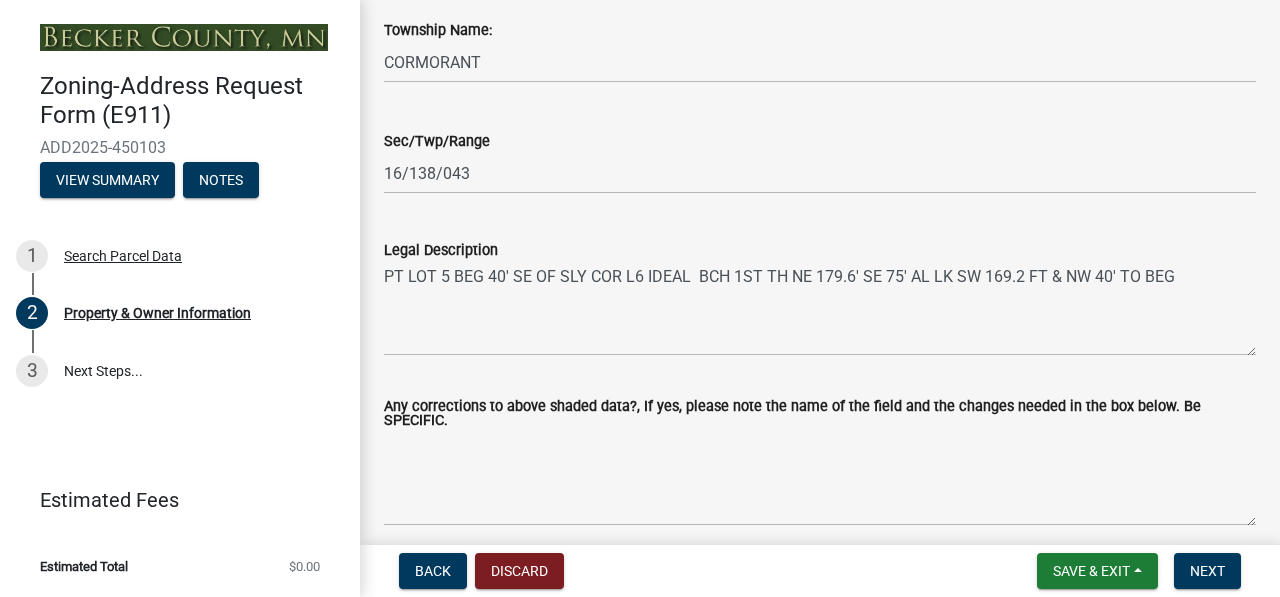 scroll, scrollTop: 1200, scrollLeft: 0, axis: vertical 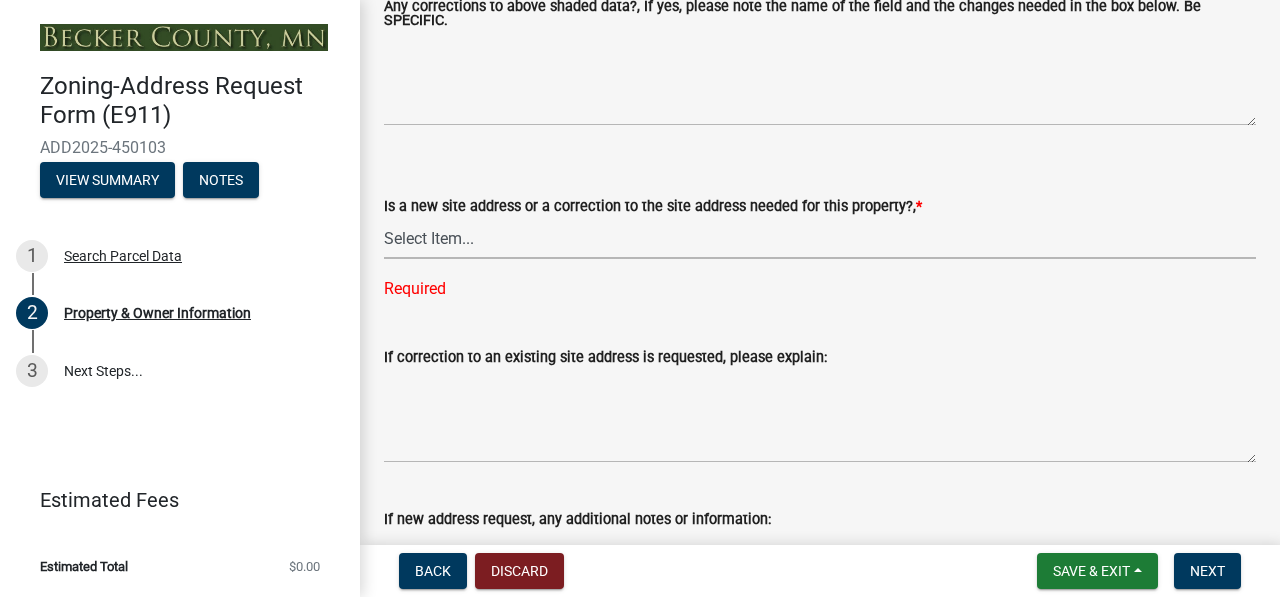 click on "Select Item...   New Site Address Needed   Correction to Site Address Needed   I already have a site address.  I need to order the sign, post, mailbox support or combination of the above." at bounding box center (820, 238) 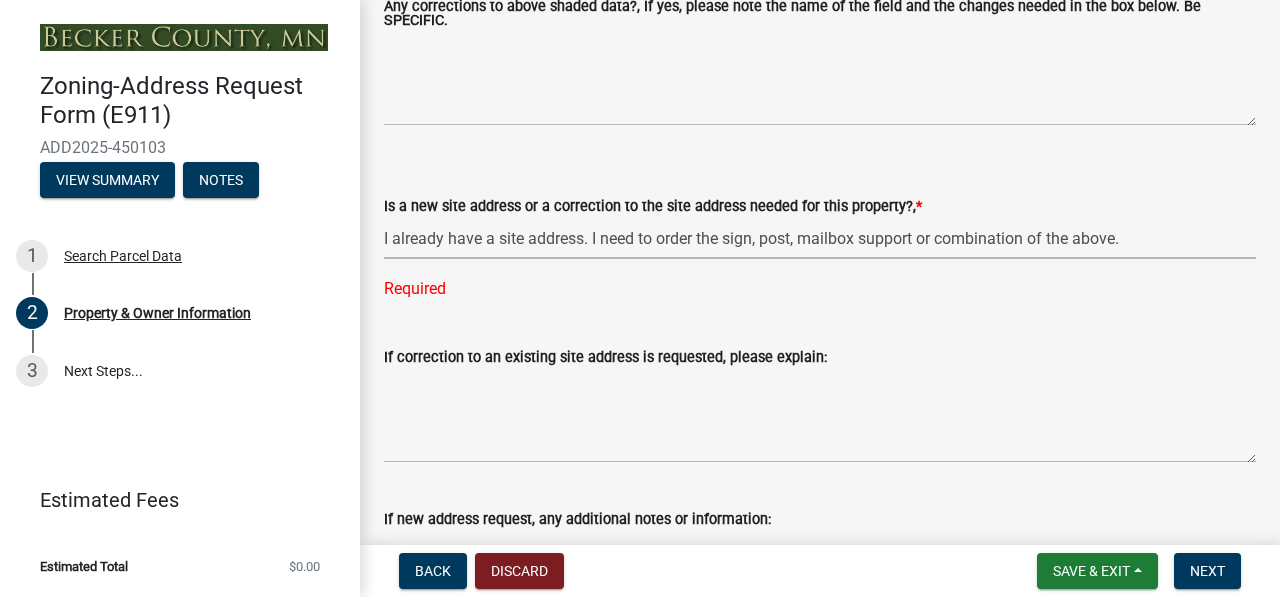 click on "Select Item...   New Site Address Needed   Correction to Site Address Needed   I already have a site address.  I need to order the sign, post, mailbox support or combination of the above." at bounding box center (820, 238) 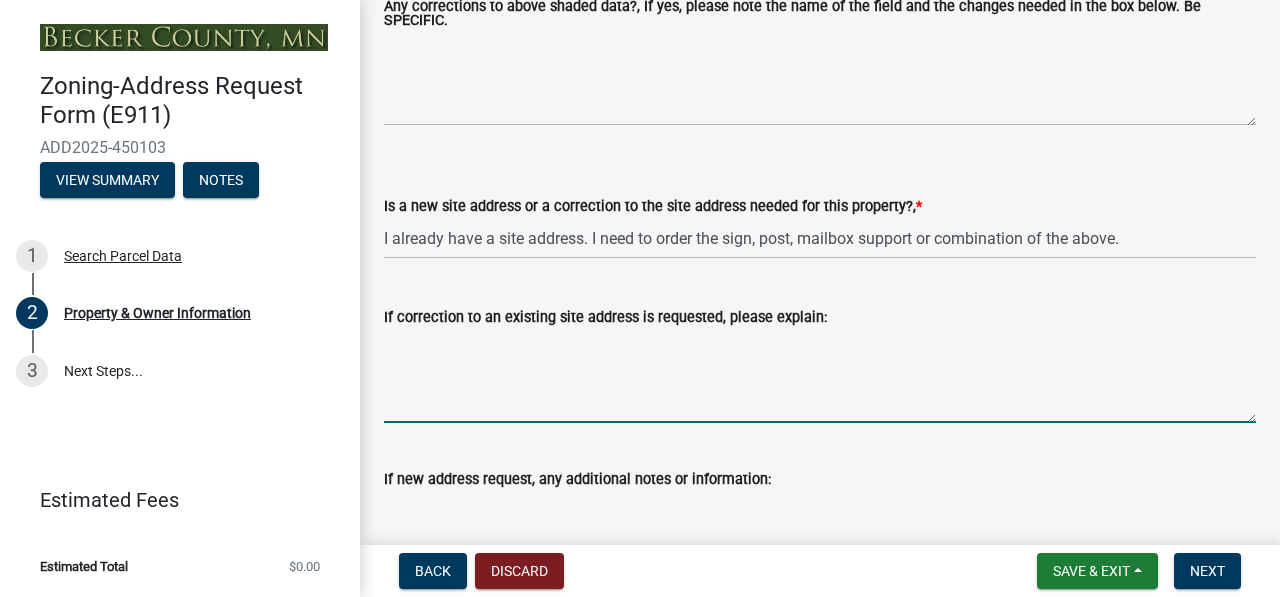 click on "If correction to an existing site address is requested, please explain:" at bounding box center (820, 376) 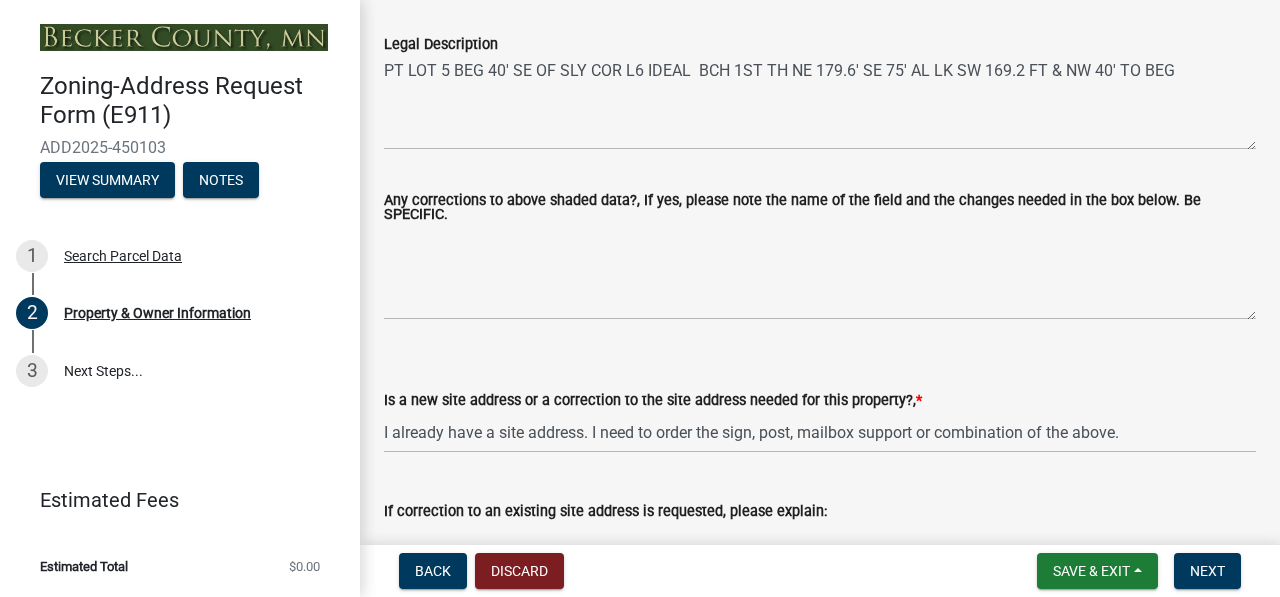 scroll, scrollTop: 1406, scrollLeft: 0, axis: vertical 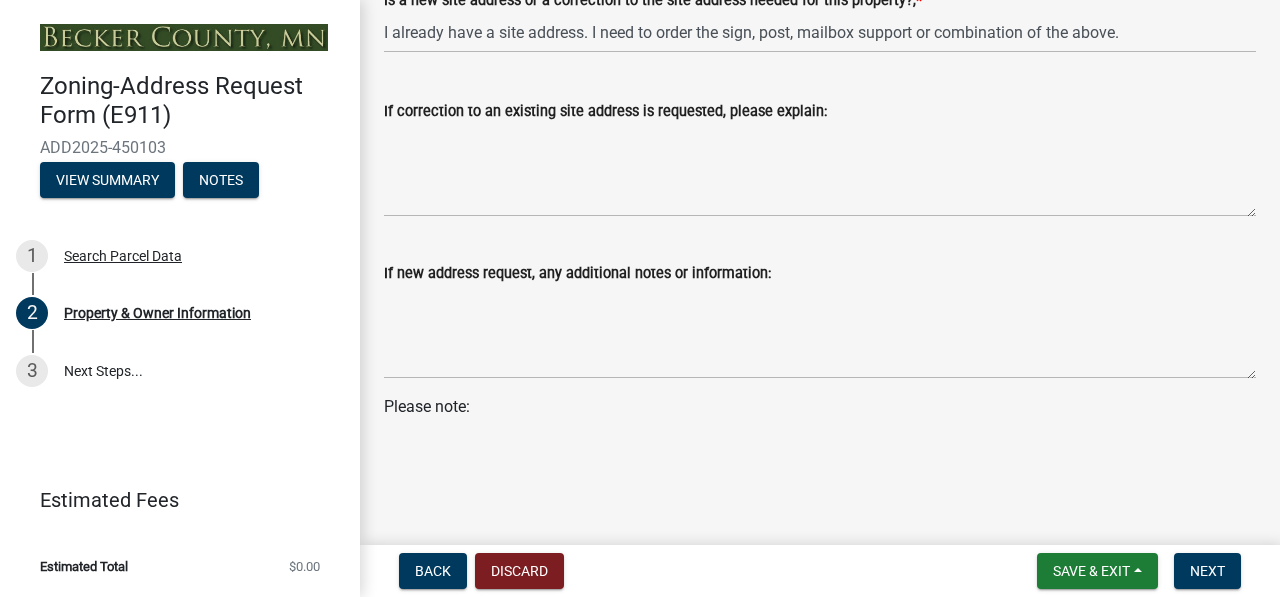 click on "Please note:" 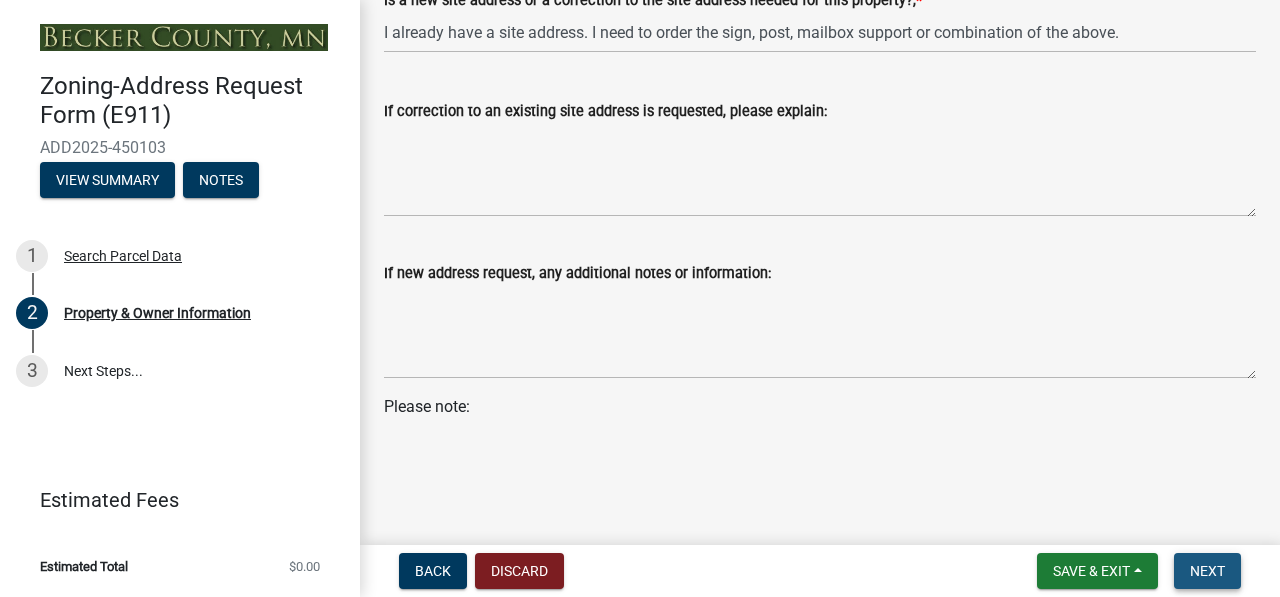 click on "Next" at bounding box center [1207, 571] 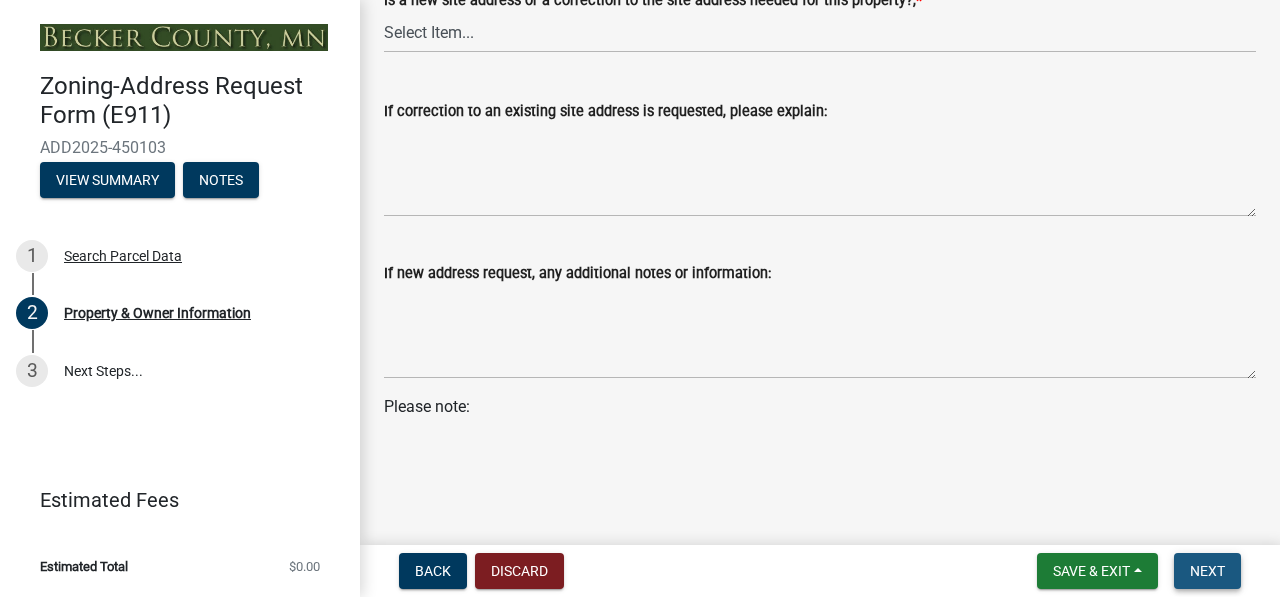 scroll, scrollTop: 0, scrollLeft: 0, axis: both 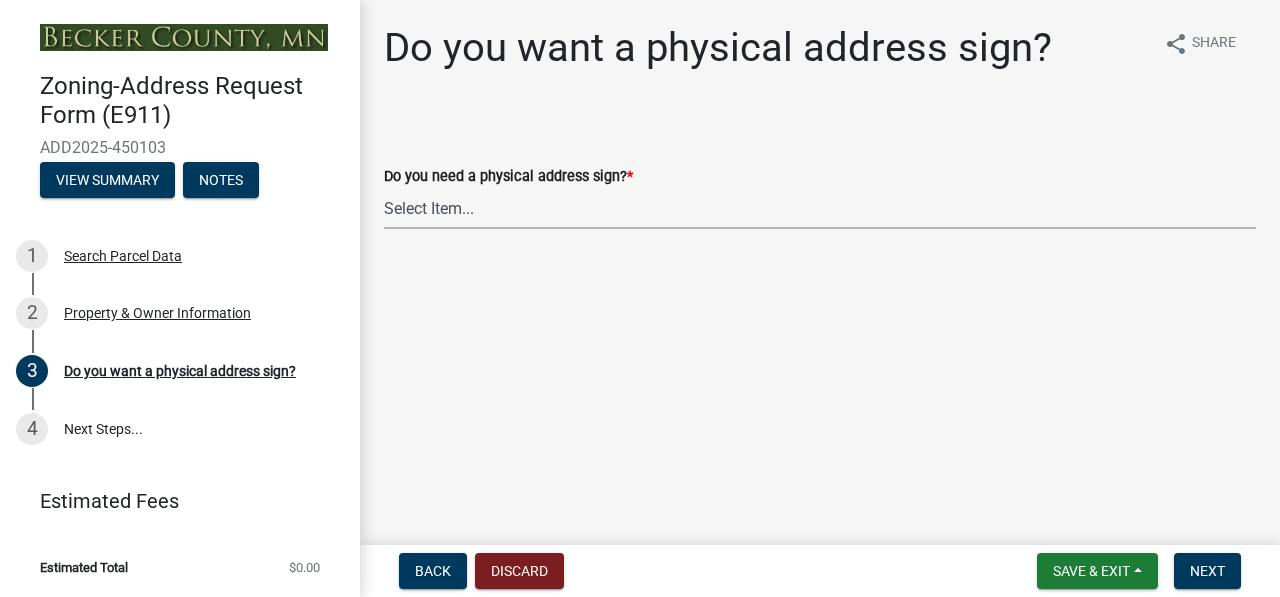 click on "Select Item...   No sign needed.  Please just email me my new address.   Yes, I need a sign made.   No sign needed.  I am ordering a mailbox support or a post." at bounding box center (820, 208) 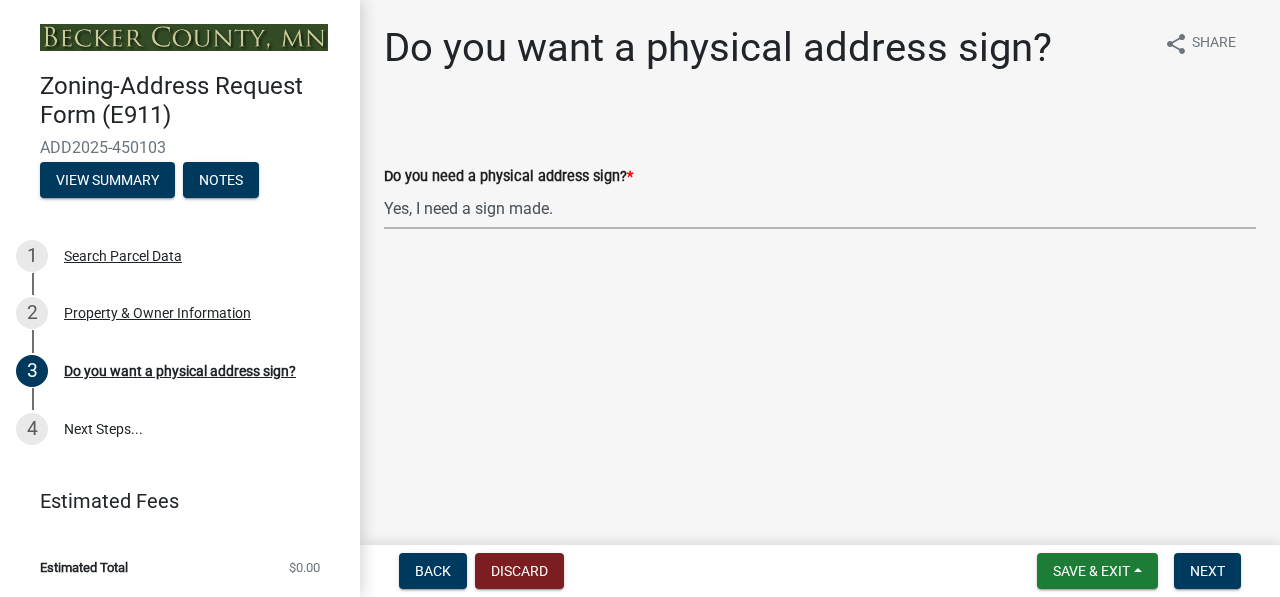 click on "Select Item...   No sign needed.  Please just email me my new address.   Yes, I need a sign made.   No sign needed.  I am ordering a mailbox support or a post." at bounding box center [820, 208] 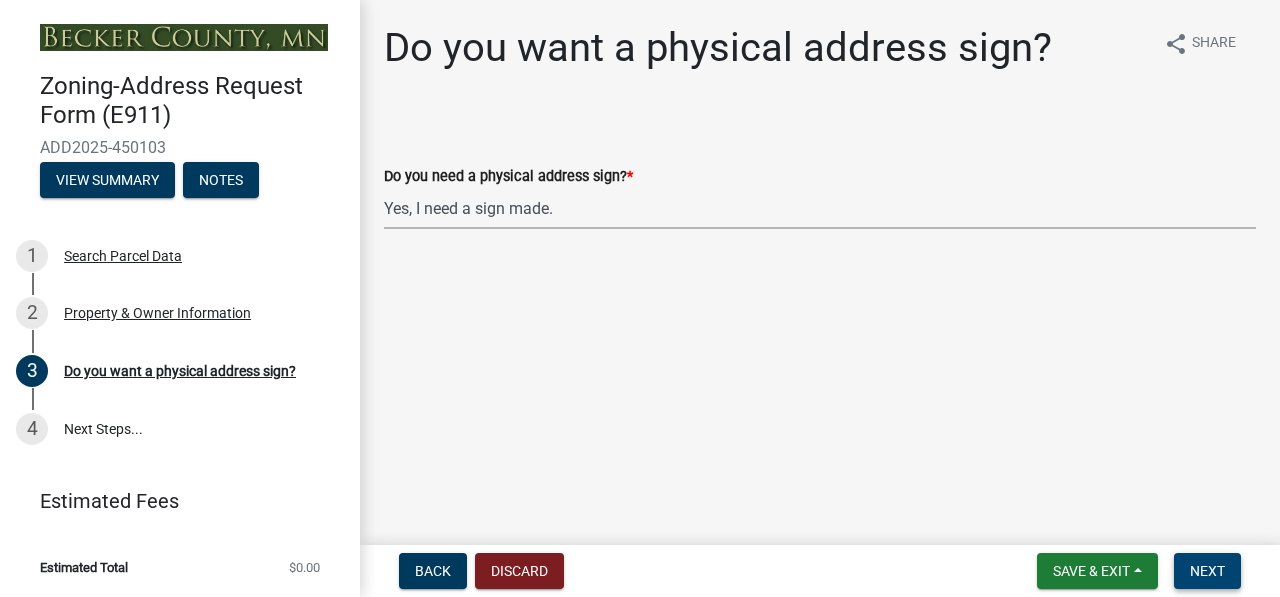 click on "Next" at bounding box center [1207, 571] 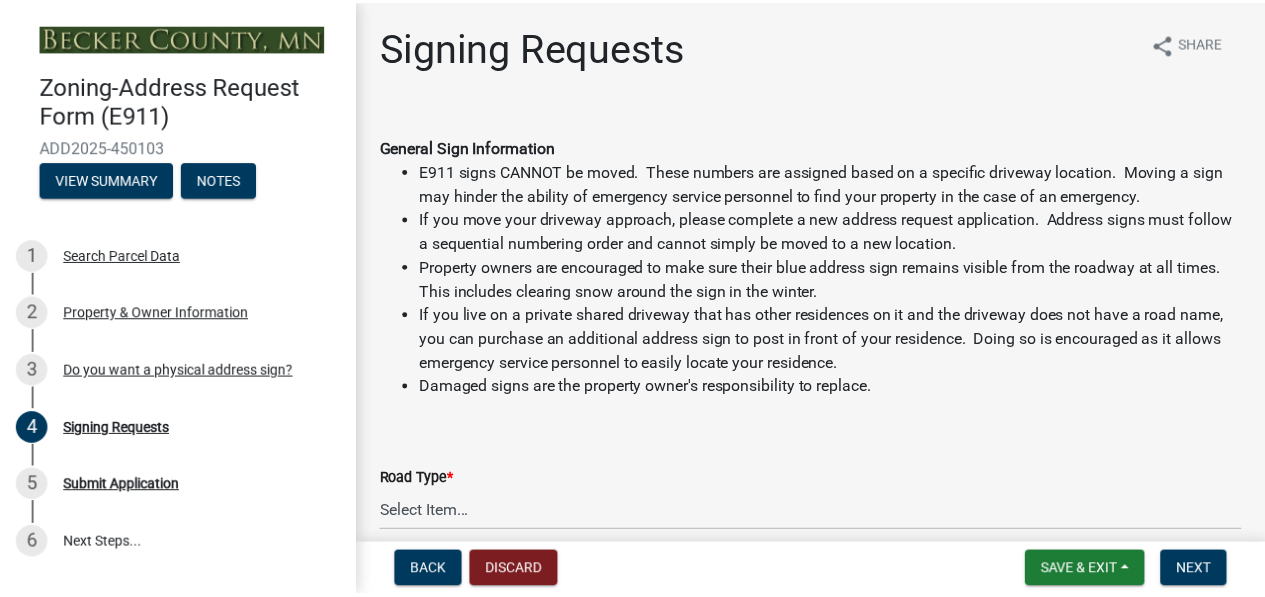 scroll, scrollTop: 400, scrollLeft: 0, axis: vertical 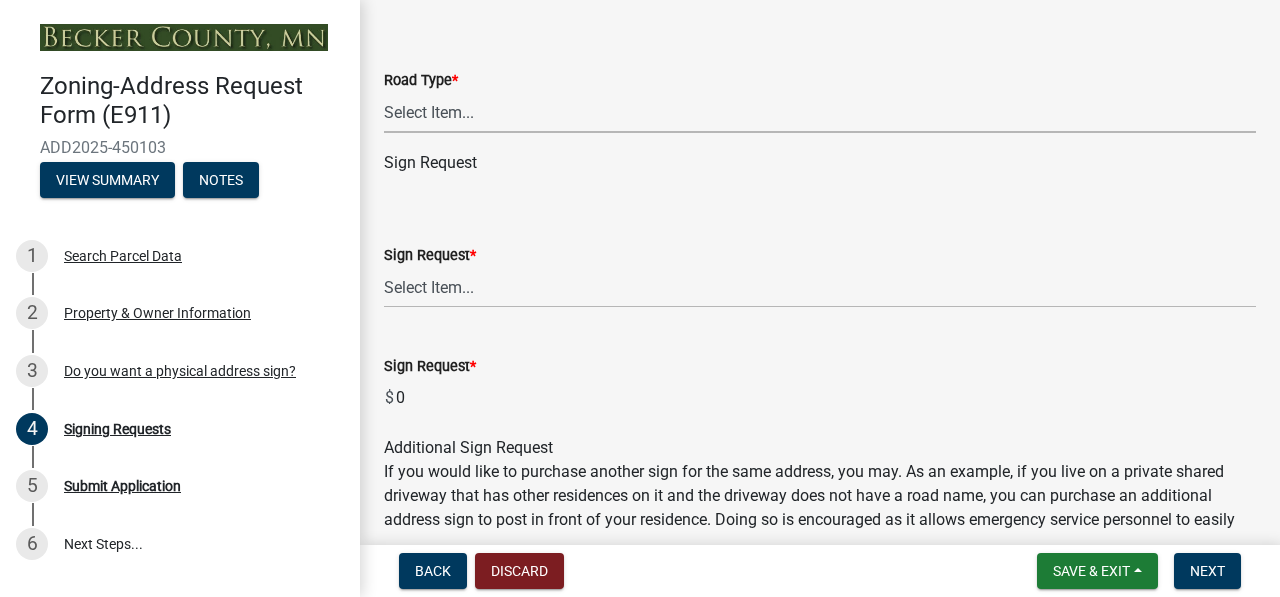 click on "Select Item...   Private Easement   Public / Township   County   State   4 Lane Highway" at bounding box center [820, 112] 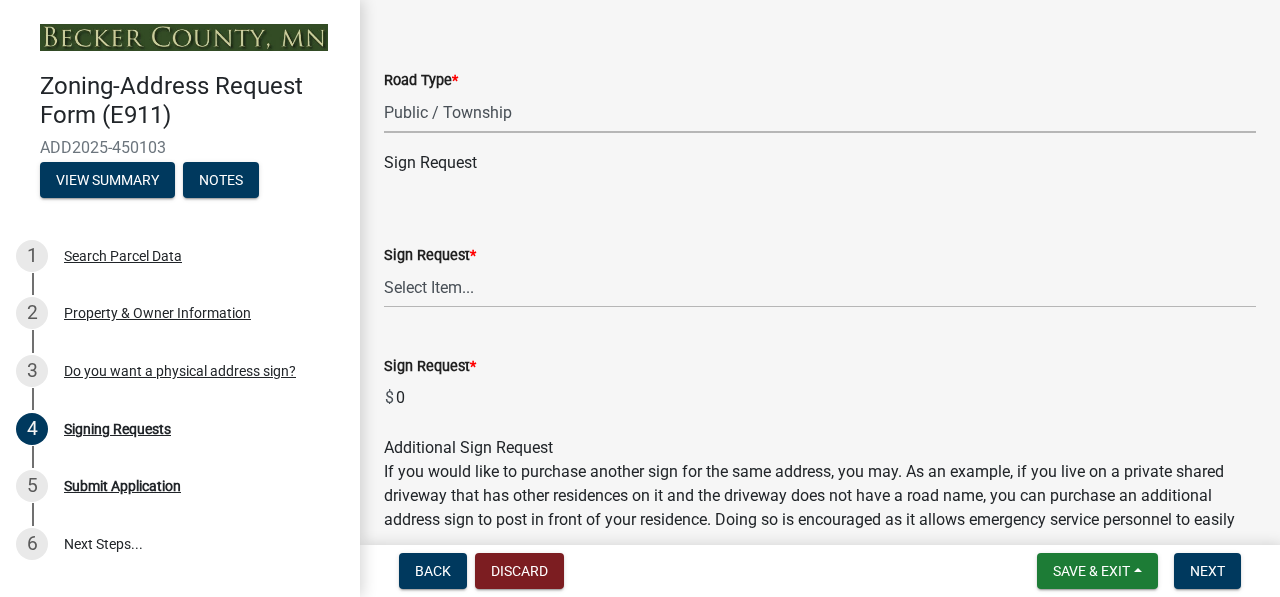 click on "Select Item...   Private Easement   Public / Township   County   State   4 Lane Highway" at bounding box center [820, 112] 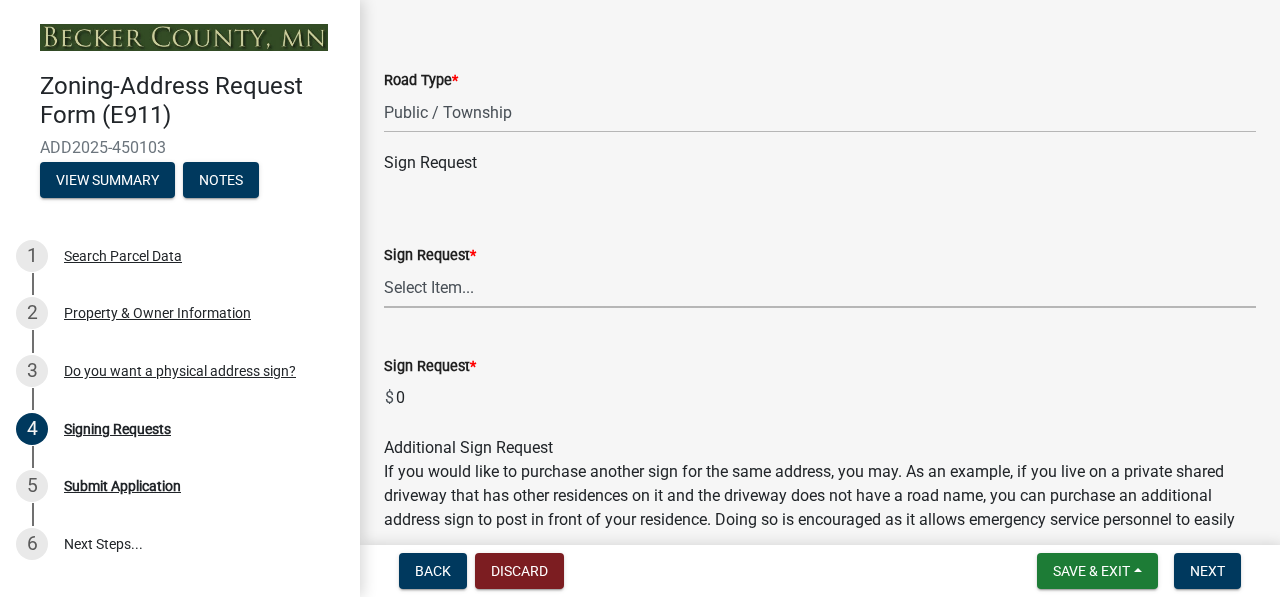 click on "Select Item...   $12 - I only need a post (no sign or installation).   $25 - I only need an address sign (no post, mailbox support or installation)   $35 - I only need an address sign (no post, mailbox support or installation) but would like it mailed to my listed mailing address.   $35 - I would like an address sign with a post (no mailbox support or installation)   Error Correction - The sign that I currently have posted has been found by the County to be incorrect.  The County will replace the current sign at no cost." at bounding box center (820, 287) 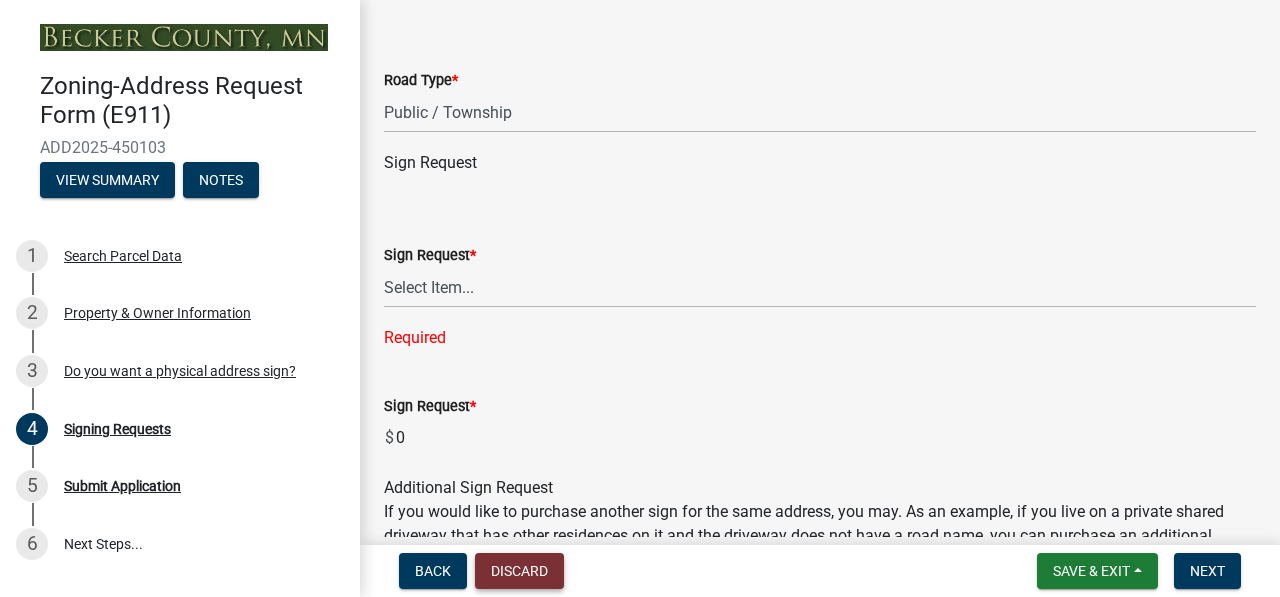 click on "Discard" at bounding box center (519, 571) 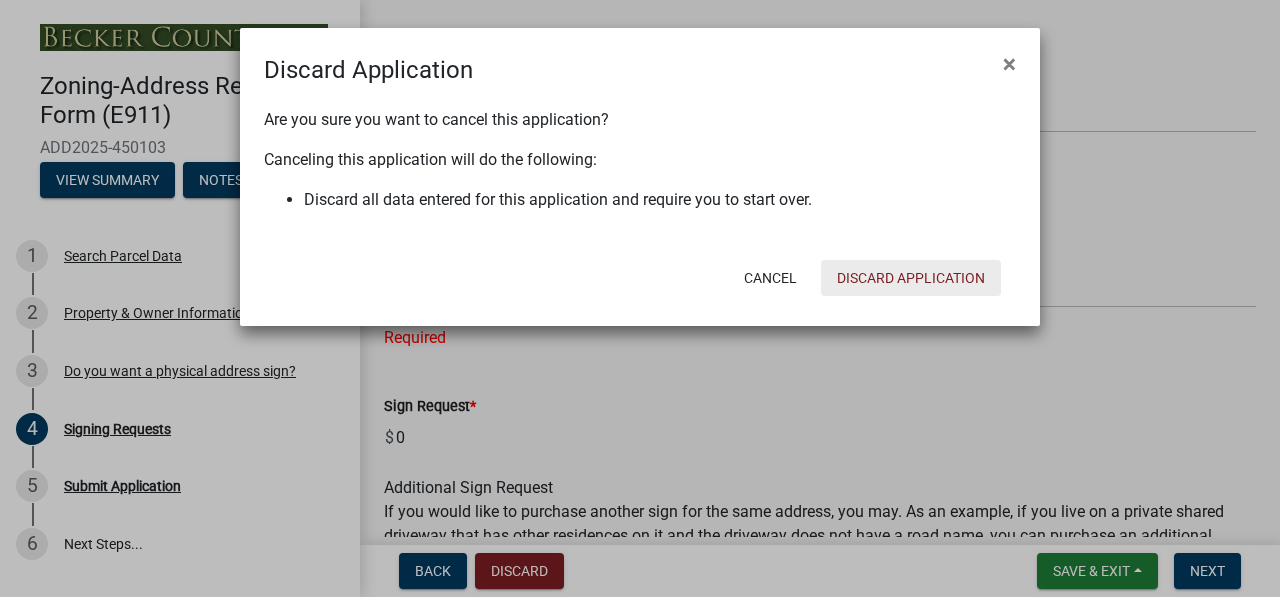 click on "Discard Application" 